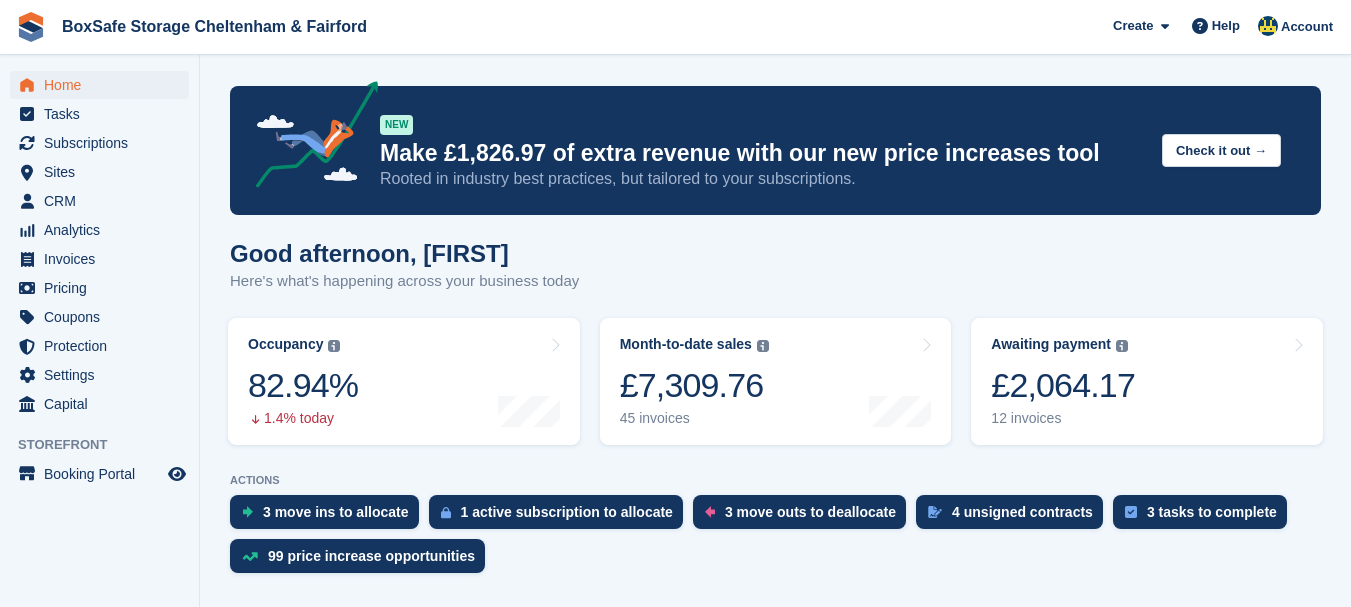 scroll, scrollTop: 0, scrollLeft: 0, axis: both 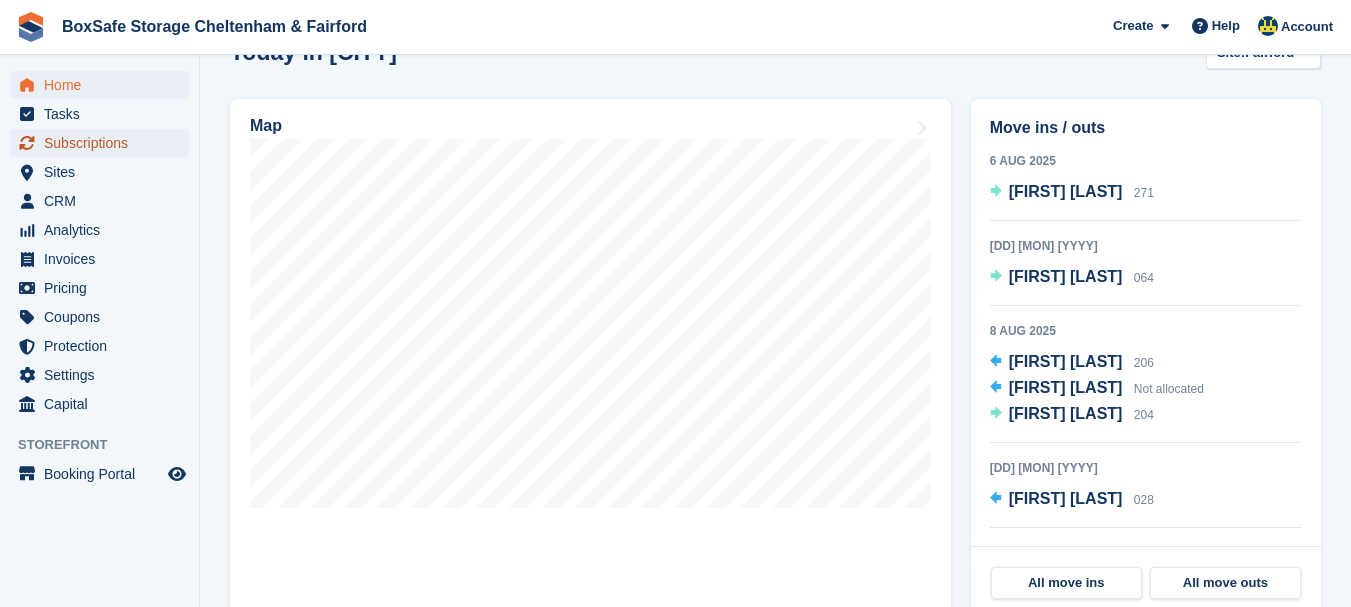 click on "Subscriptions" at bounding box center (104, 143) 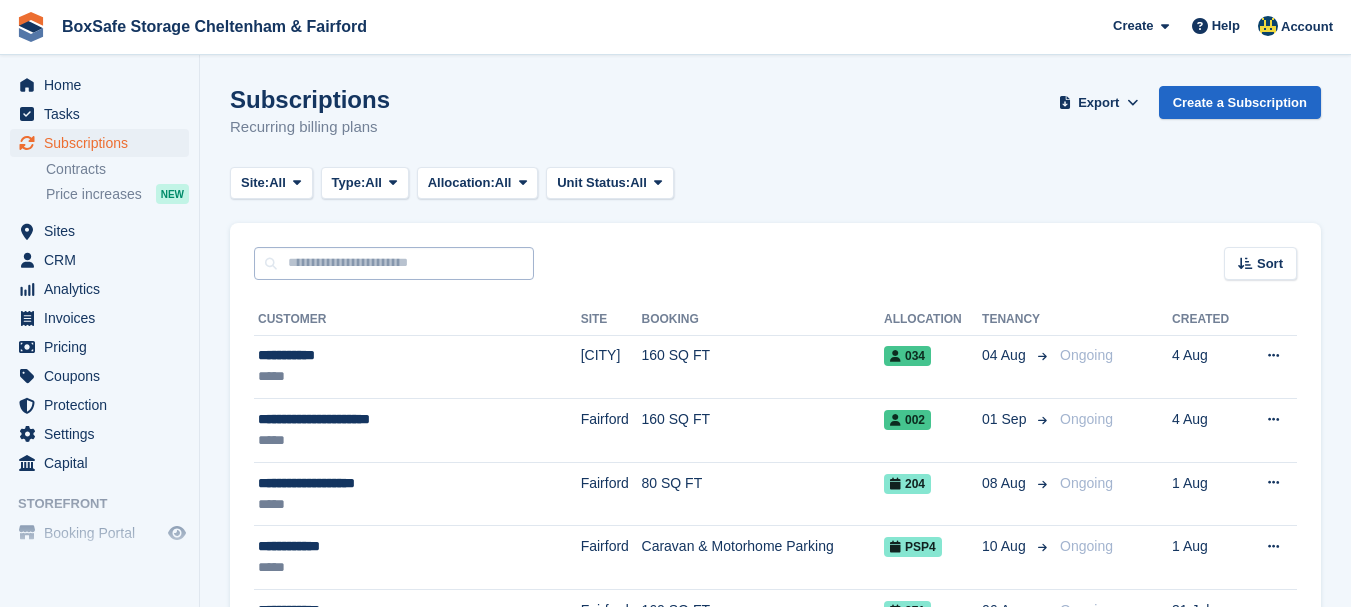 scroll, scrollTop: 0, scrollLeft: 0, axis: both 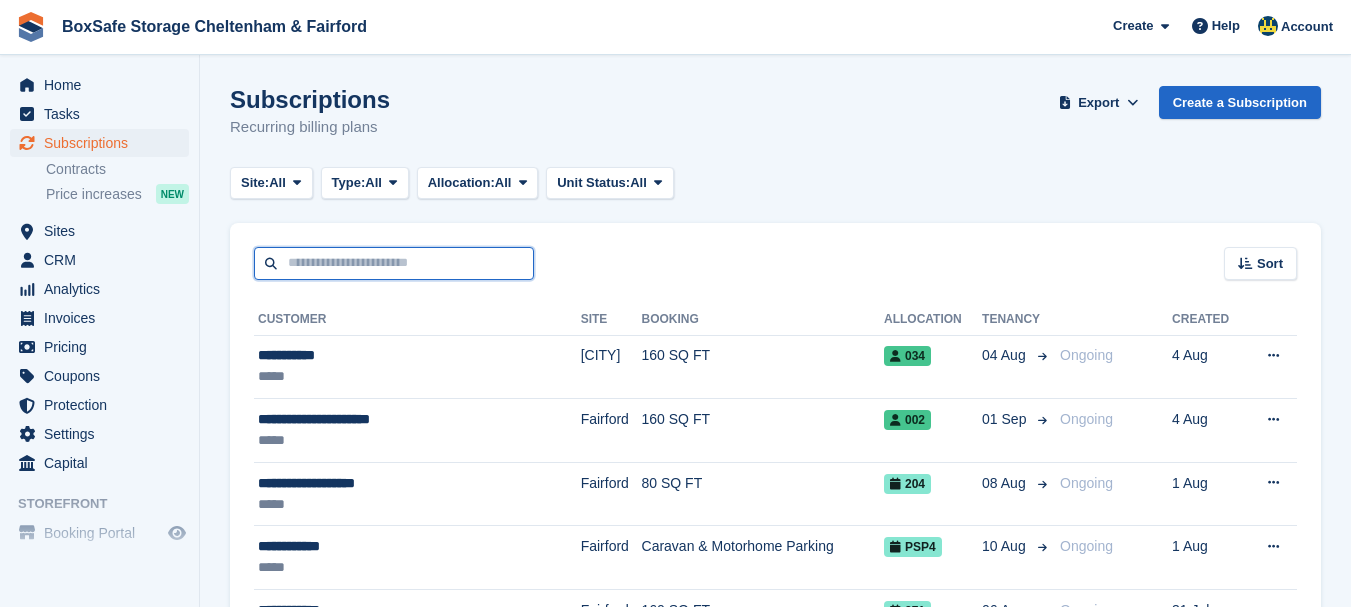 click at bounding box center (394, 263) 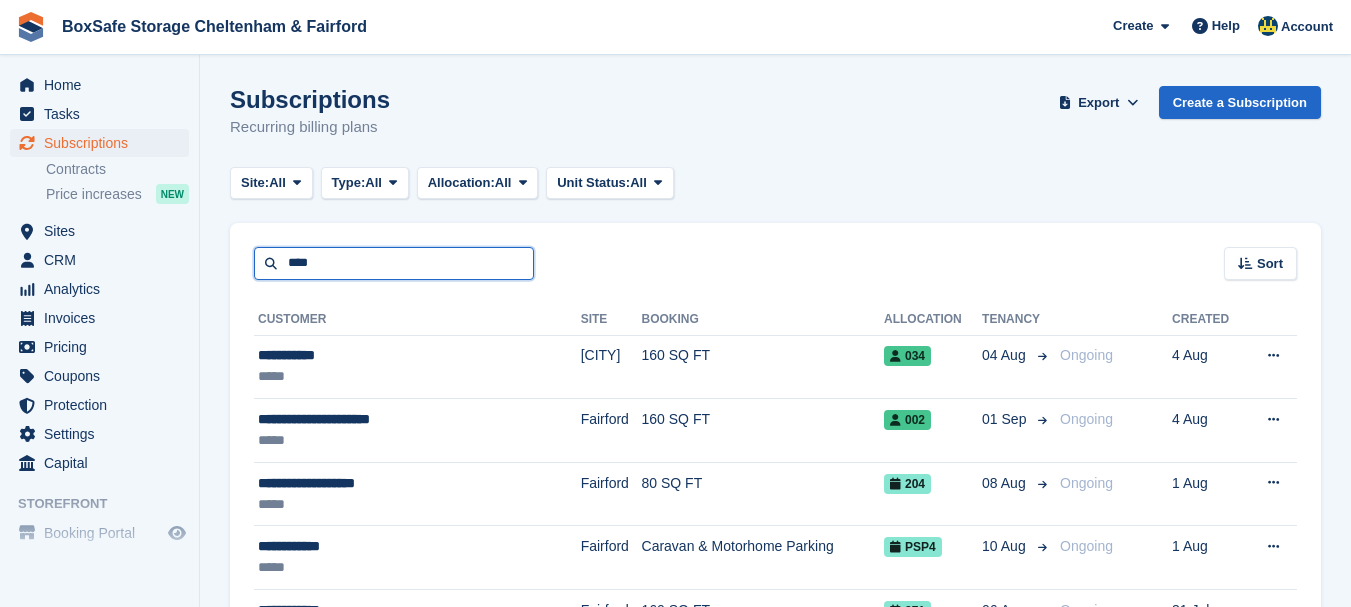 type on "****" 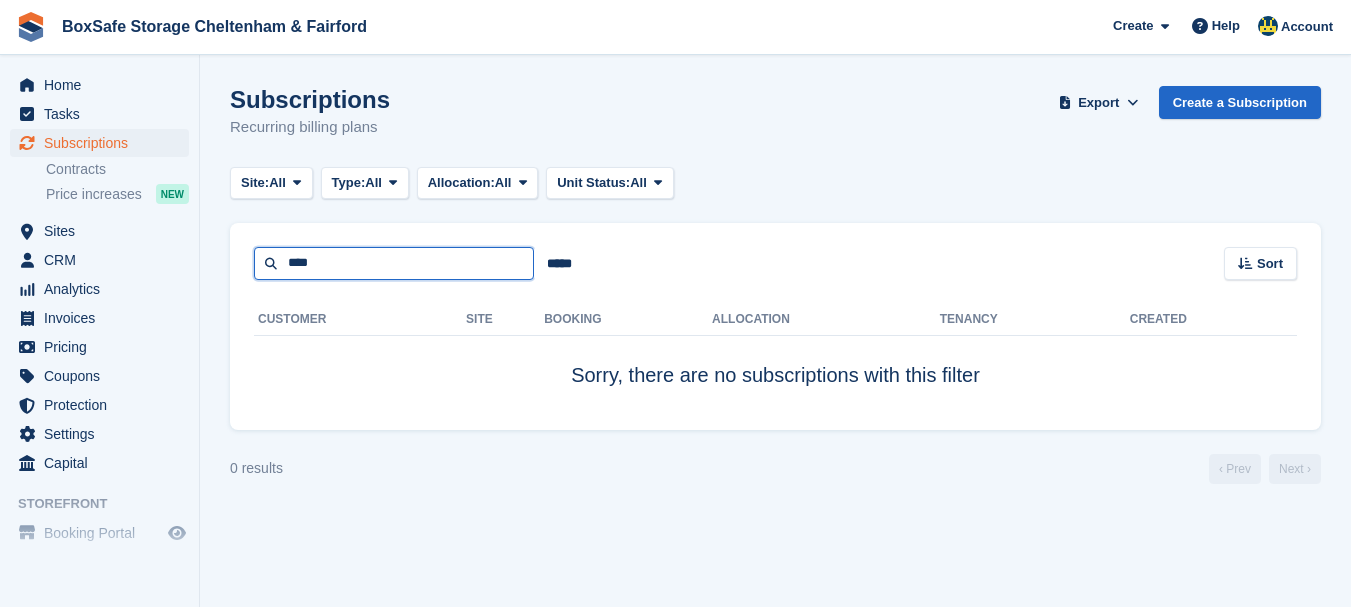 click on "****" at bounding box center [394, 263] 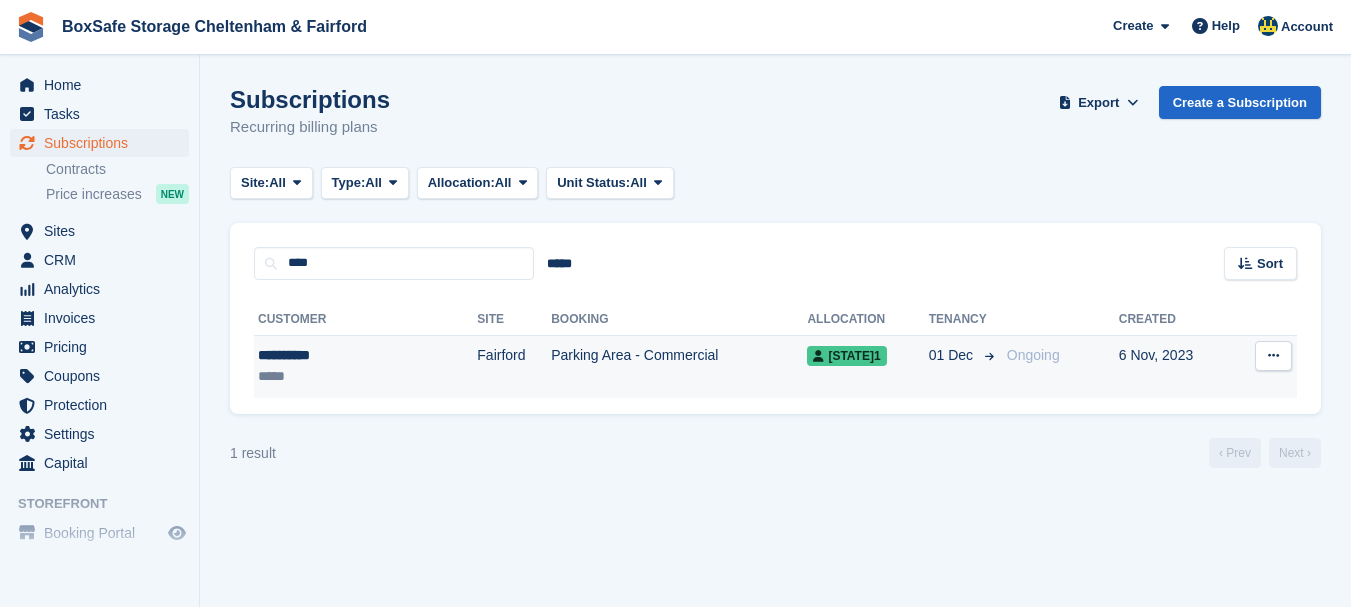 click on "**********" at bounding box center [329, 355] 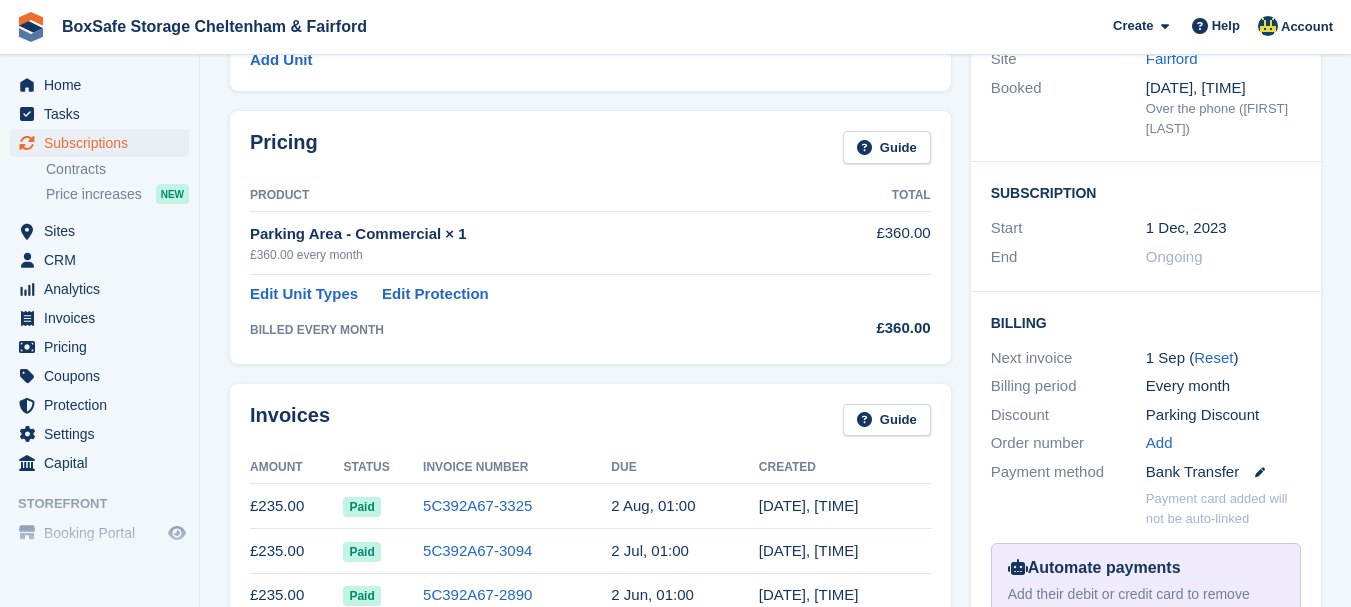 scroll, scrollTop: 280, scrollLeft: 0, axis: vertical 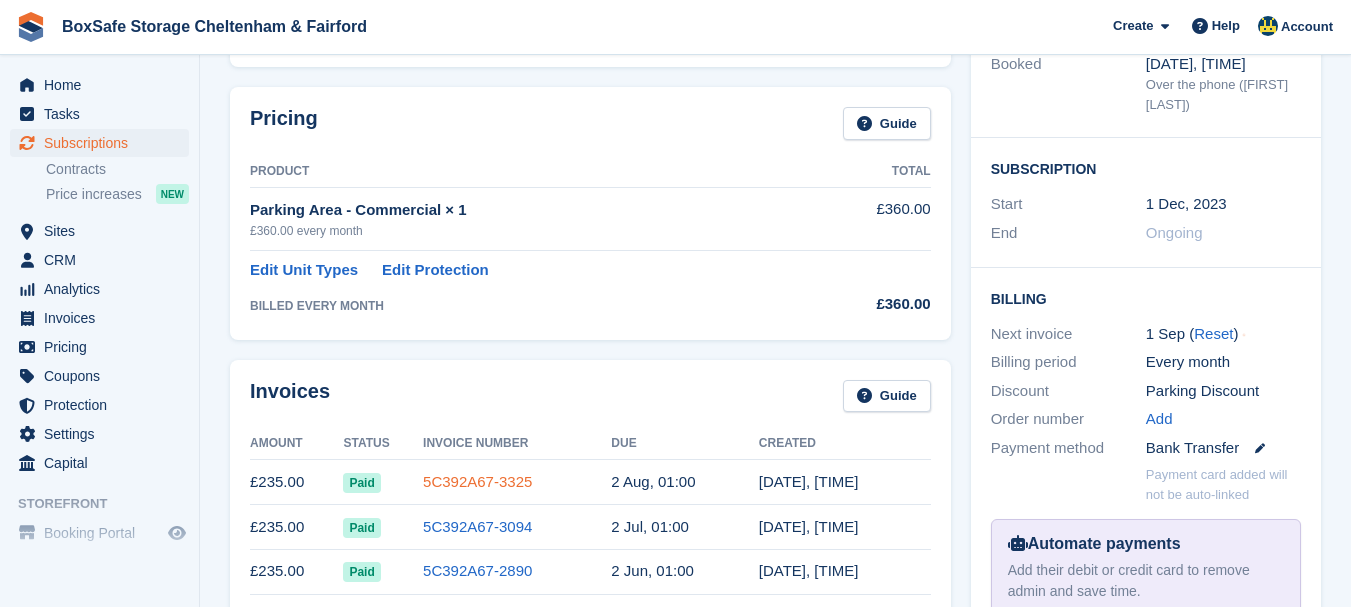 click on "5C392A67-3325" at bounding box center [477, 481] 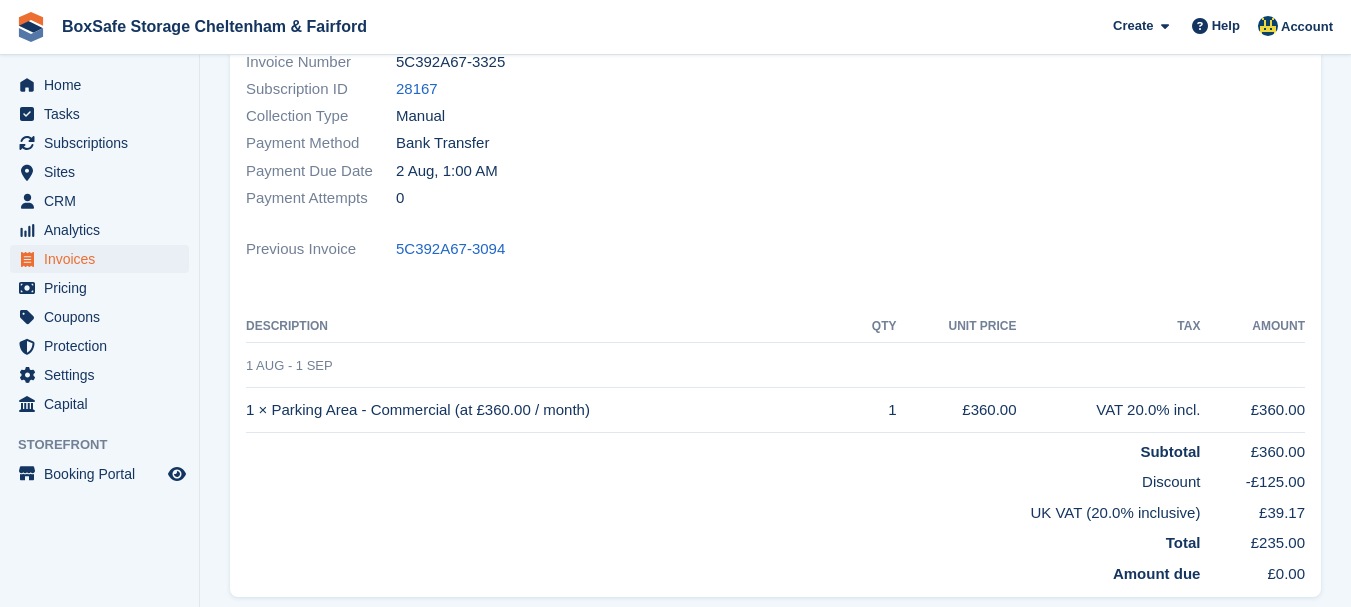 scroll, scrollTop: 0, scrollLeft: 0, axis: both 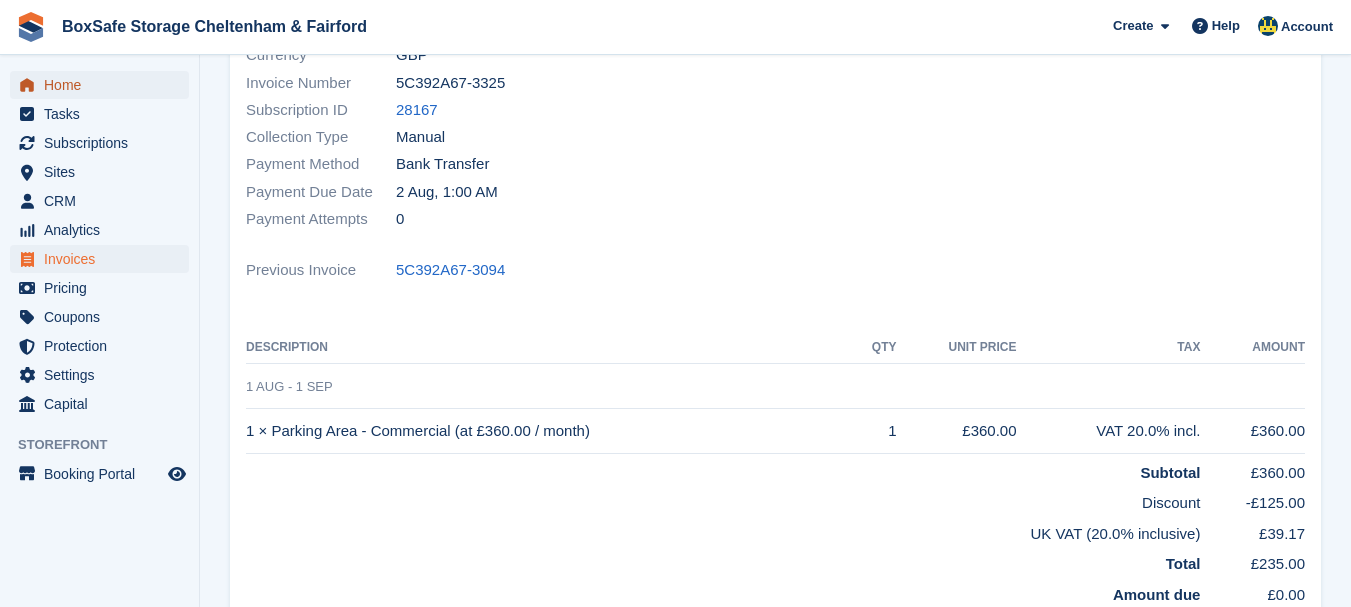 click on "Home" at bounding box center (104, 85) 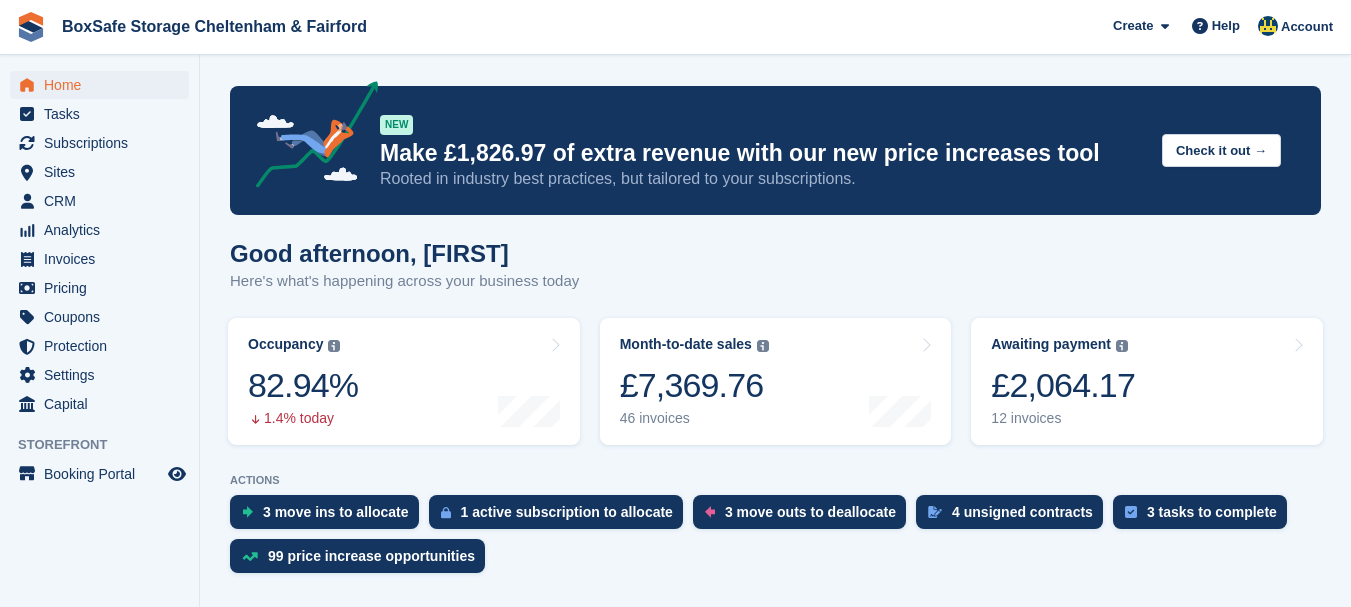 scroll, scrollTop: 0, scrollLeft: 0, axis: both 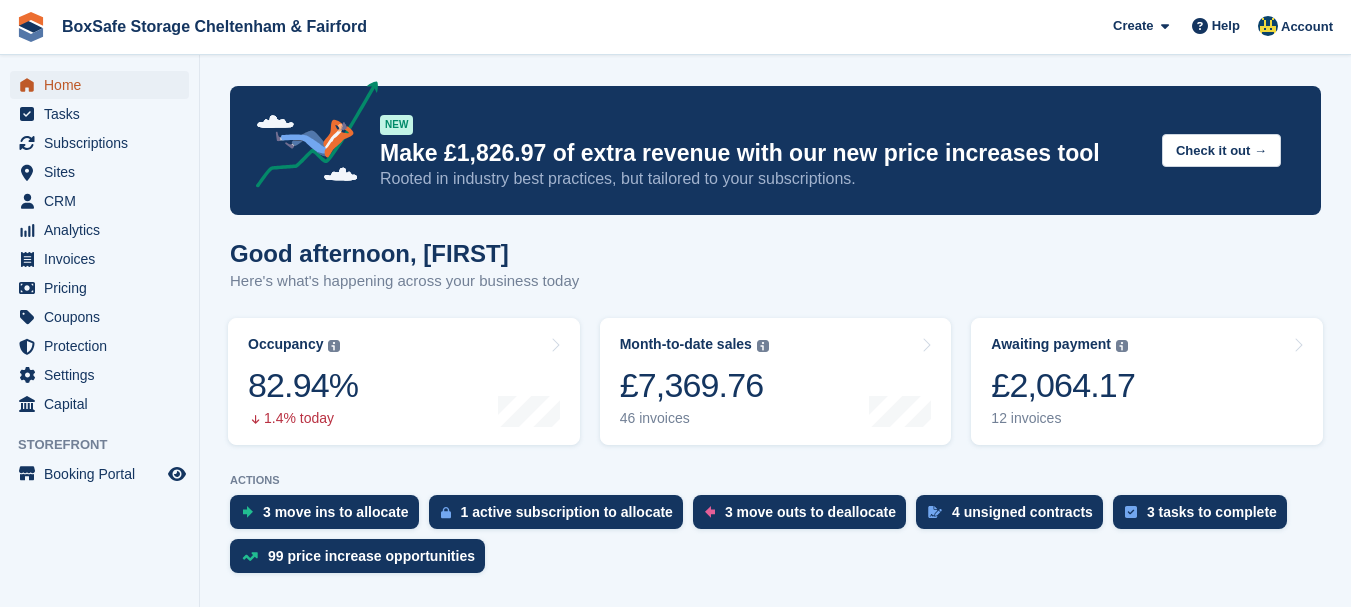 click on "Home" at bounding box center (104, 85) 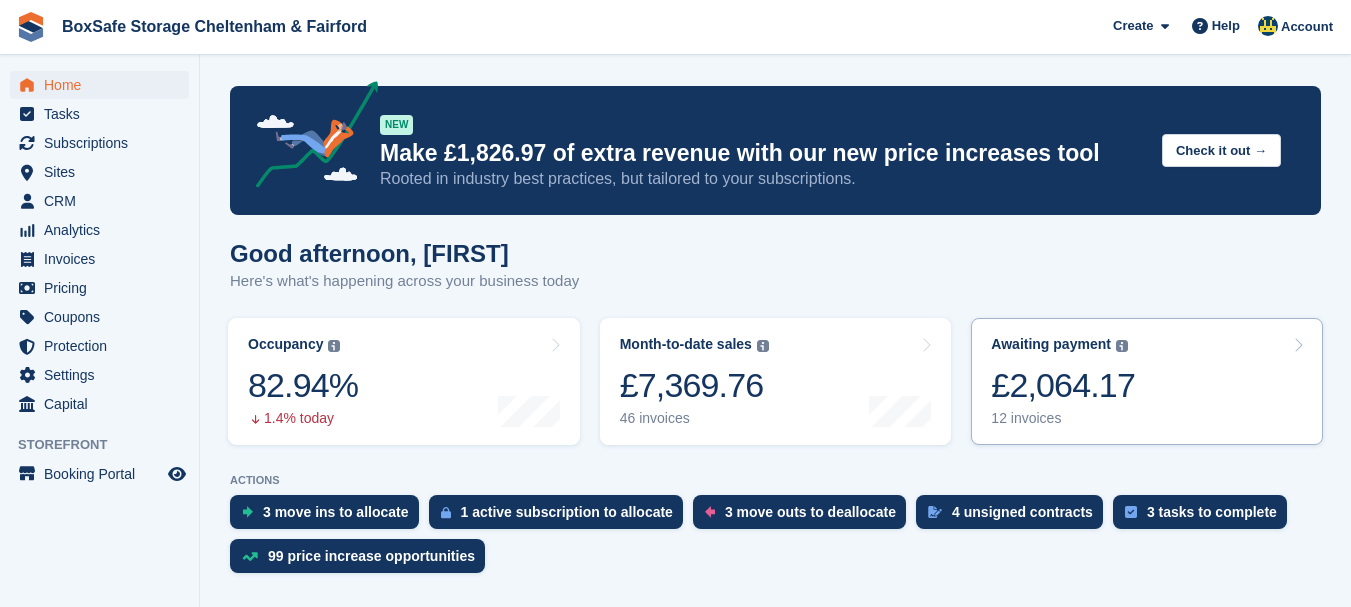 click on "12 invoices" at bounding box center [1063, 418] 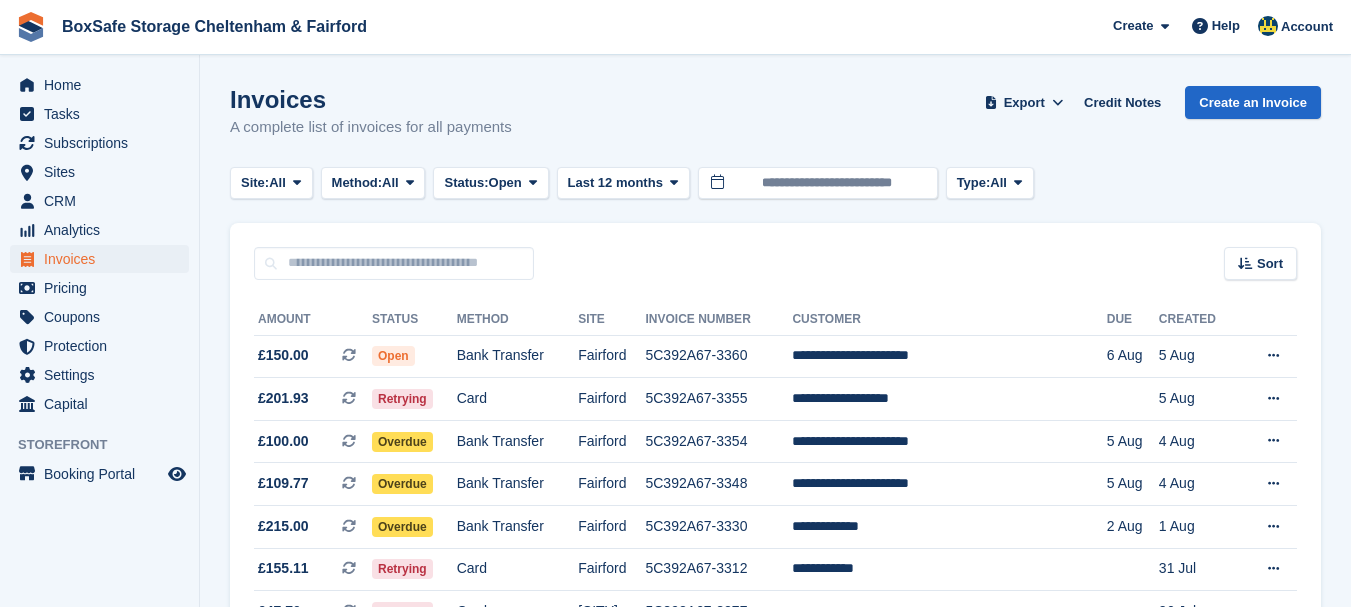 scroll, scrollTop: 0, scrollLeft: 0, axis: both 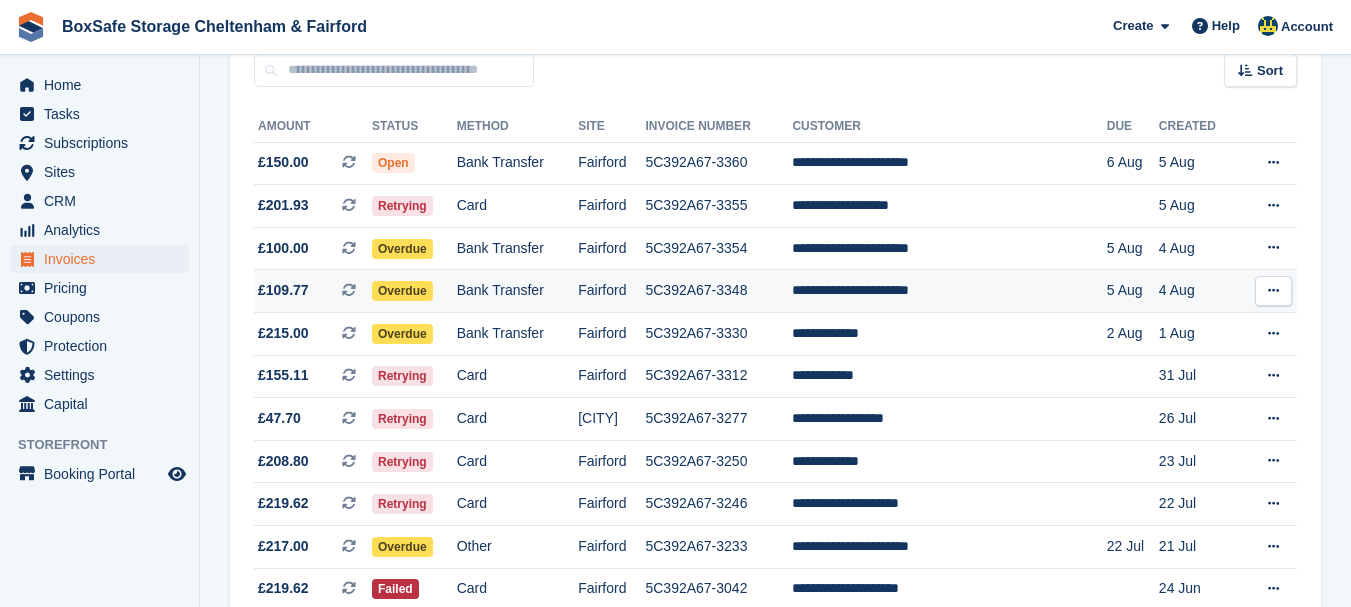 click at bounding box center [1273, 291] 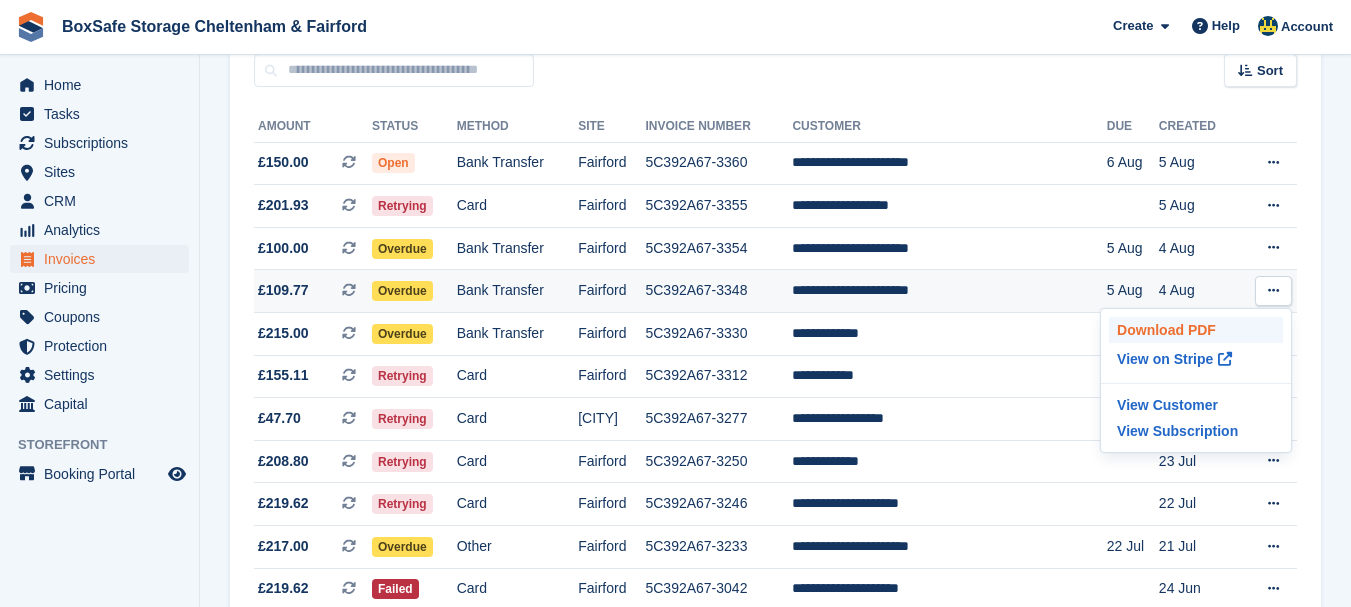 click on "Download PDF" at bounding box center (1196, 330) 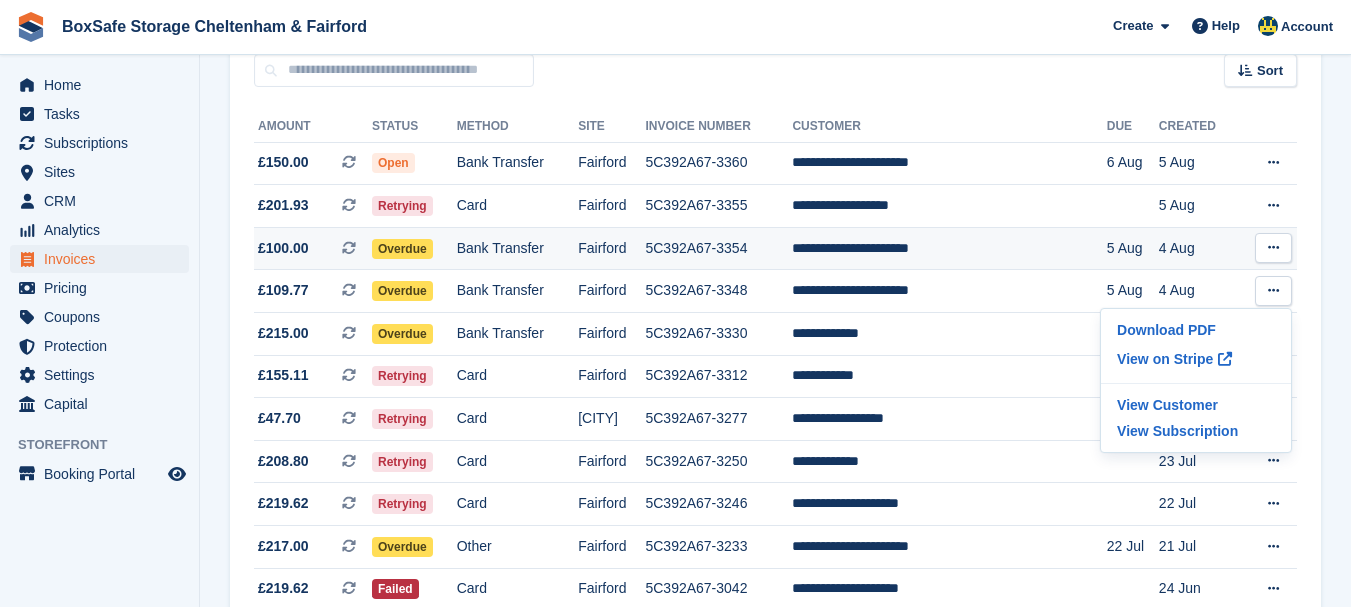 click at bounding box center [1273, 247] 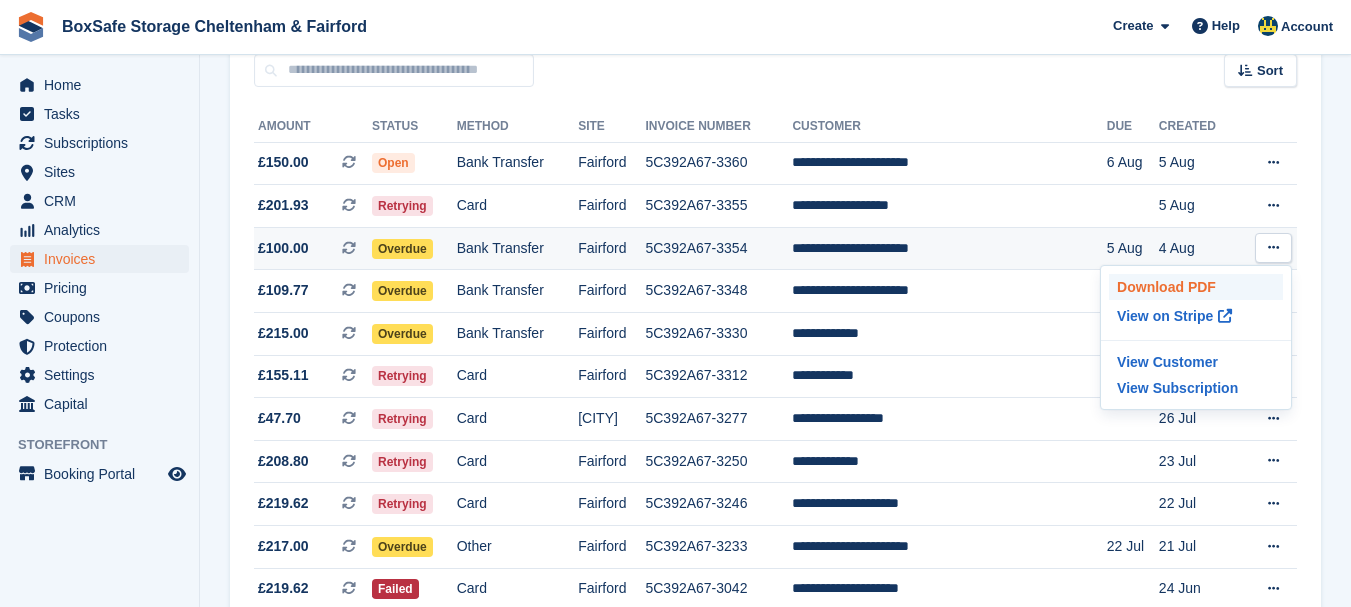 click on "Download PDF" at bounding box center (1196, 287) 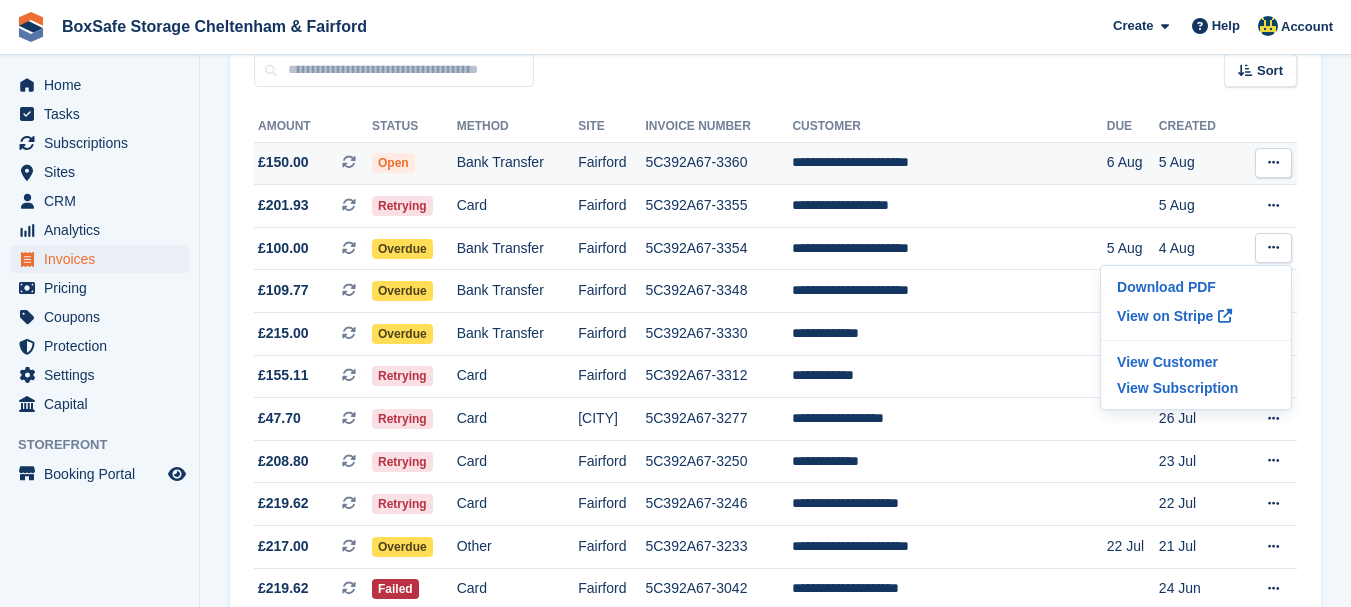 click at bounding box center [1273, 163] 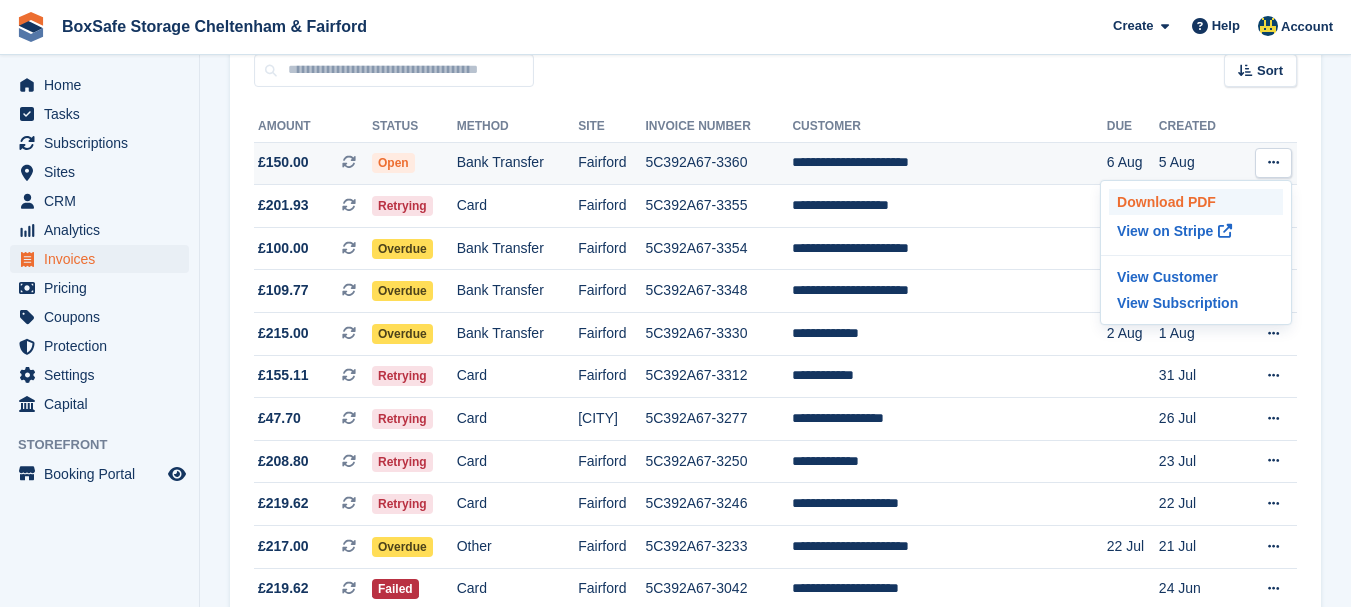 click on "Download PDF" at bounding box center [1196, 202] 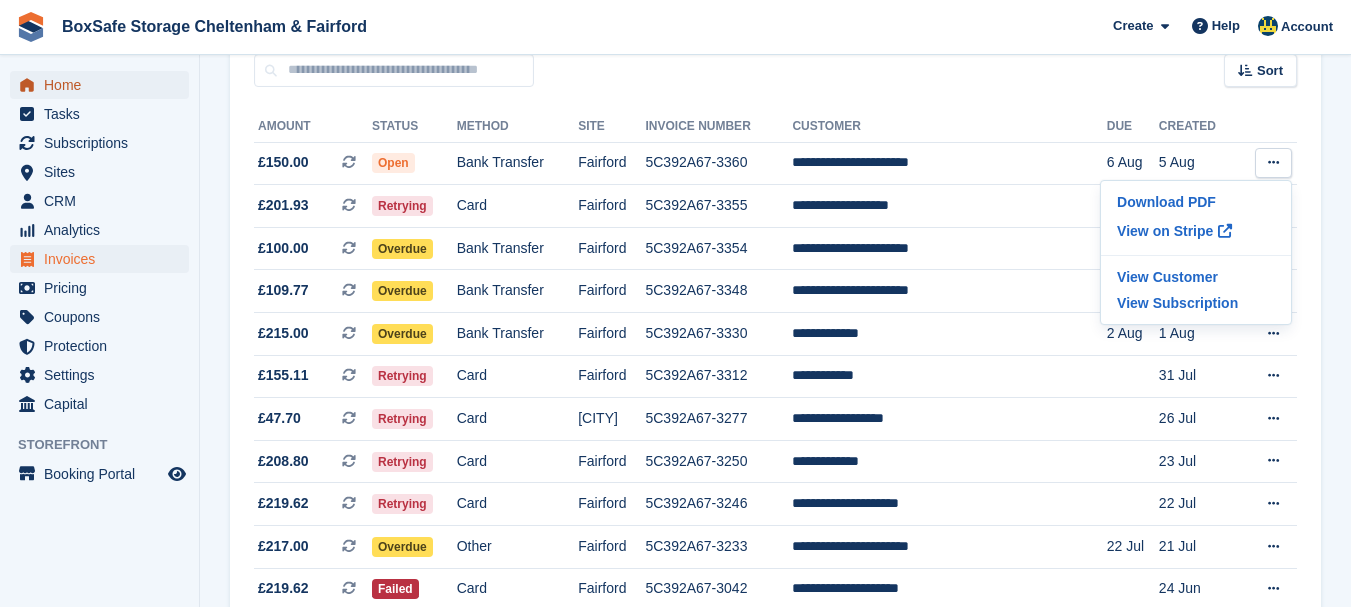 click on "Home" at bounding box center [104, 85] 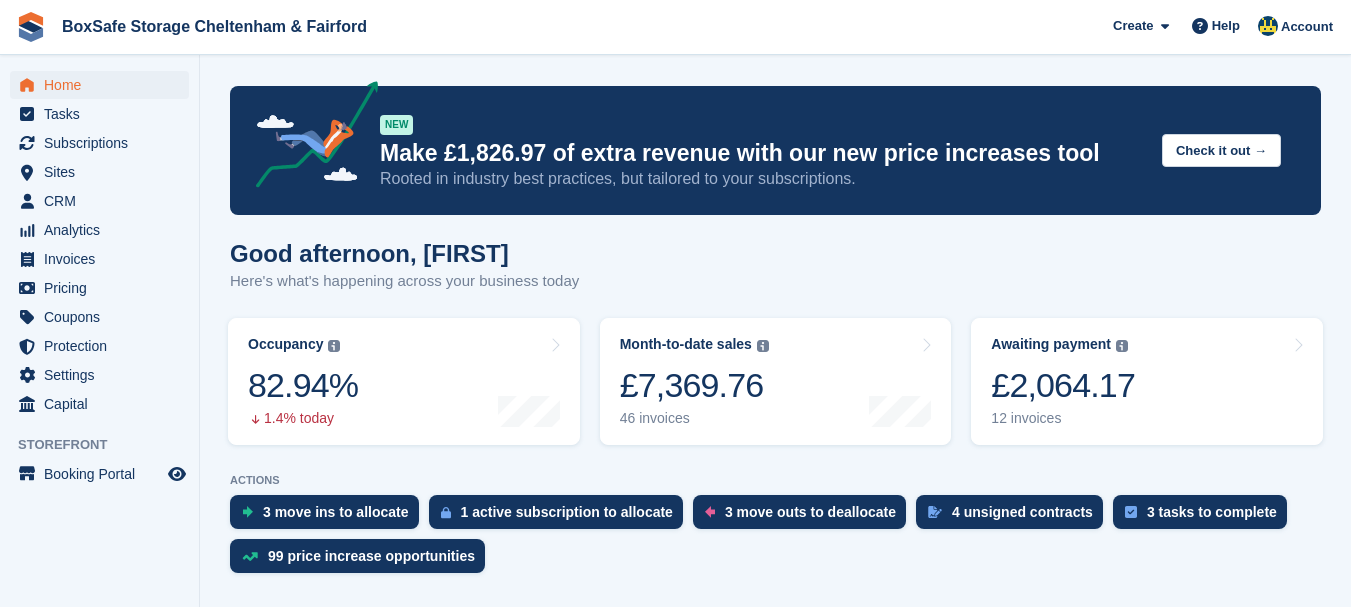 scroll, scrollTop: 0, scrollLeft: 0, axis: both 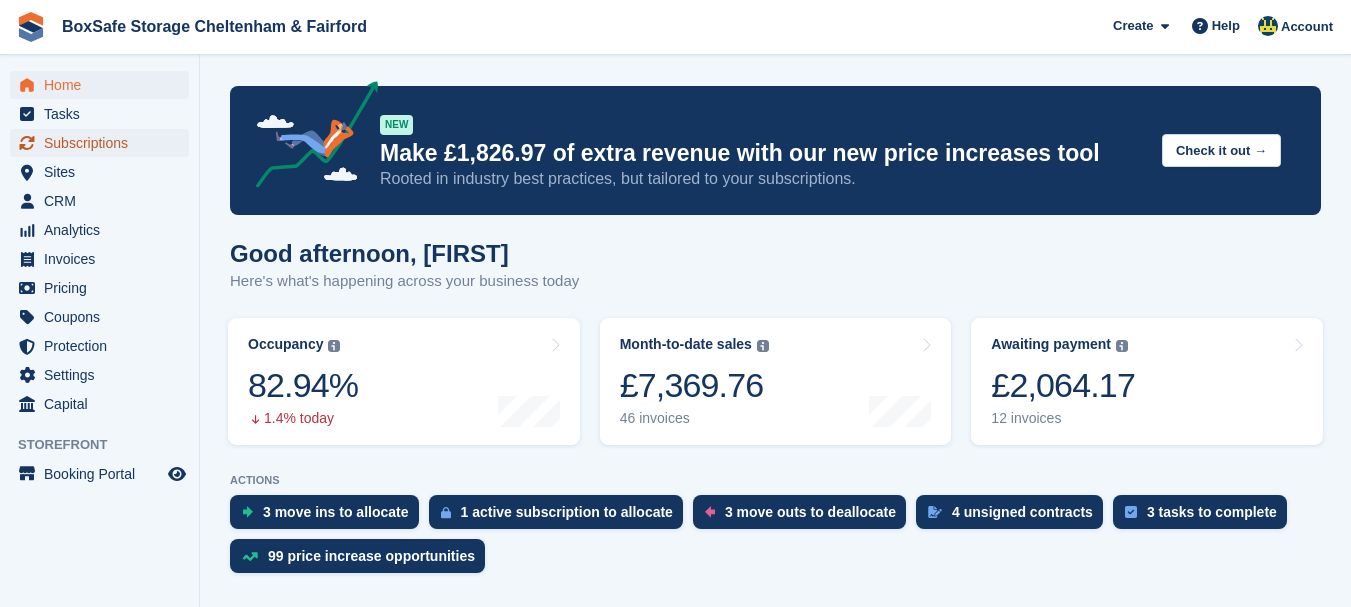 click on "Subscriptions" at bounding box center (104, 143) 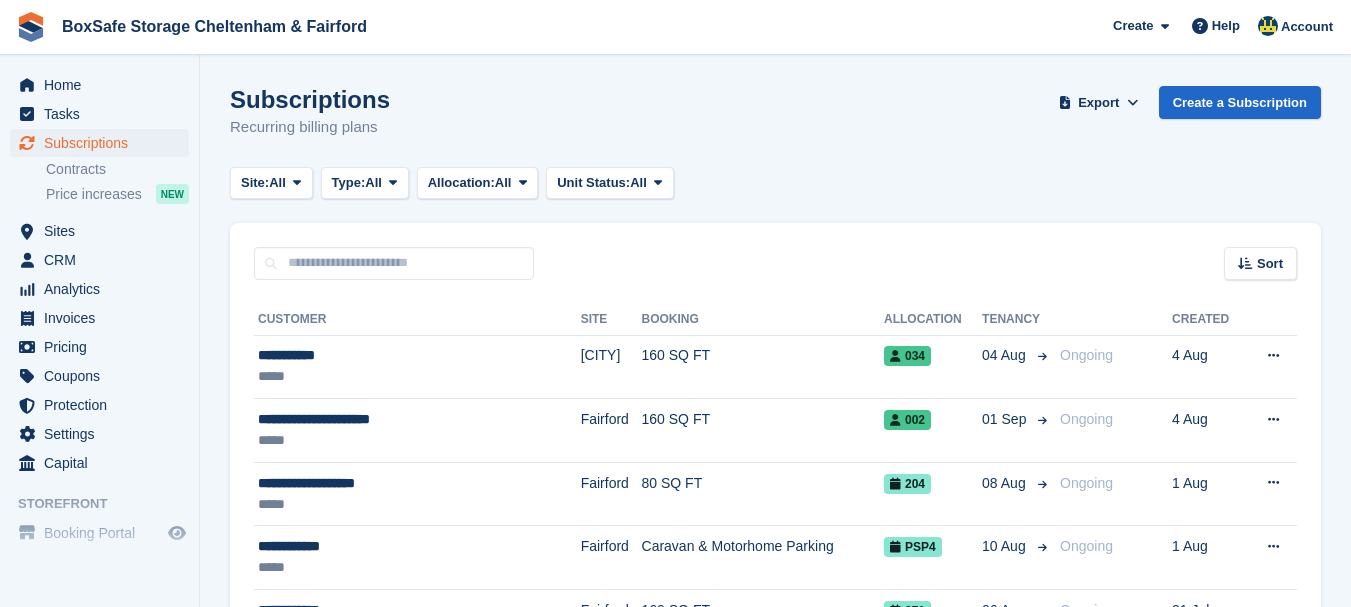 scroll, scrollTop: 0, scrollLeft: 0, axis: both 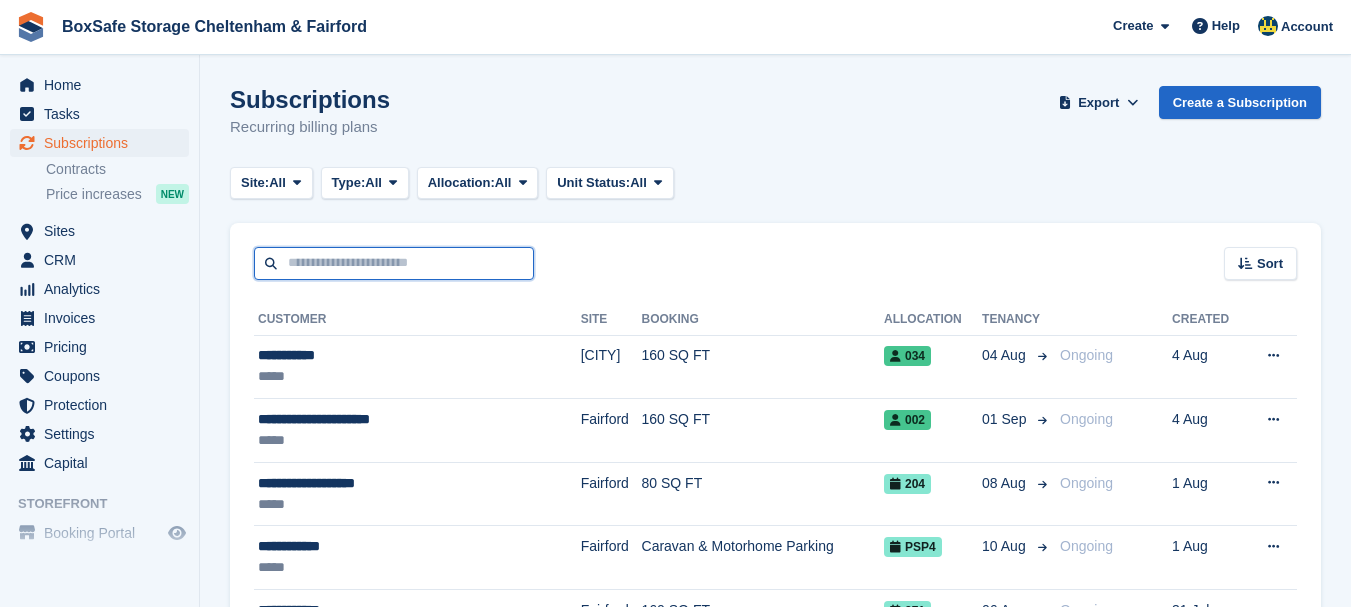 click at bounding box center [394, 263] 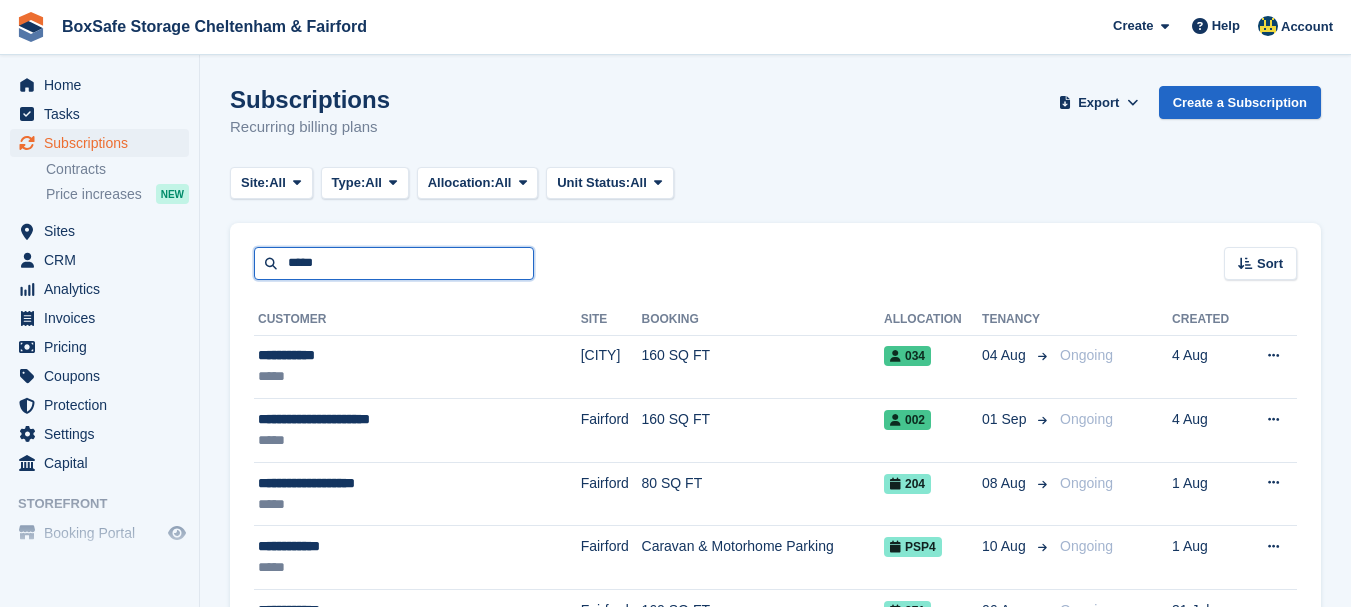 type on "****" 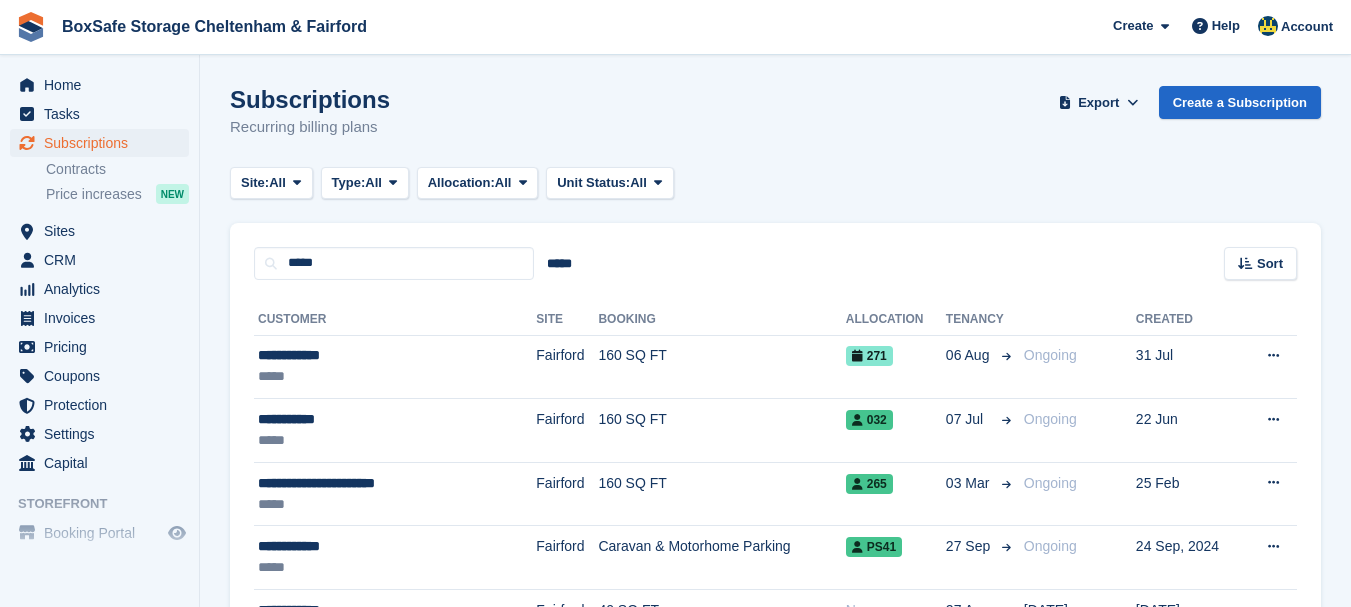 click on "Subscriptions
Recurring billing plans
Export
Export Subscriptions
Export a CSV of all Subscriptions which match the current filters.
Please allow time for large exports.
Start Export
Create a Subscription
Site:
All
All
Fairford
Cheltenham
Type:
All
All
Upcoming
Previous
Active
Ending
All" at bounding box center [775, 503] 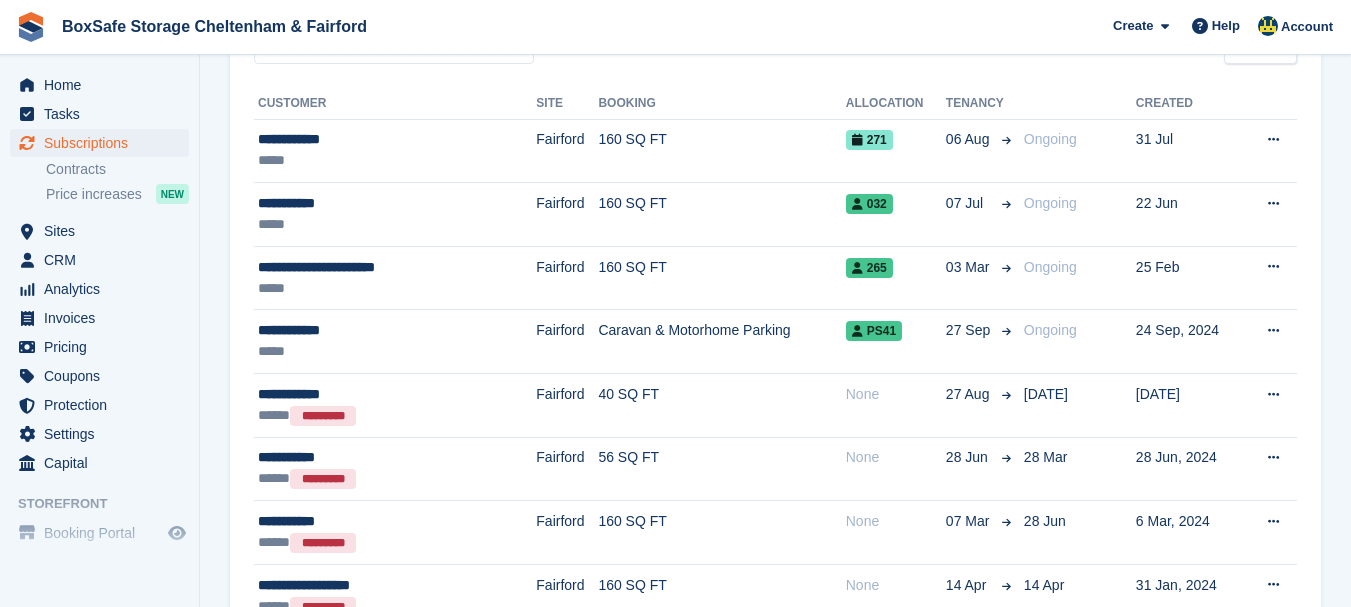 scroll, scrollTop: 240, scrollLeft: 0, axis: vertical 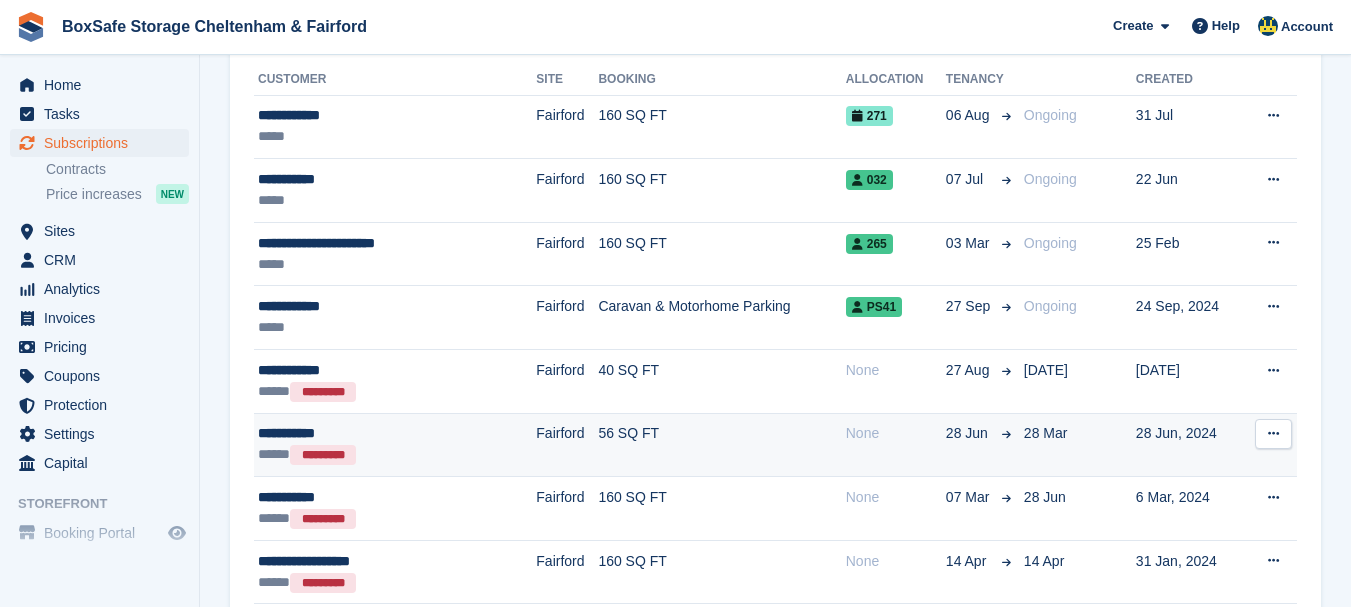 click on "**********" at bounding box center (365, 433) 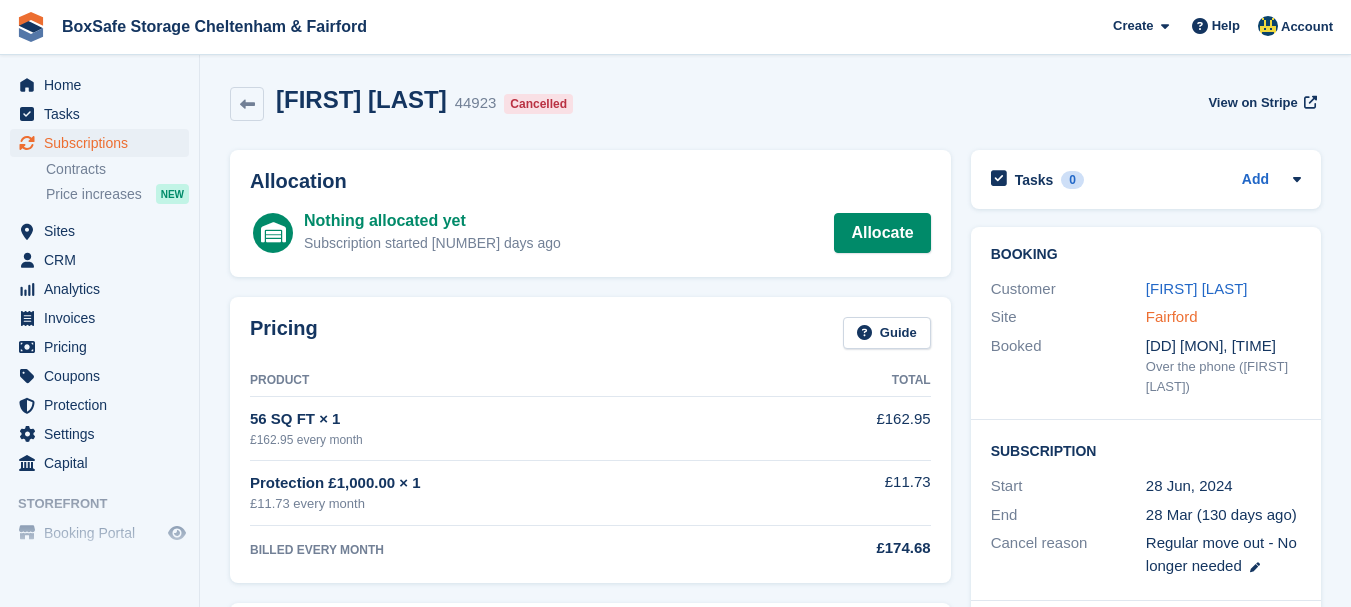 scroll, scrollTop: 0, scrollLeft: 0, axis: both 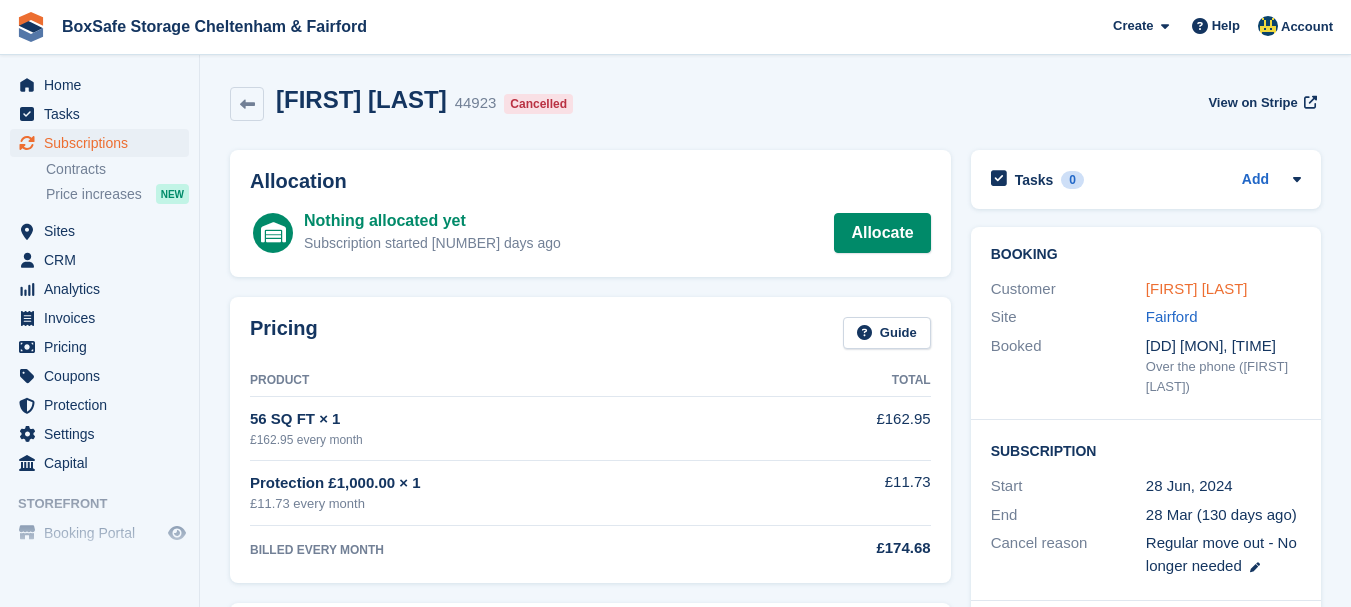 click on "[FIRST] [LAST]" at bounding box center (1197, 288) 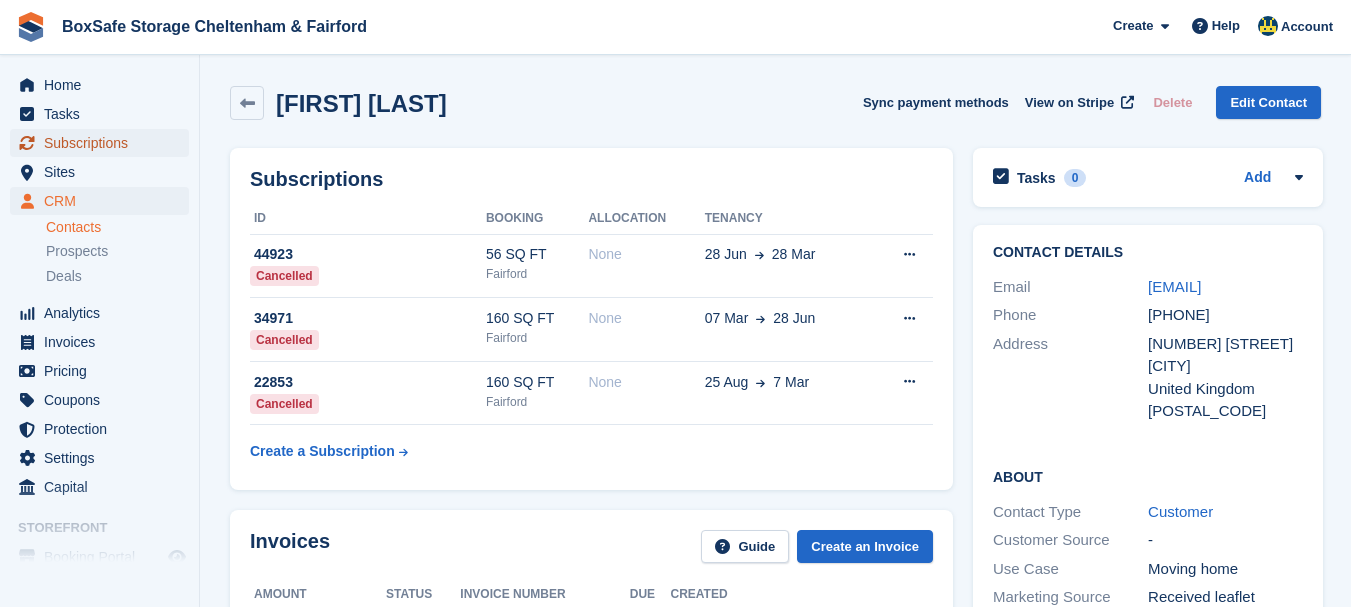 click on "Subscriptions" at bounding box center [104, 143] 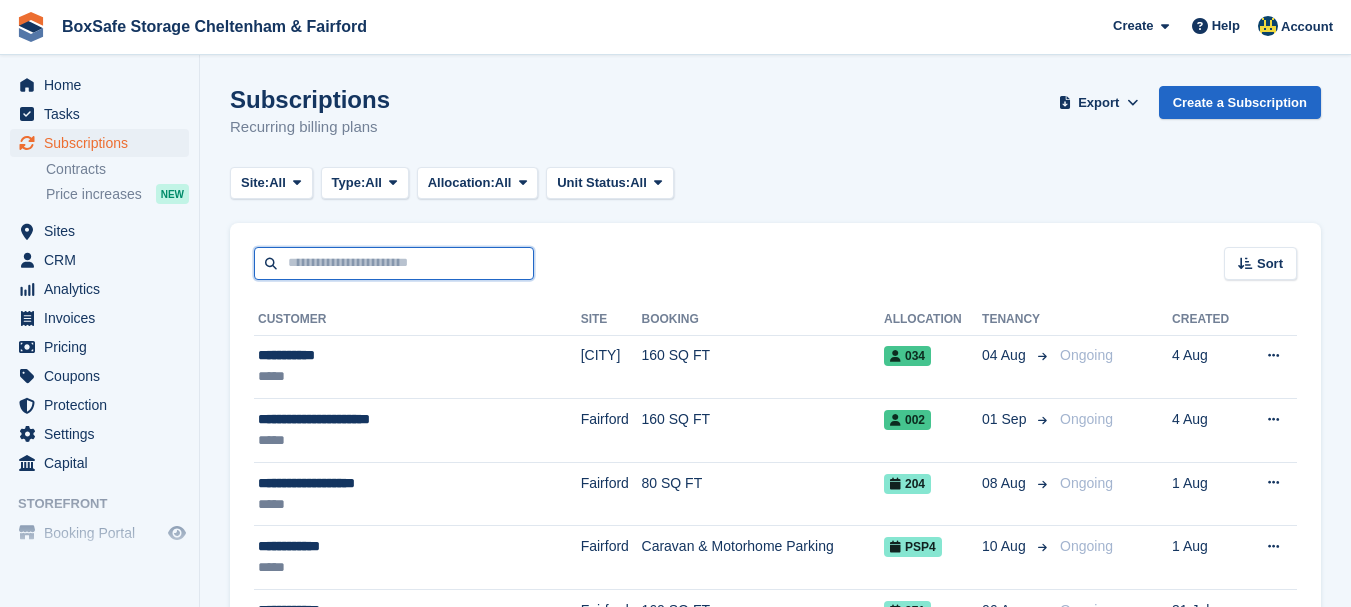click at bounding box center (394, 263) 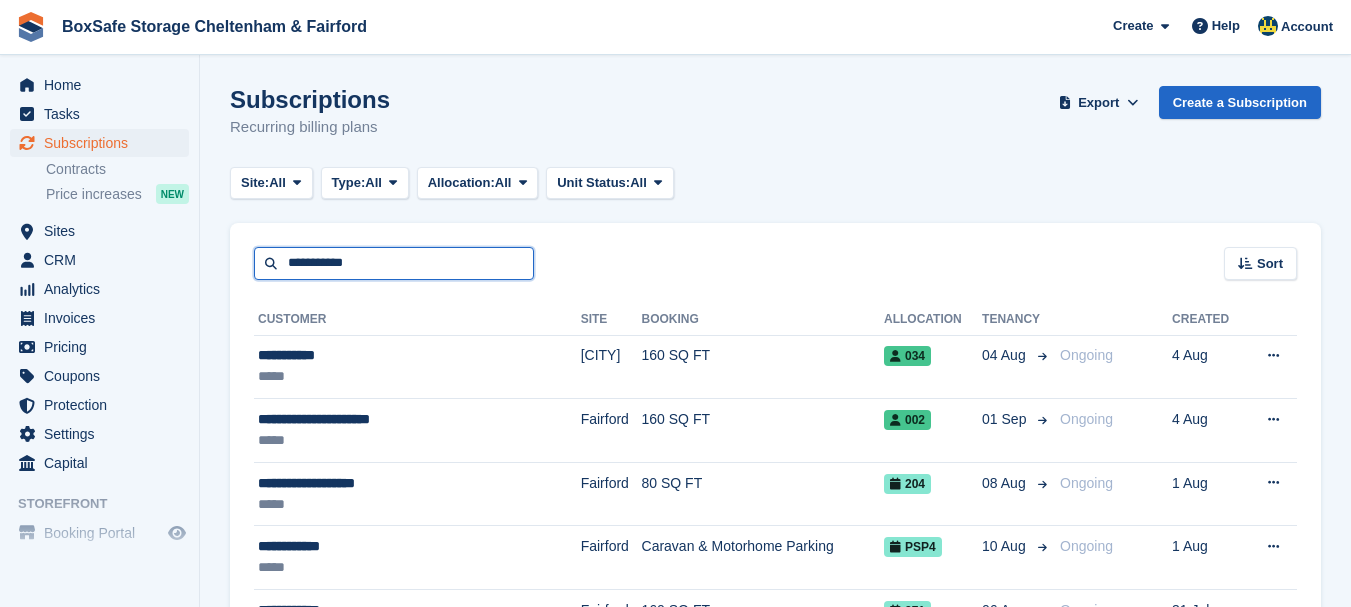 type on "**********" 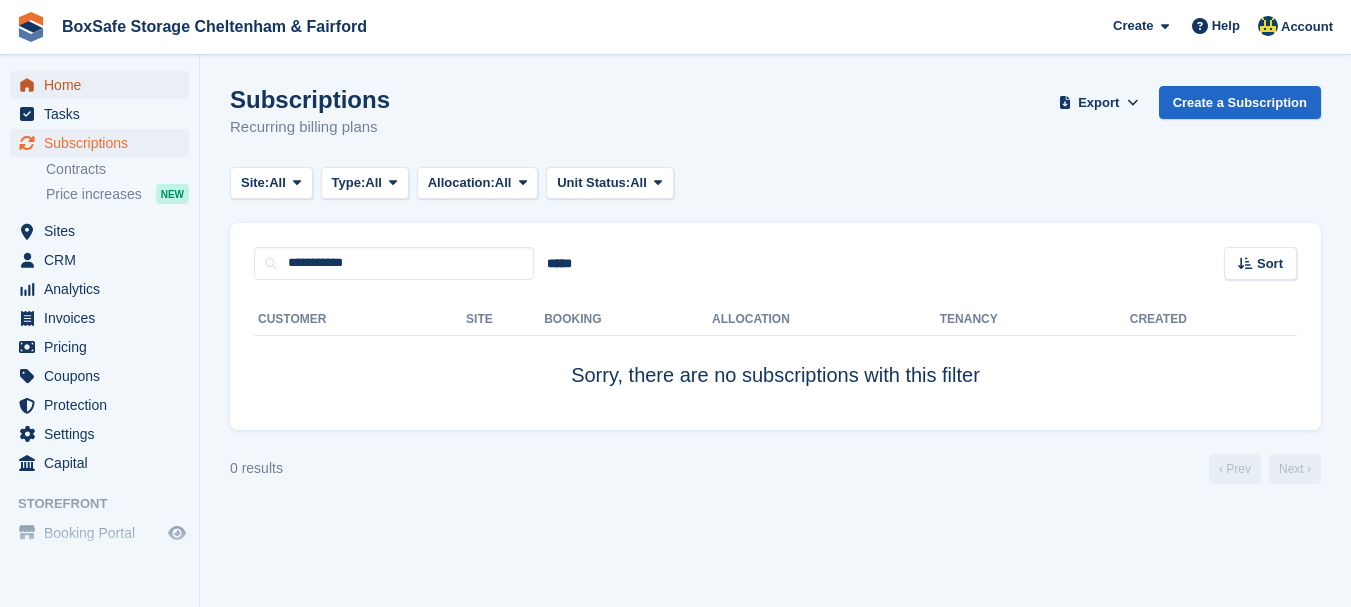 click on "Home" at bounding box center (104, 85) 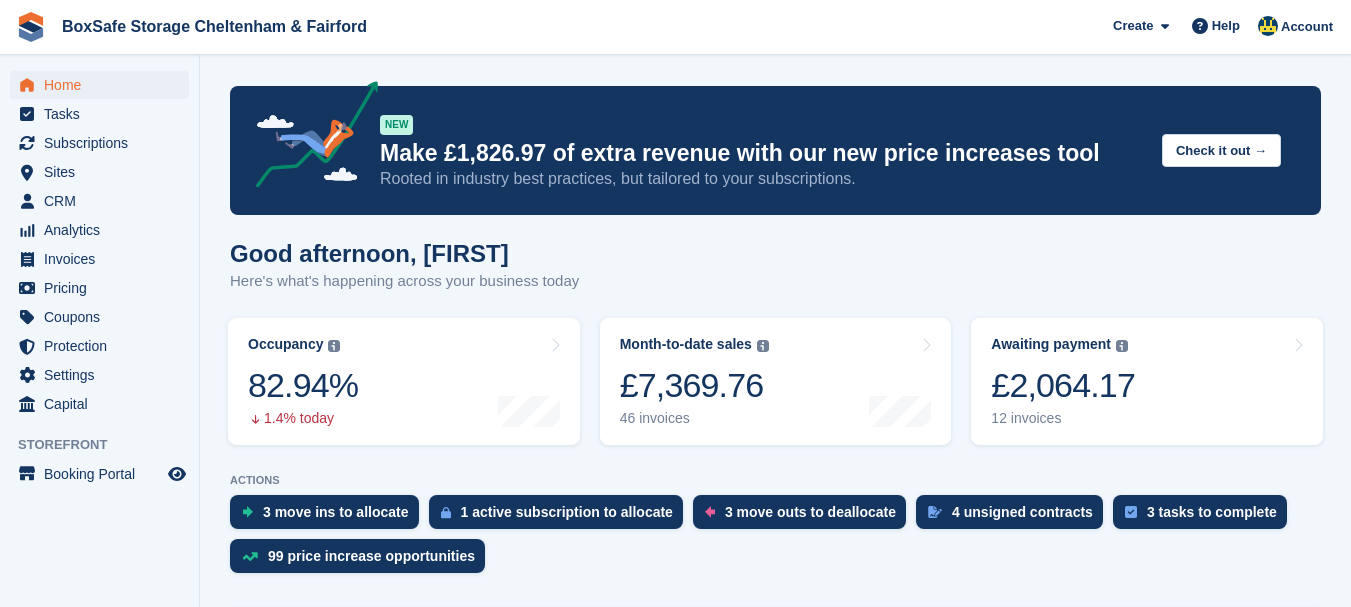 scroll, scrollTop: 0, scrollLeft: 0, axis: both 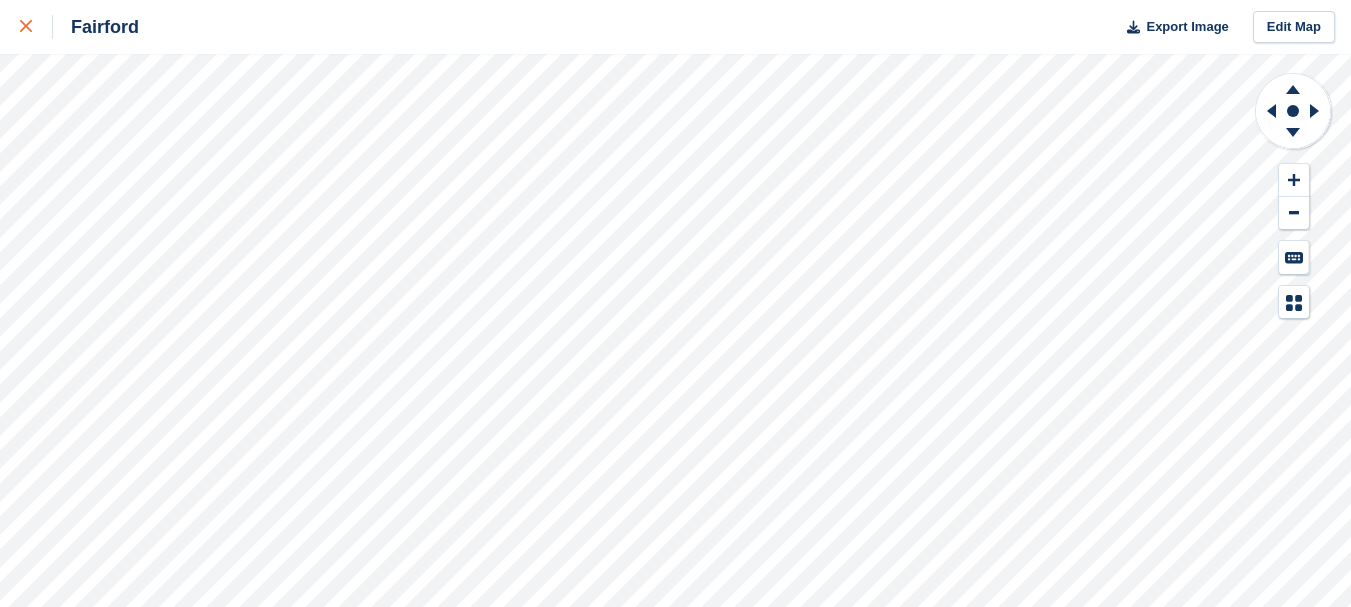 click 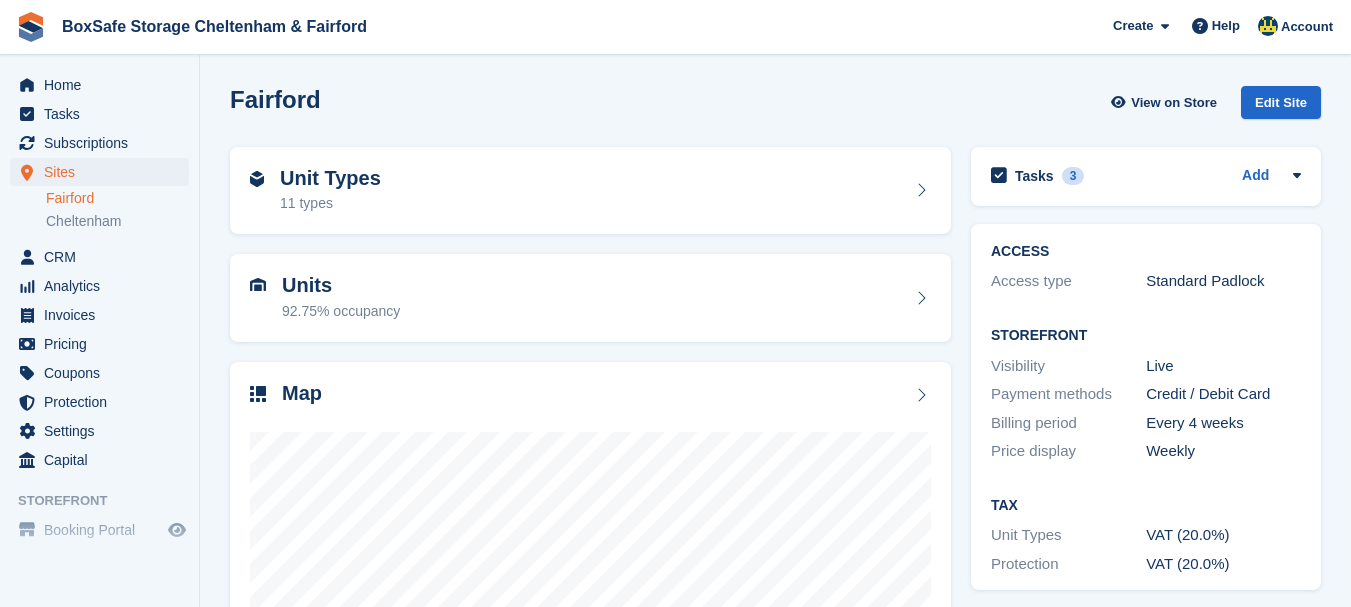 scroll, scrollTop: 0, scrollLeft: 0, axis: both 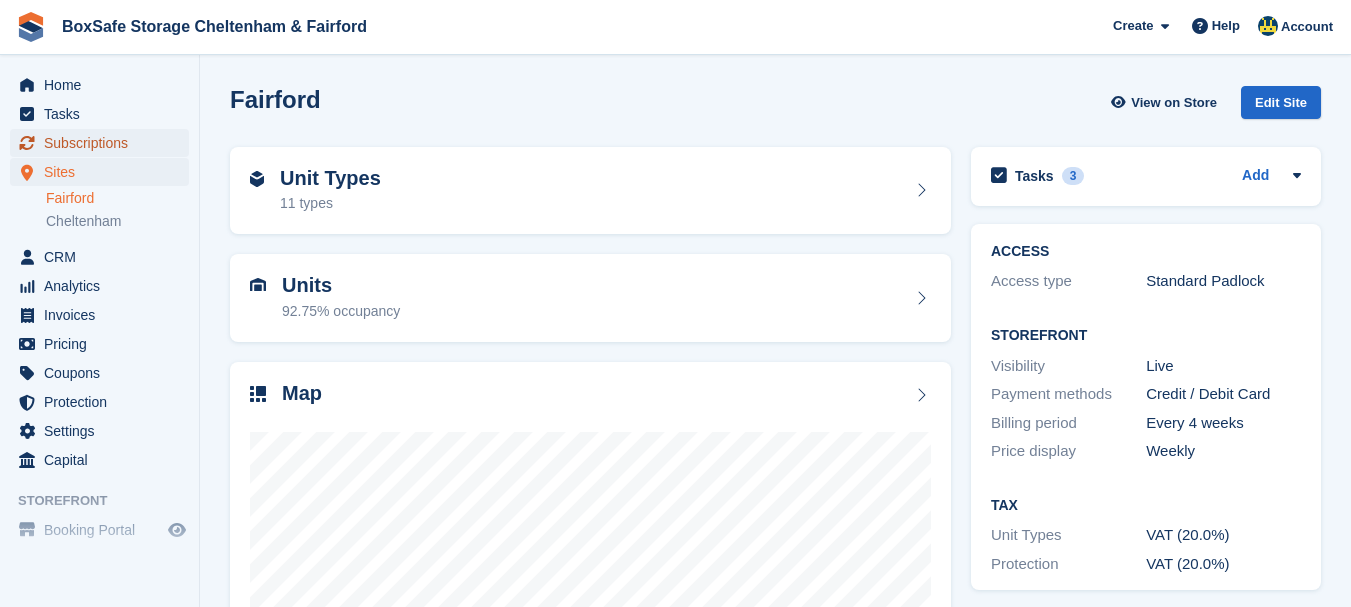 click on "Subscriptions" at bounding box center [104, 143] 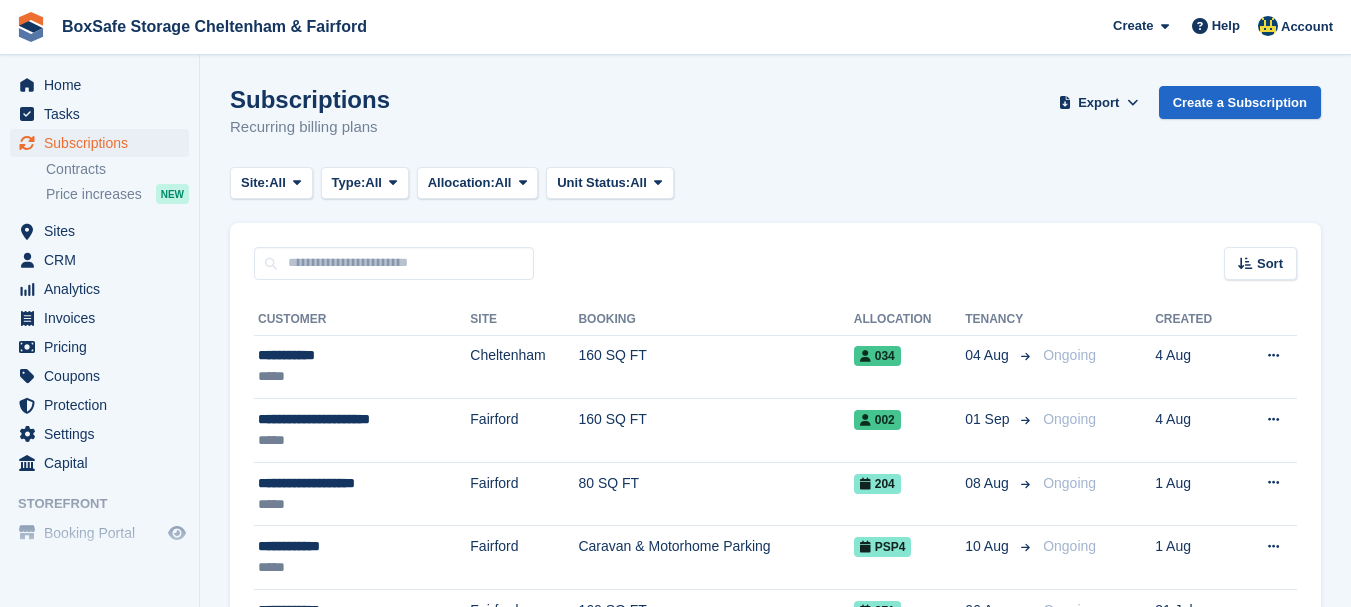 scroll, scrollTop: 0, scrollLeft: 0, axis: both 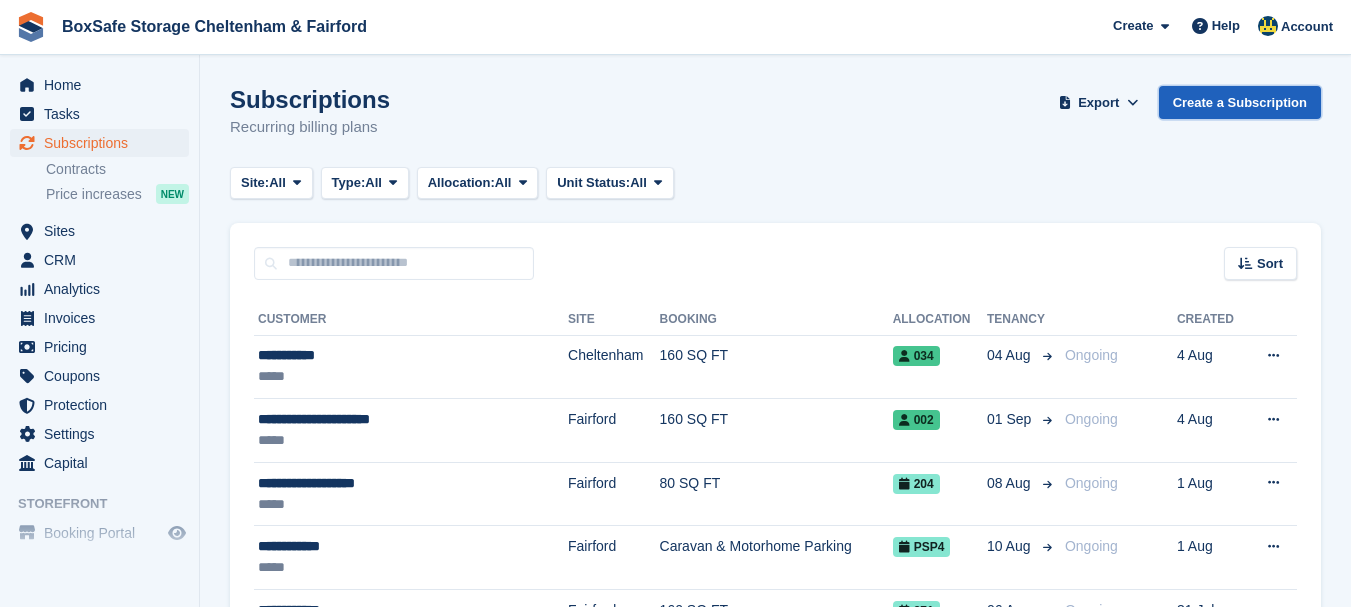 click on "Create a Subscription" at bounding box center [1240, 102] 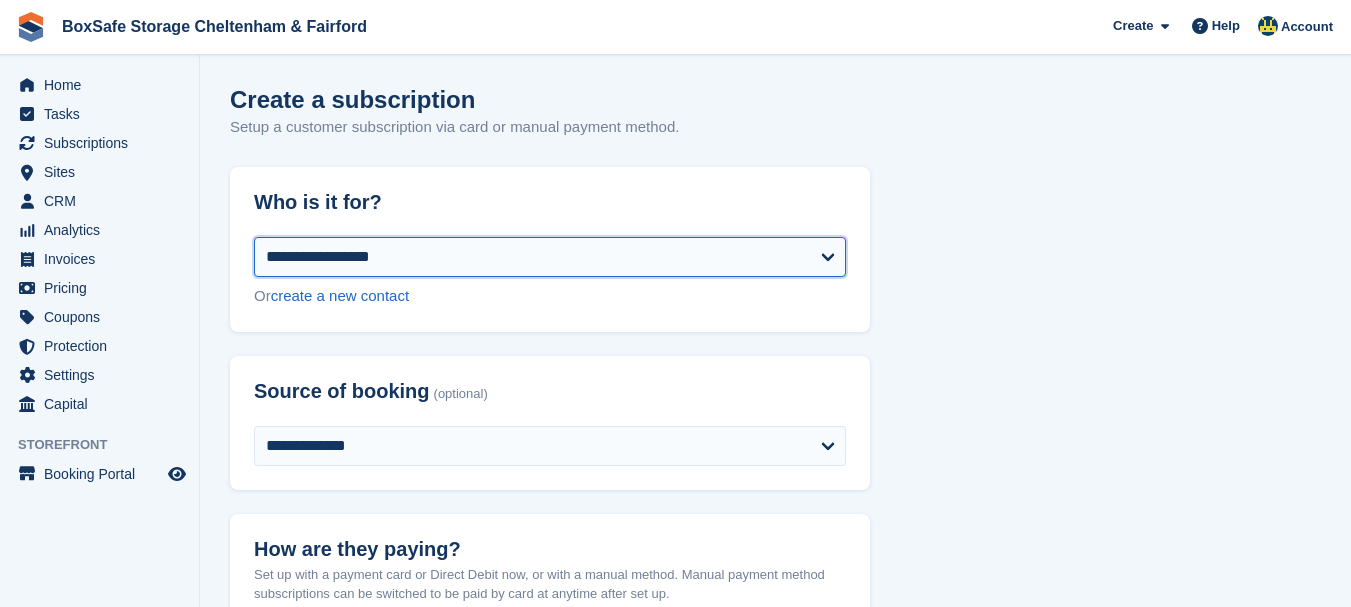 click on "**********" at bounding box center (550, 257) 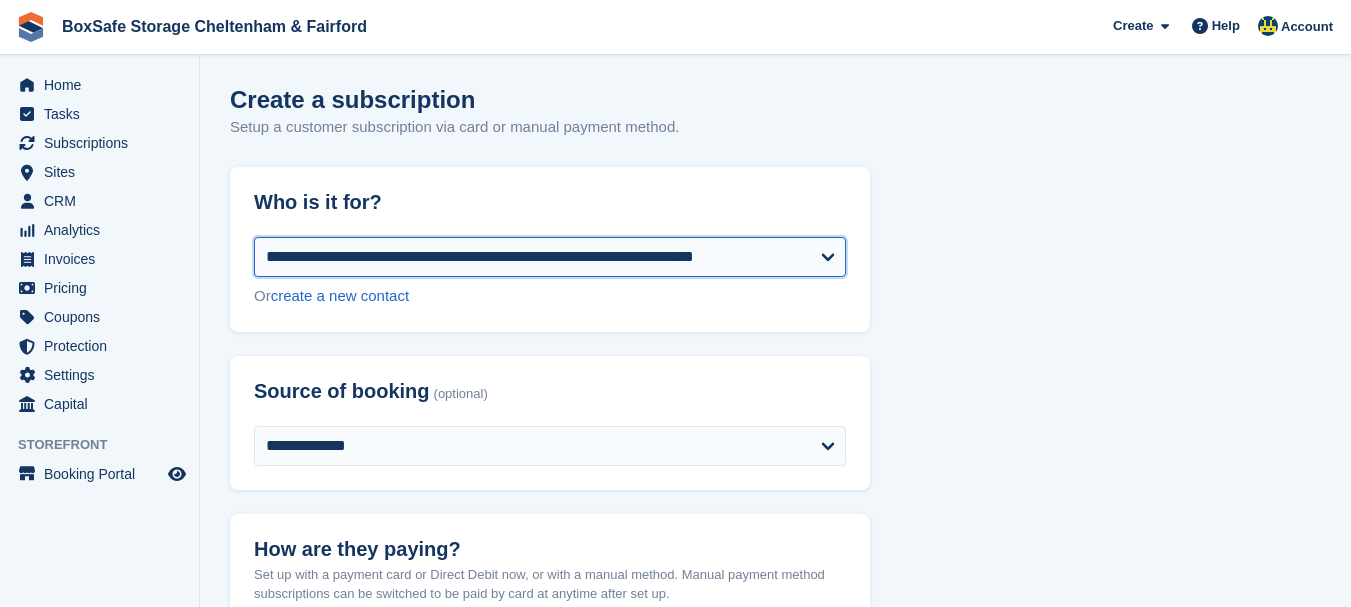 click on "**********" at bounding box center [550, 257] 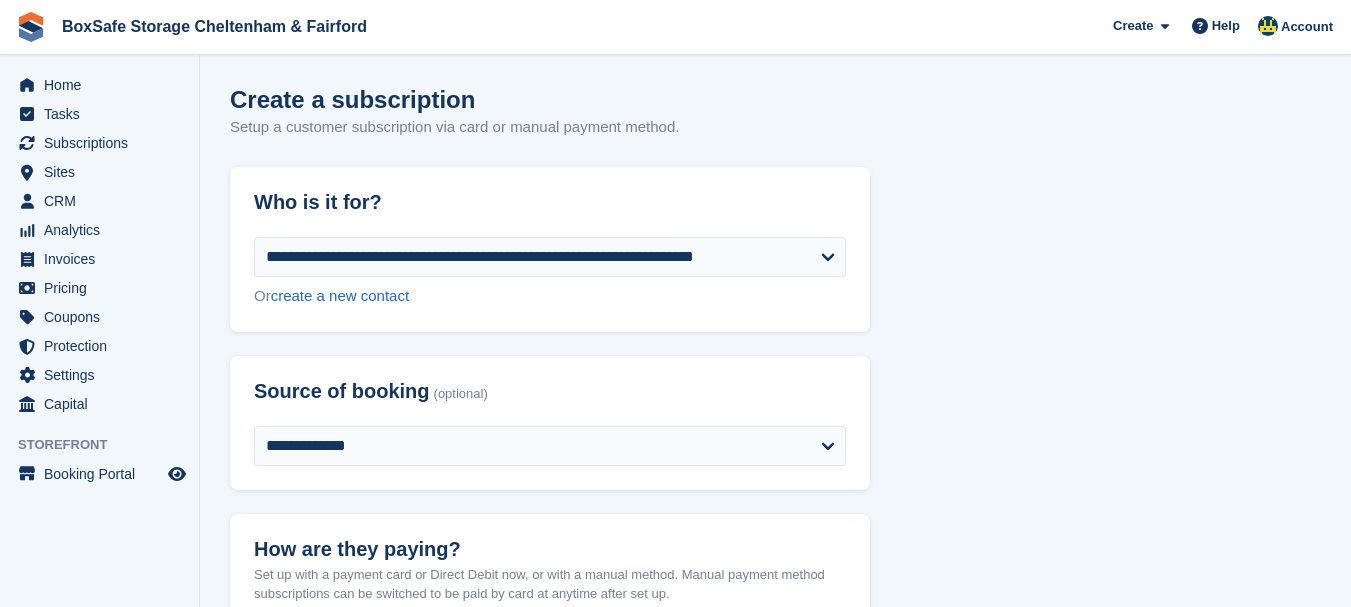 click on "**********" at bounding box center [775, 1460] 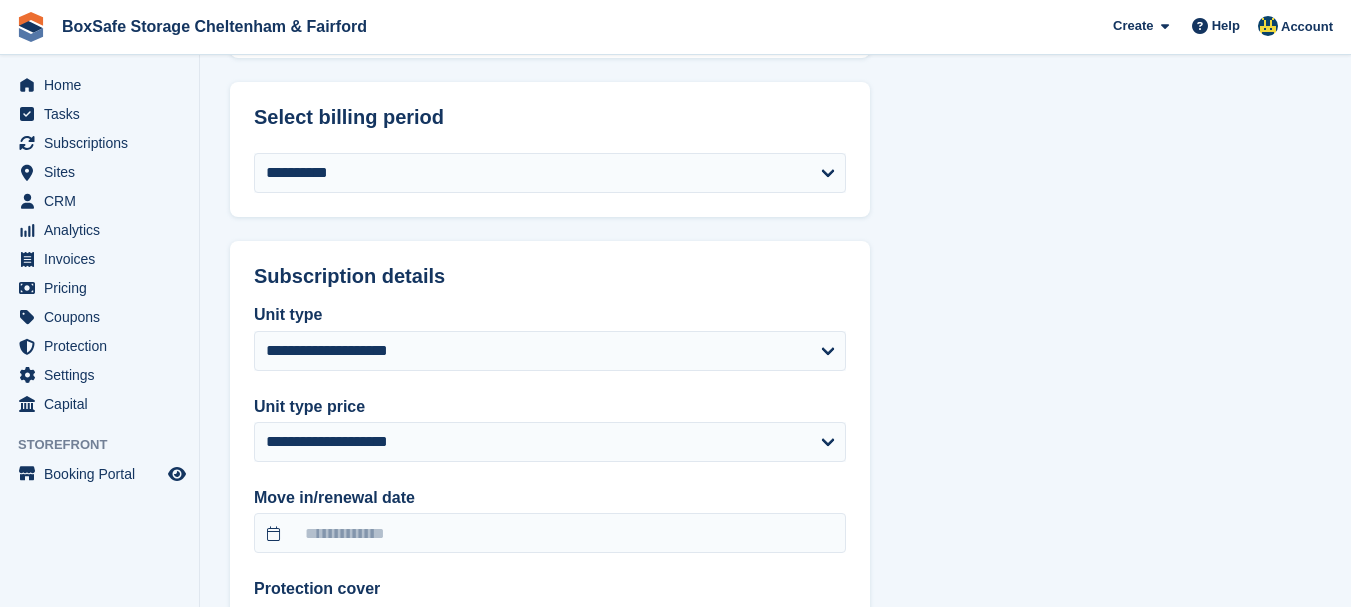 scroll, scrollTop: 920, scrollLeft: 0, axis: vertical 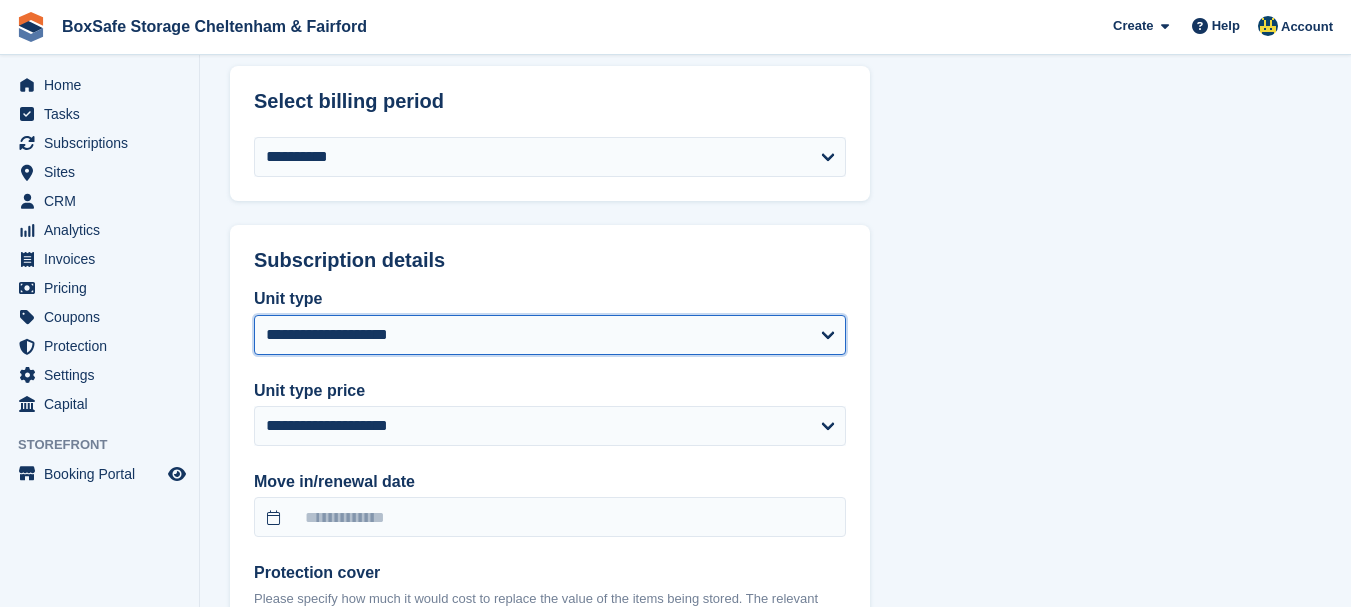 click on "**********" at bounding box center (550, 335) 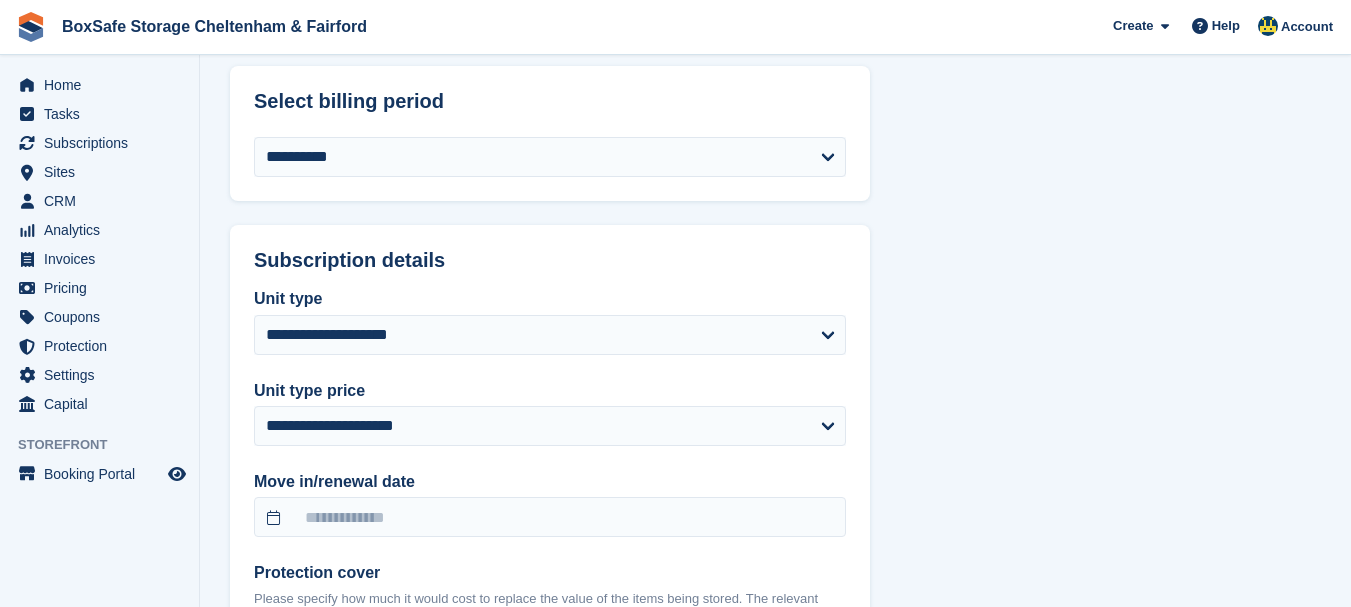 click on "**********" at bounding box center [775, 540] 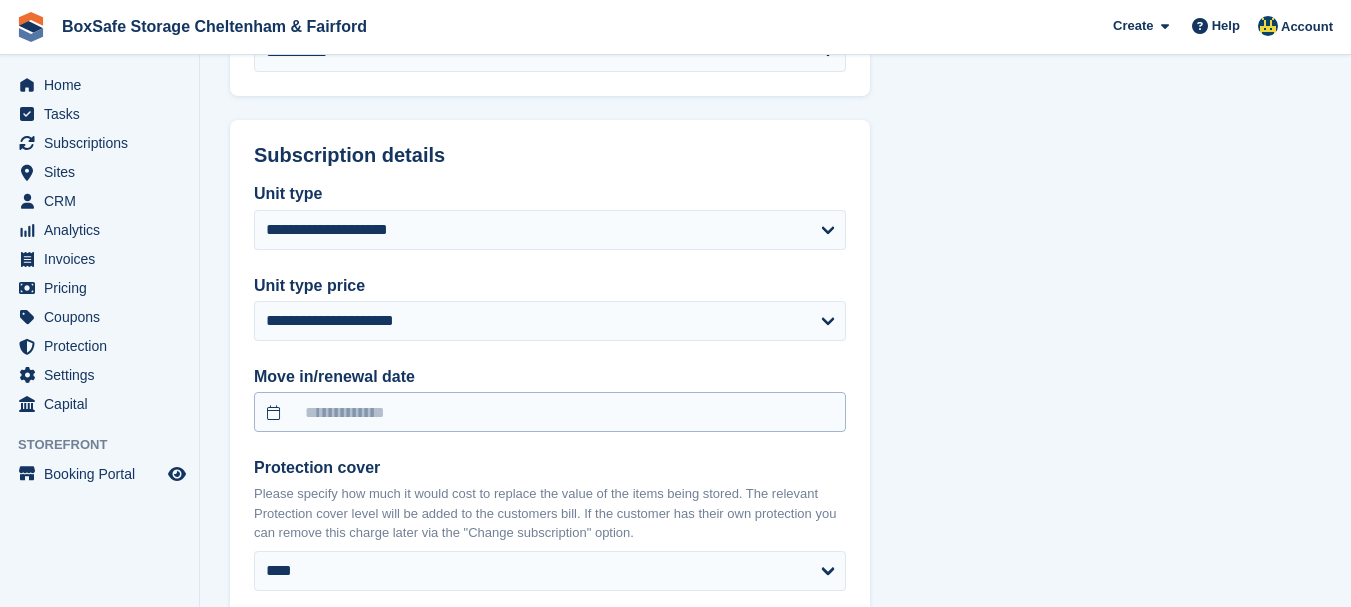 scroll, scrollTop: 1040, scrollLeft: 0, axis: vertical 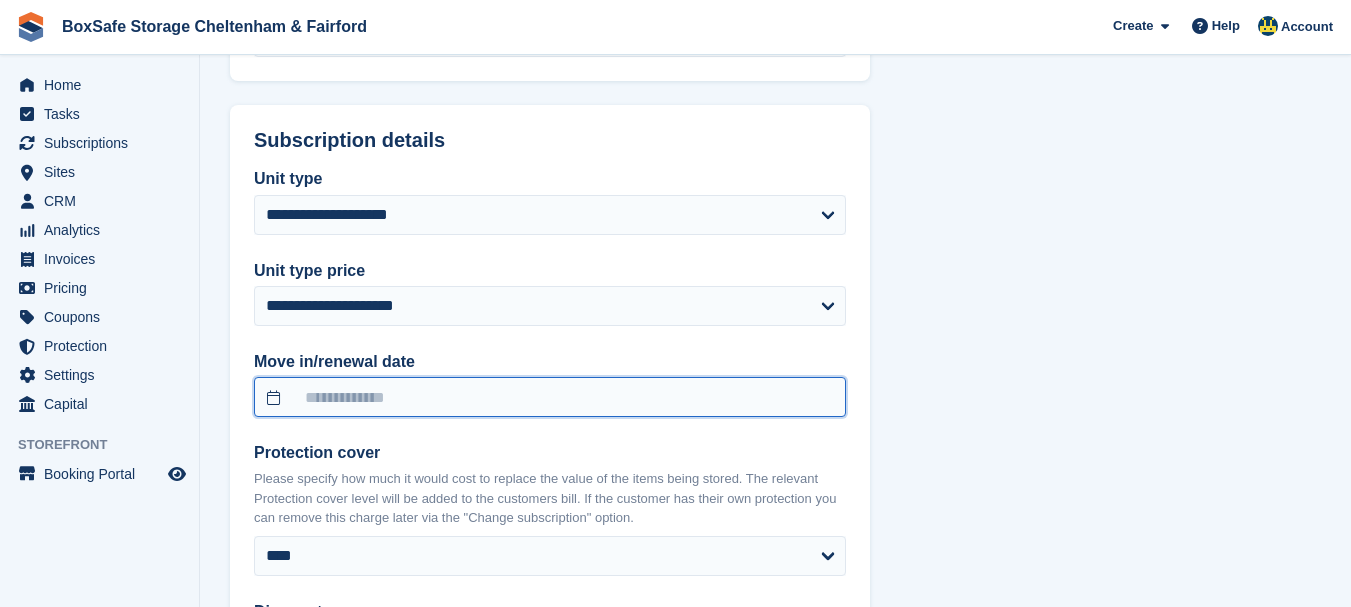 click at bounding box center (550, 397) 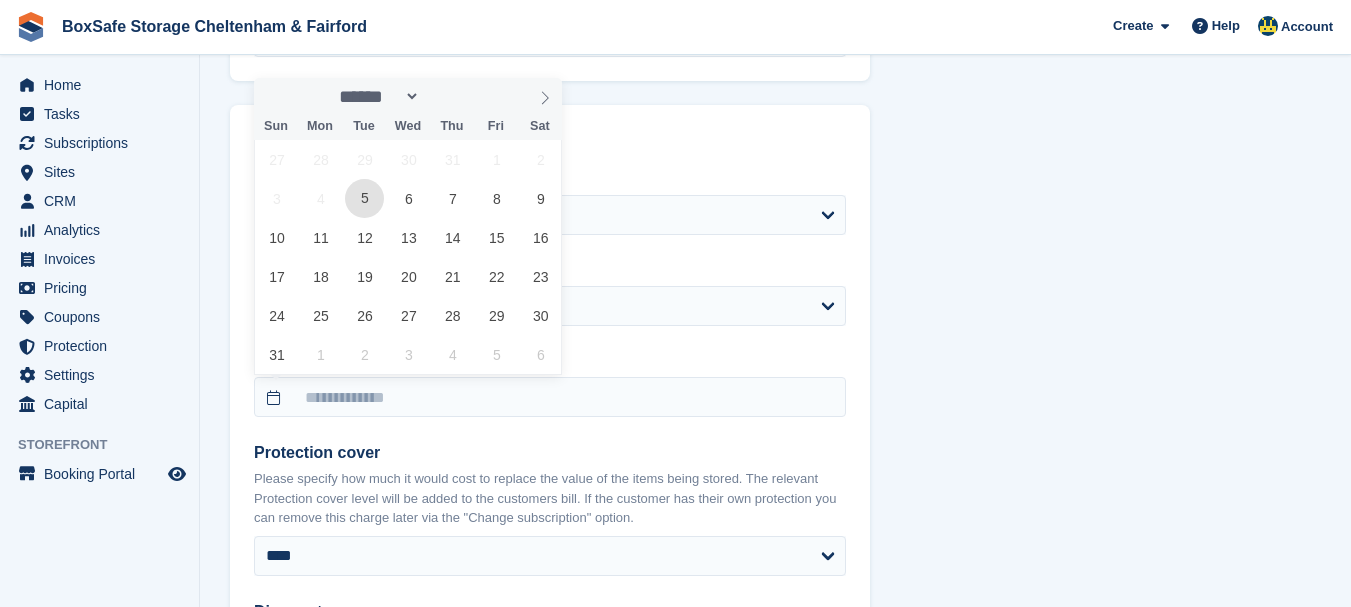 click on "5" at bounding box center (364, 198) 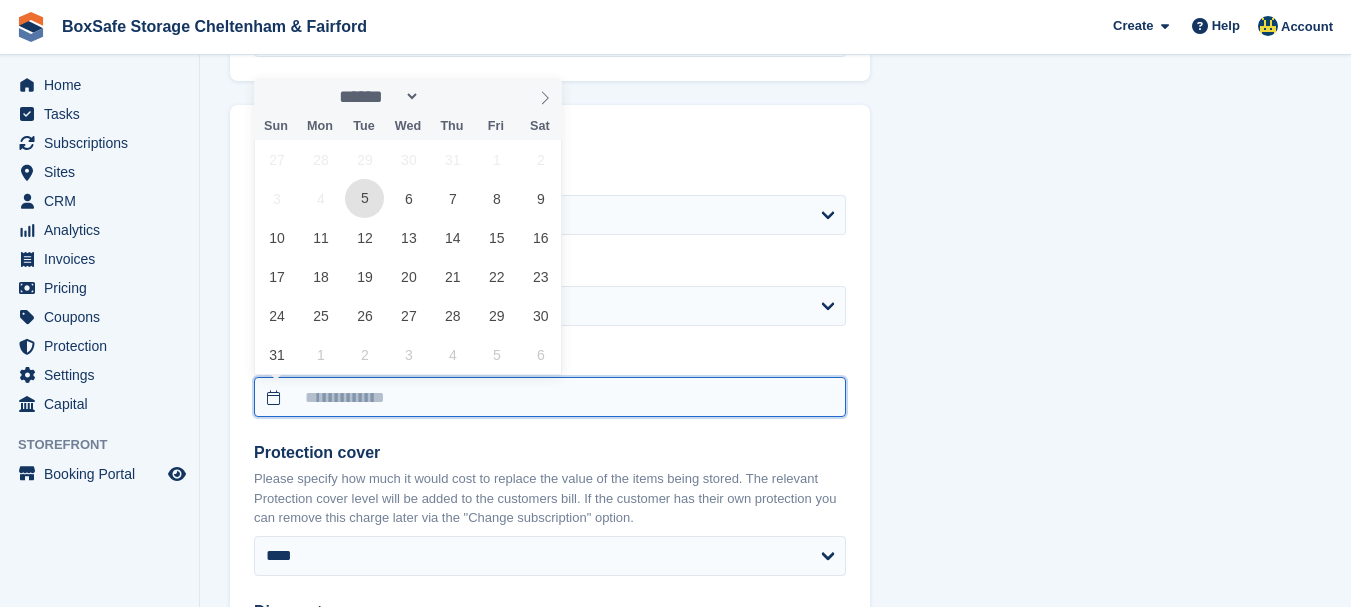 type on "**********" 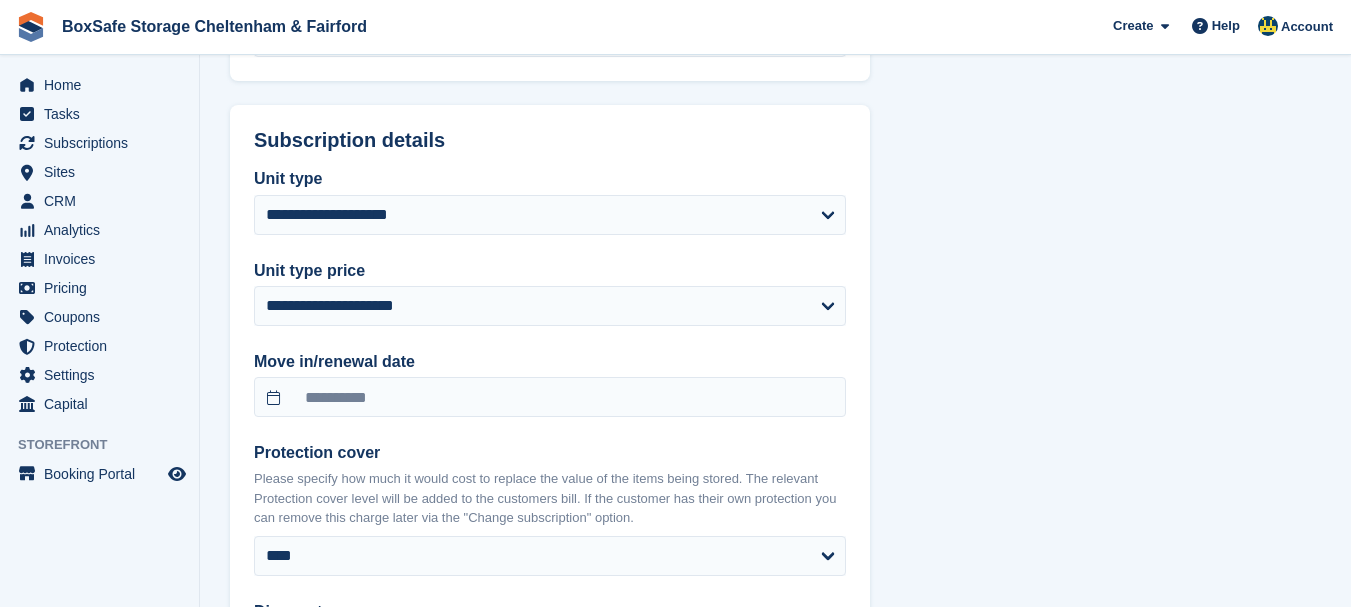 click on "**********" at bounding box center (775, 420) 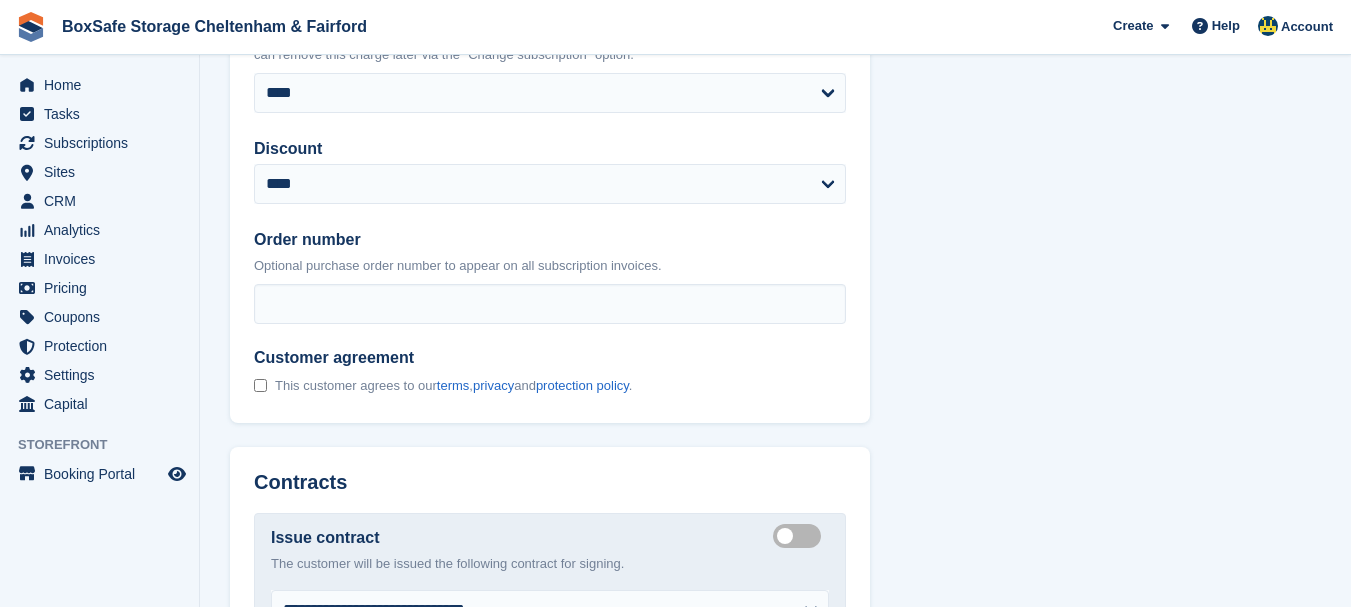 scroll, scrollTop: 1520, scrollLeft: 0, axis: vertical 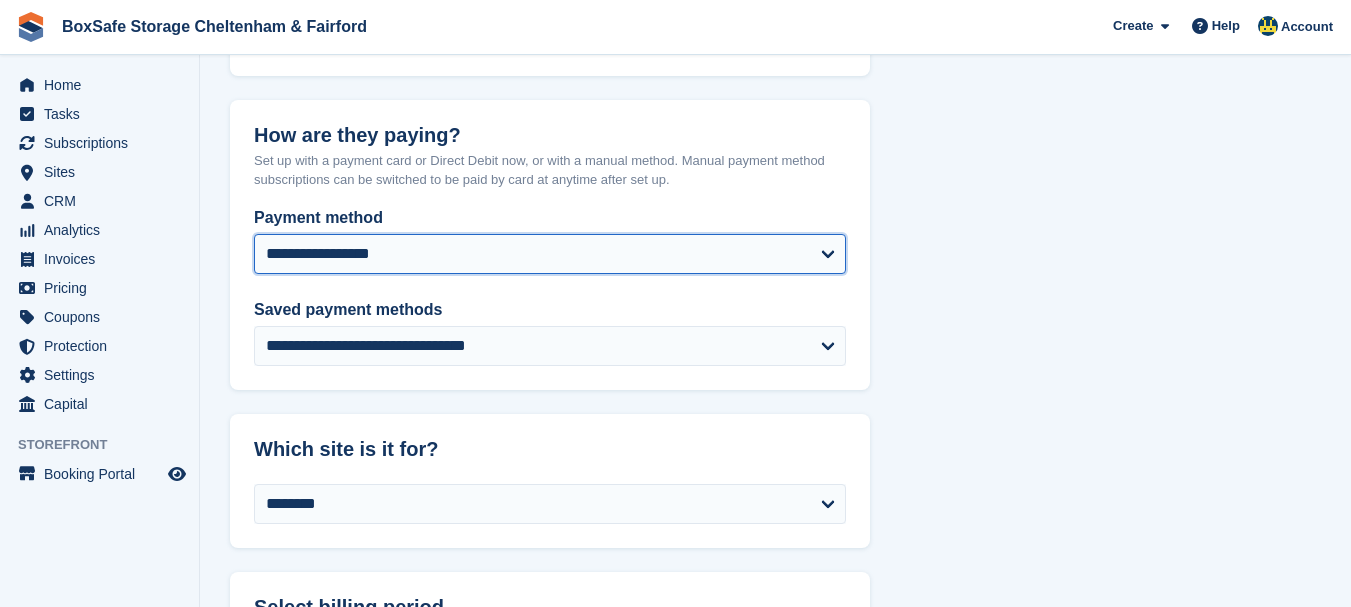 click on "**********" at bounding box center [550, 254] 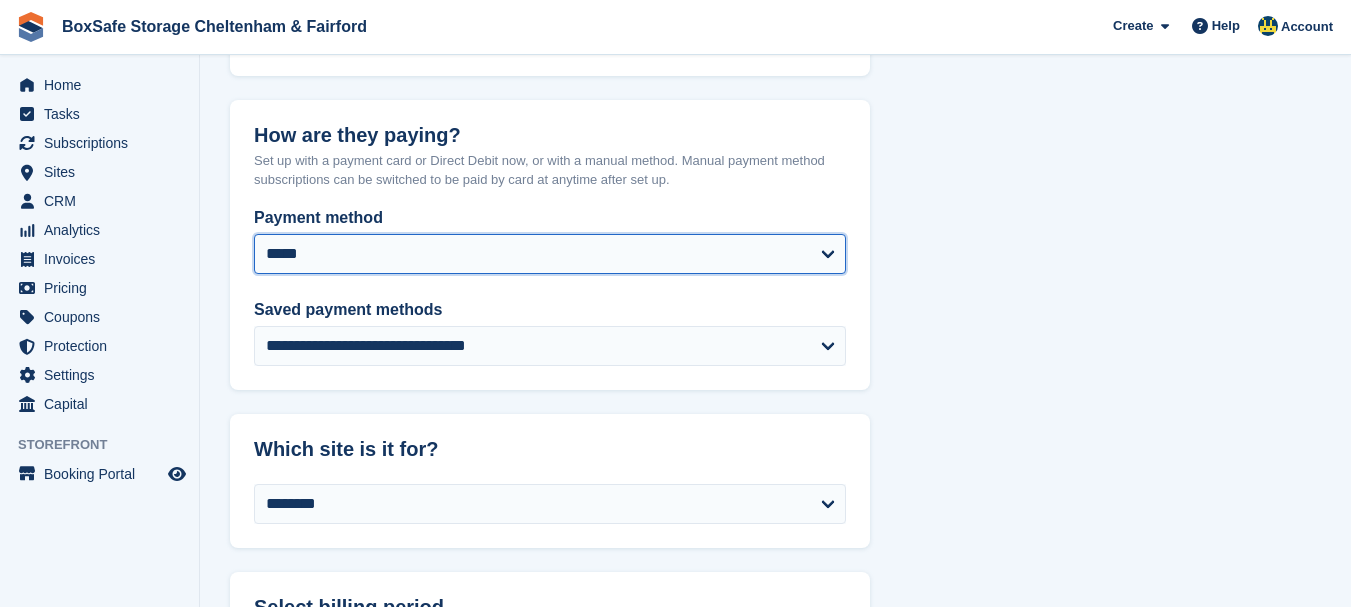 click on "**********" at bounding box center (550, 254) 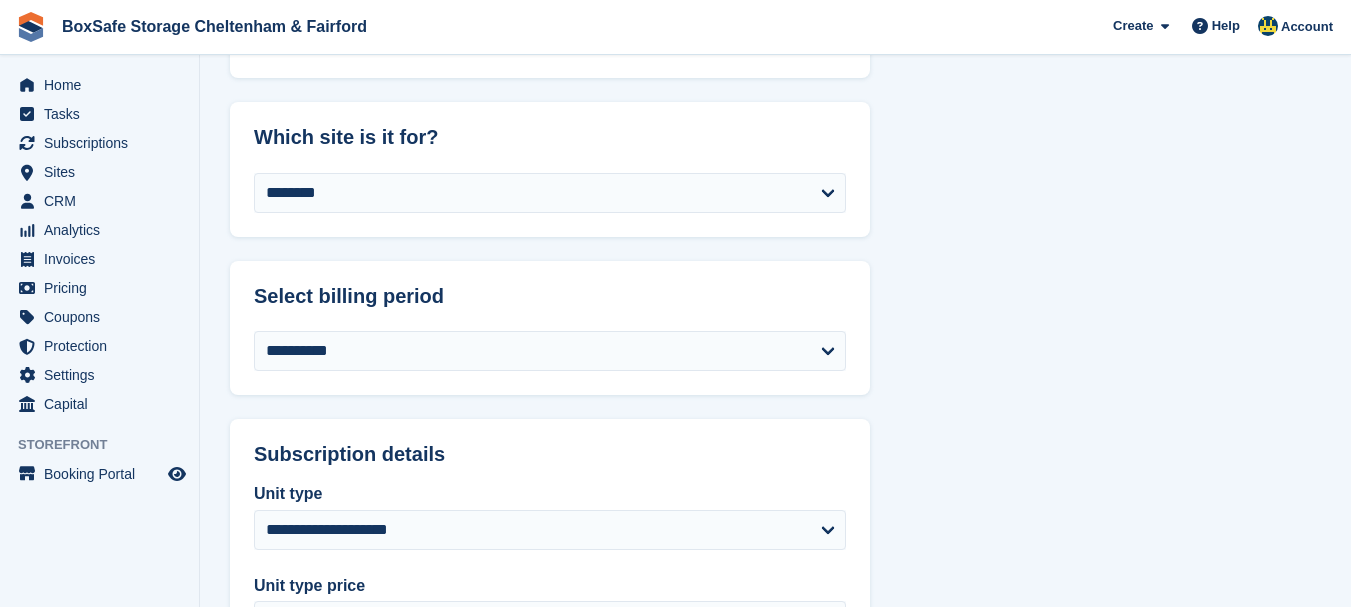 scroll, scrollTop: 997, scrollLeft: 0, axis: vertical 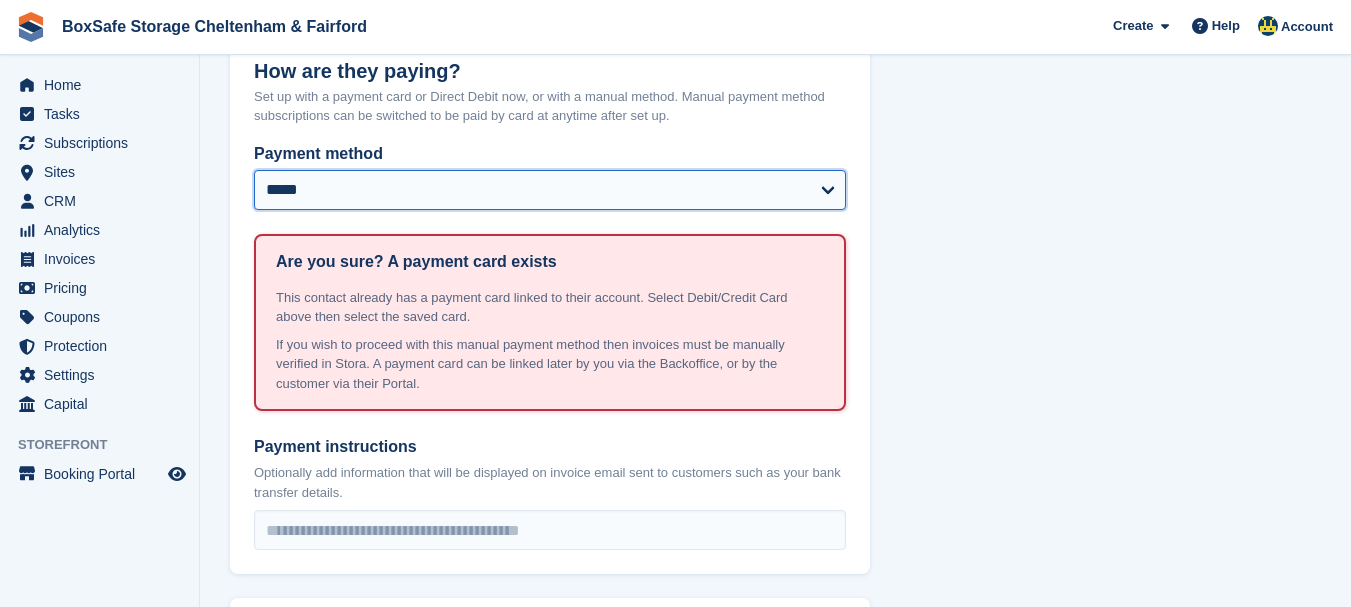 click on "**********" at bounding box center [550, 190] 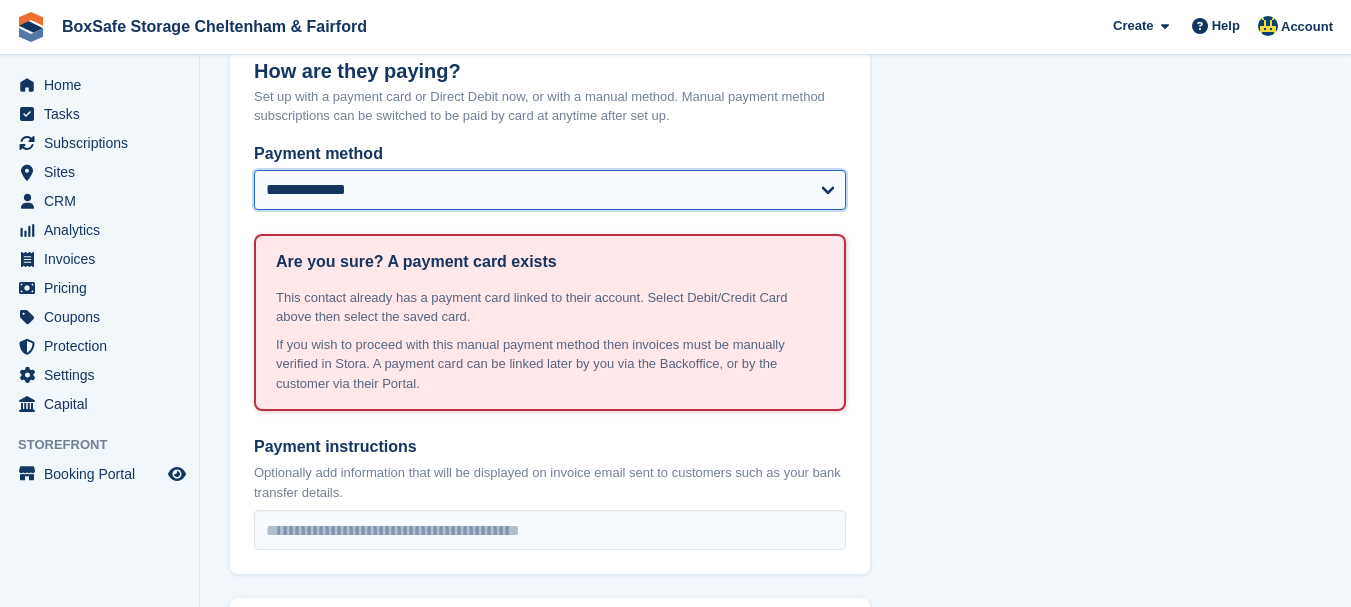 click on "**********" at bounding box center (550, 190) 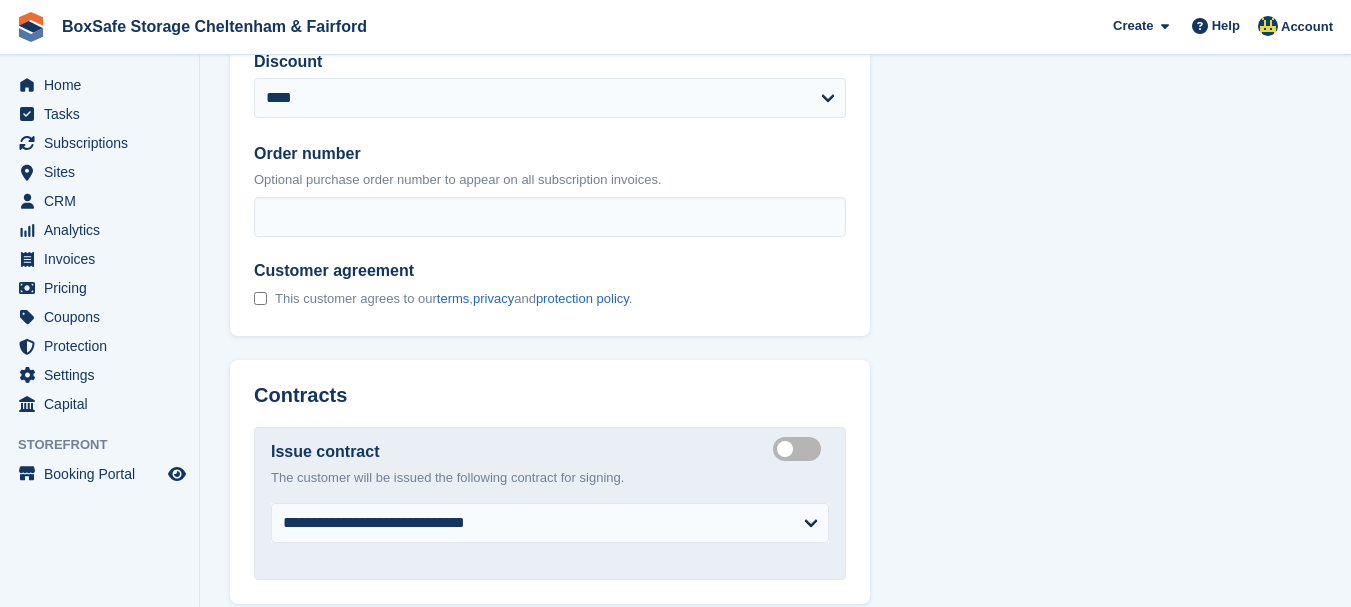 scroll, scrollTop: 1908, scrollLeft: 0, axis: vertical 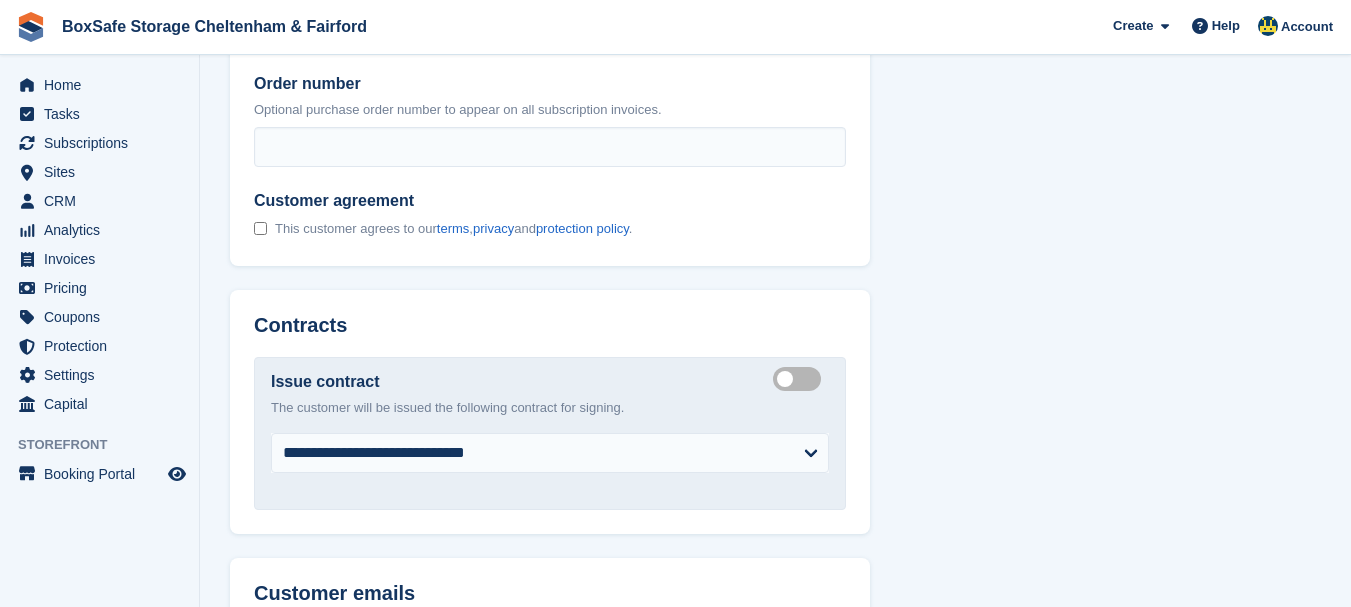 click on "Create integrated contract" at bounding box center [801, 379] 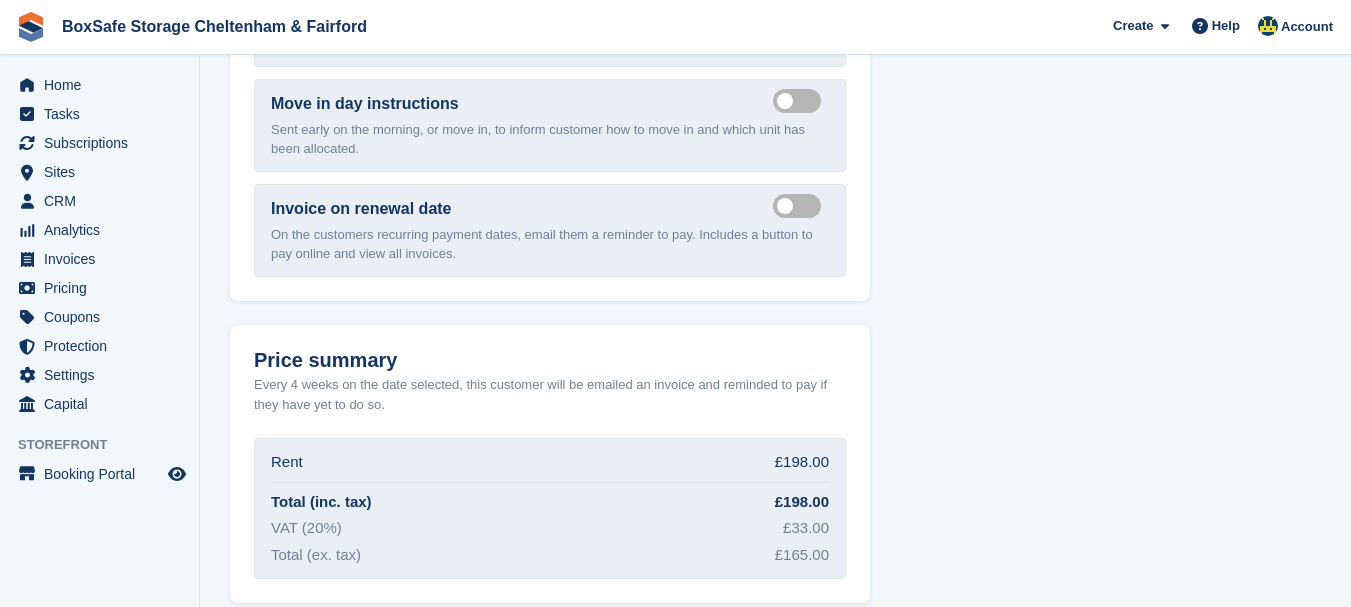 scroll, scrollTop: 2583, scrollLeft: 0, axis: vertical 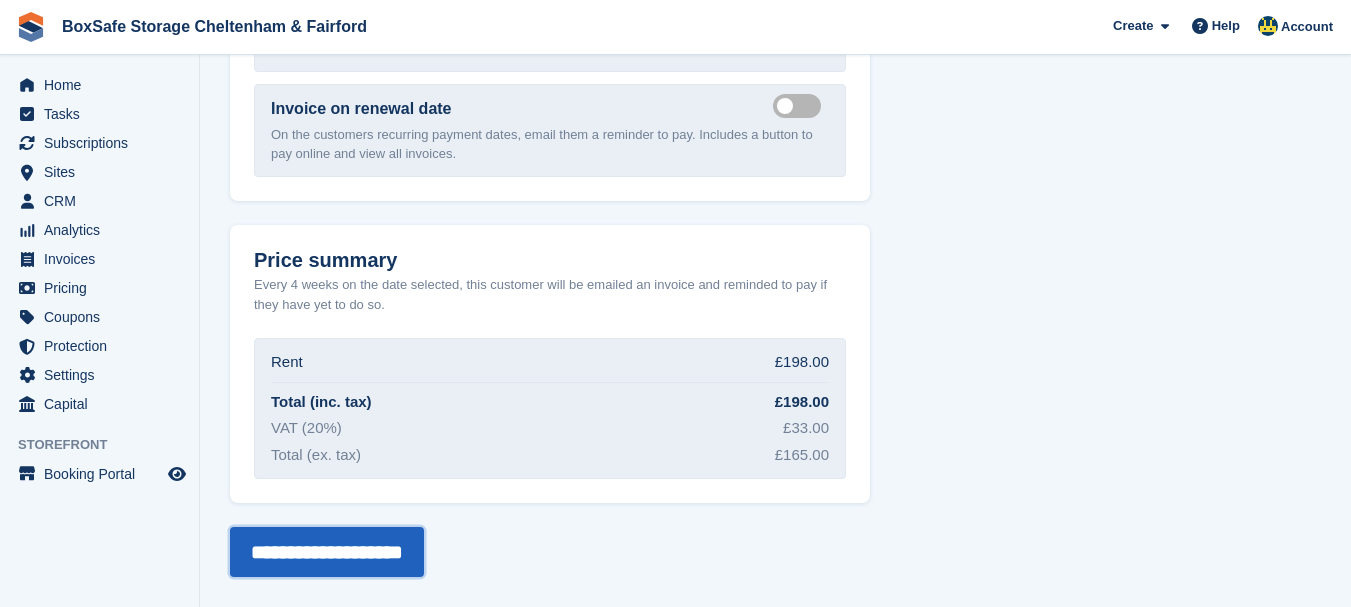 click on "**********" at bounding box center [327, 552] 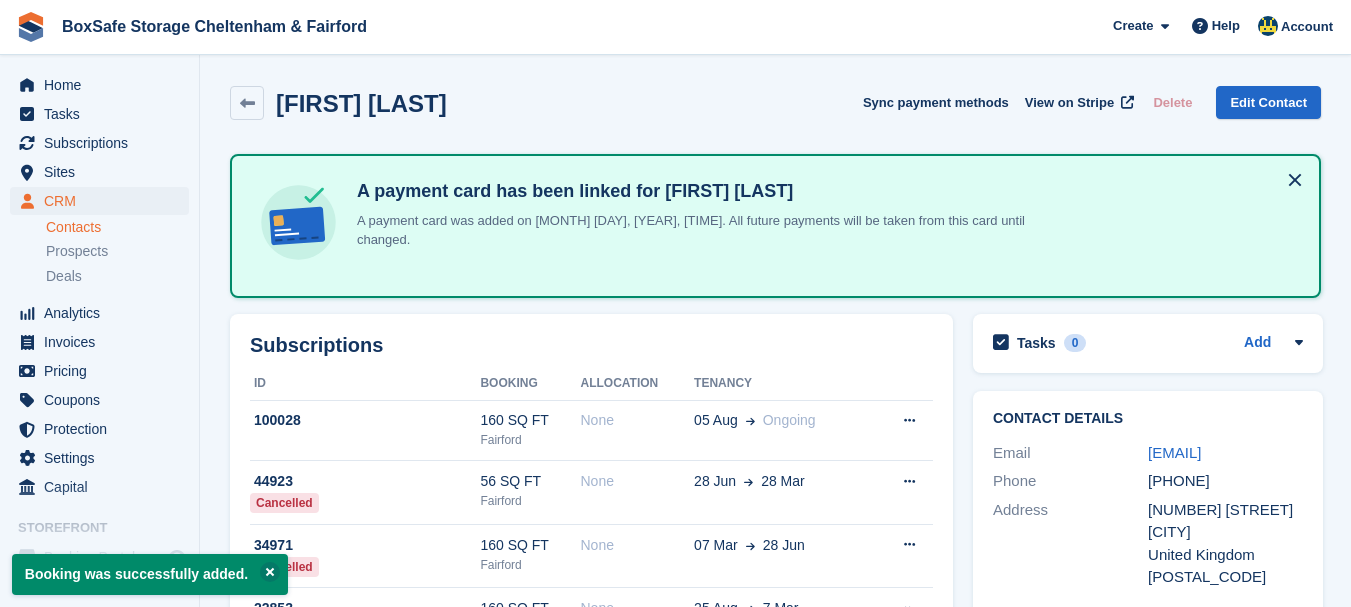scroll, scrollTop: 0, scrollLeft: 0, axis: both 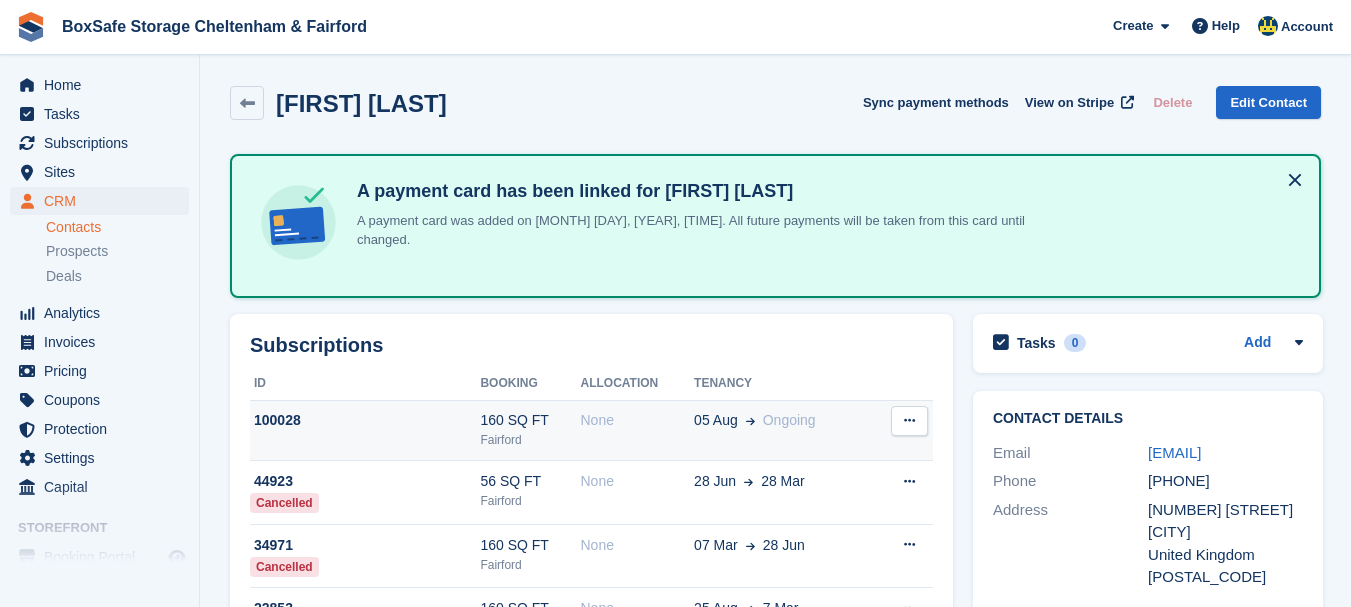 click on "160 SQ FT" at bounding box center [530, 420] 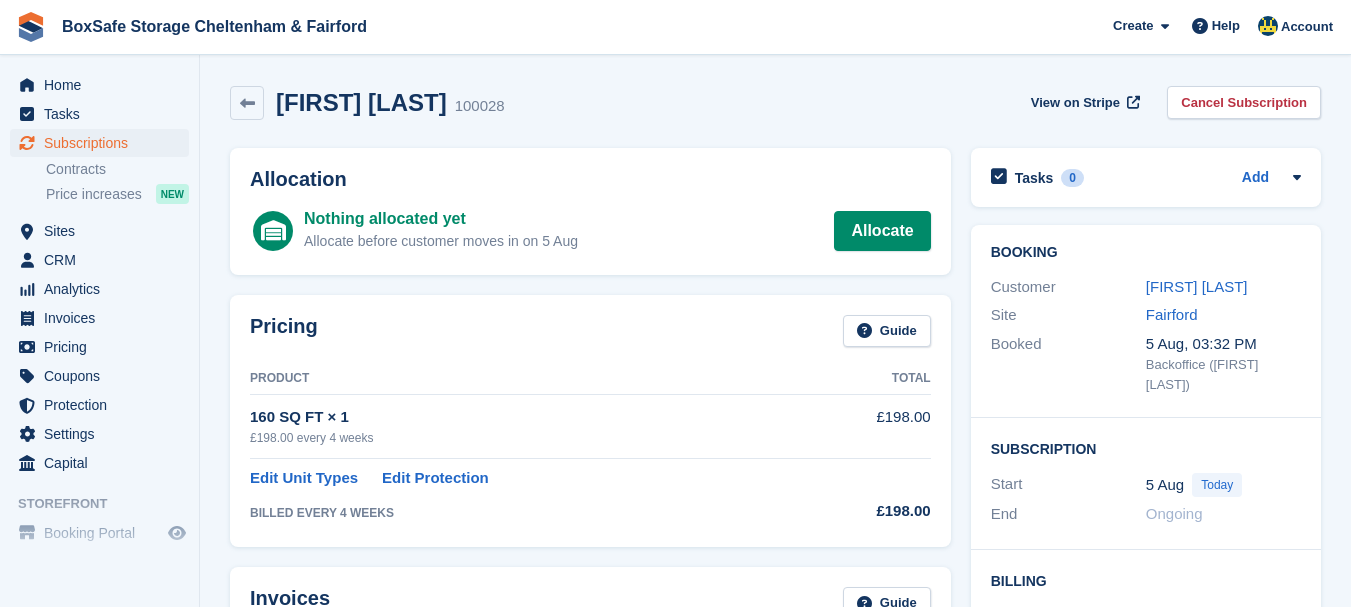 scroll, scrollTop: 0, scrollLeft: 0, axis: both 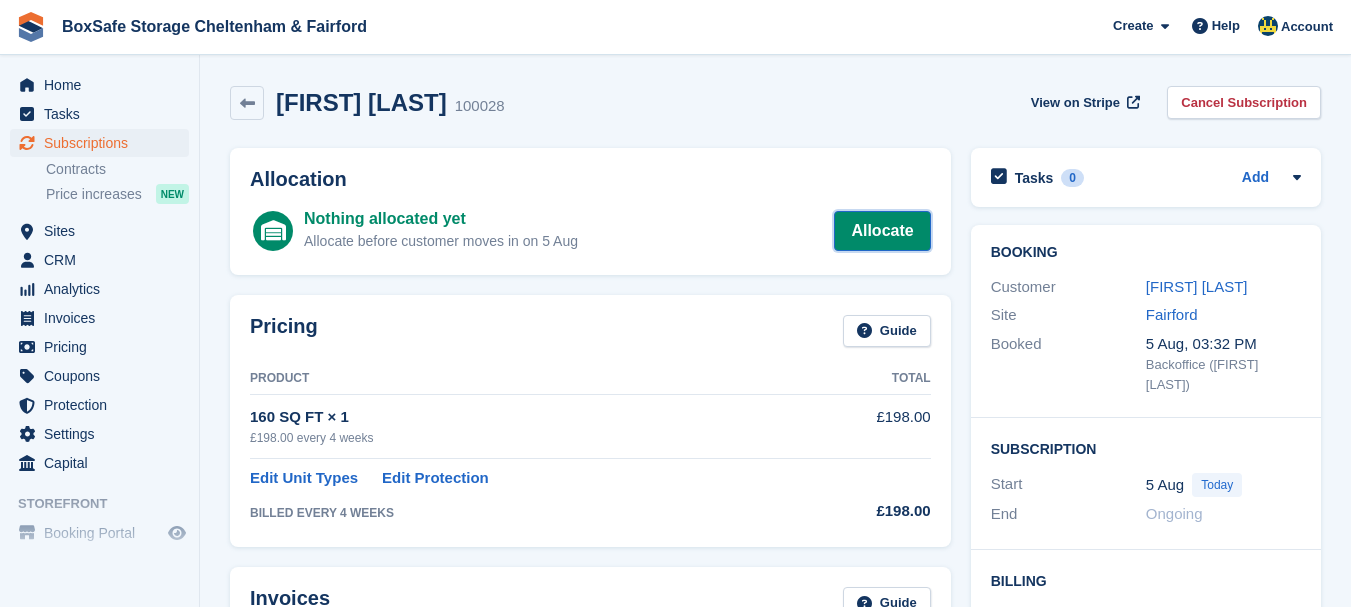 click on "Allocate" at bounding box center (882, 231) 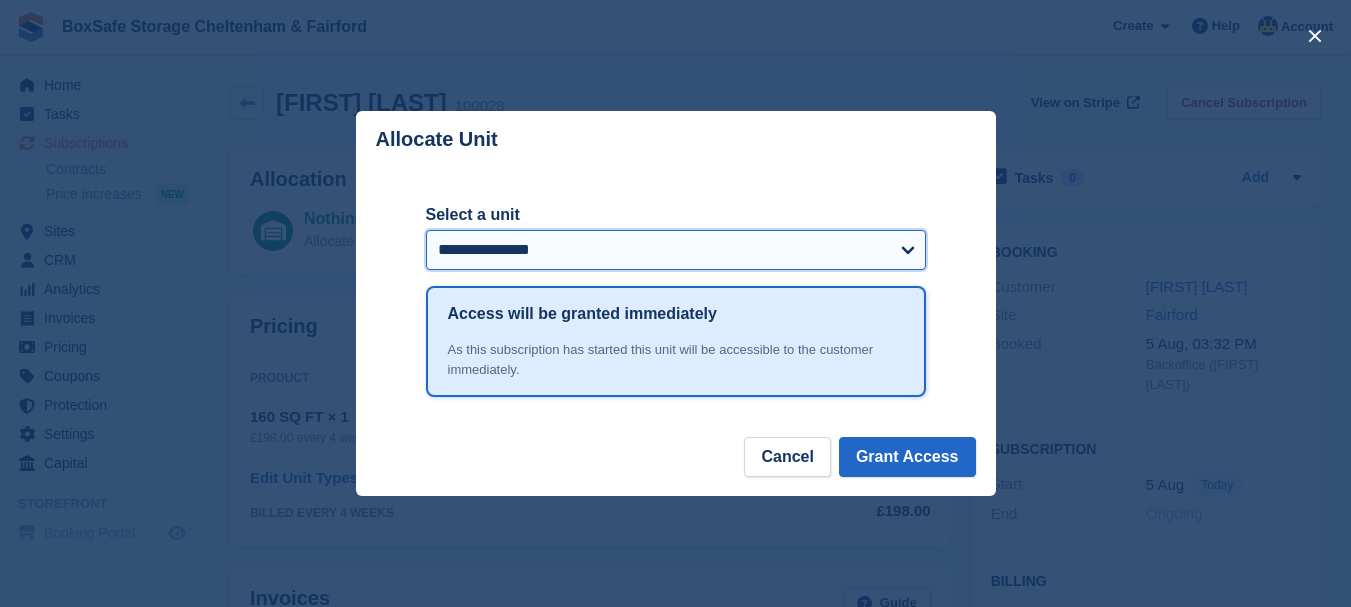 click on "**********" at bounding box center [676, 250] 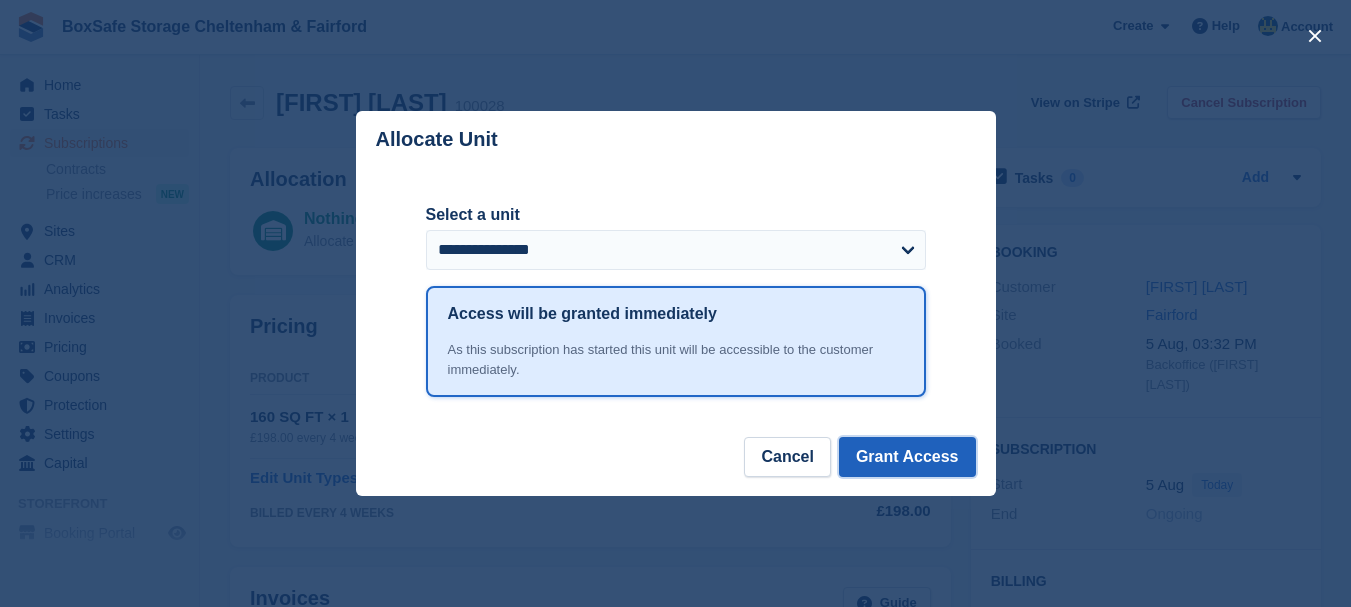 click on "Grant Access" at bounding box center (907, 457) 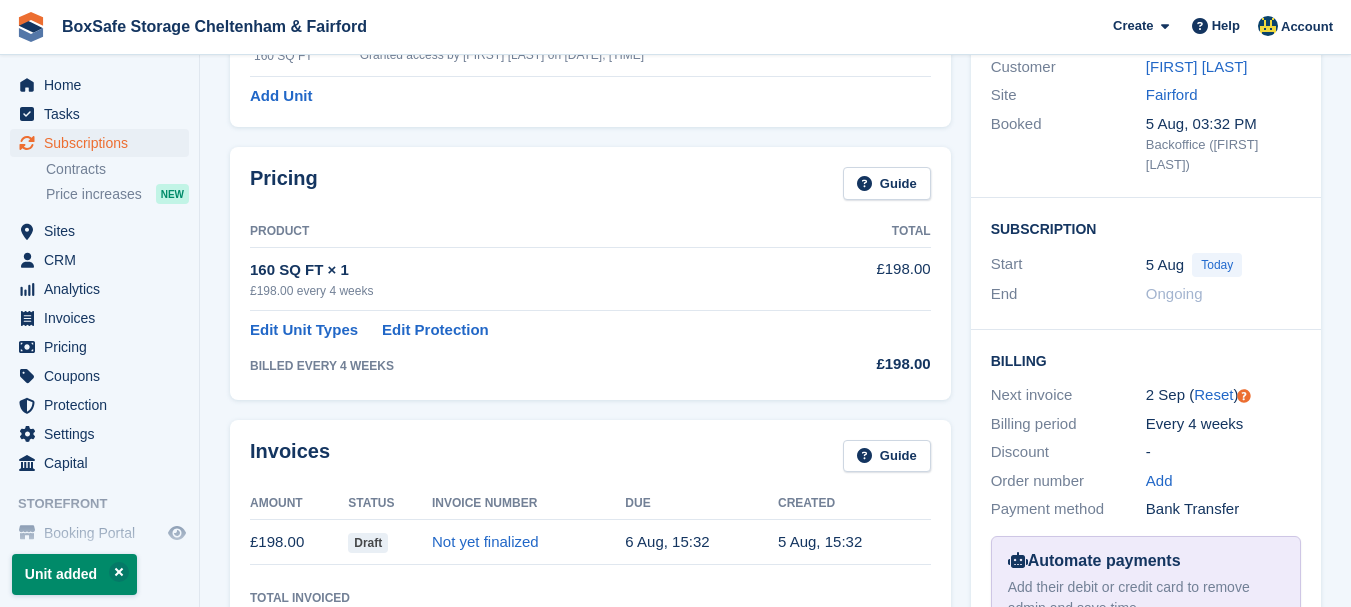 scroll, scrollTop: 240, scrollLeft: 0, axis: vertical 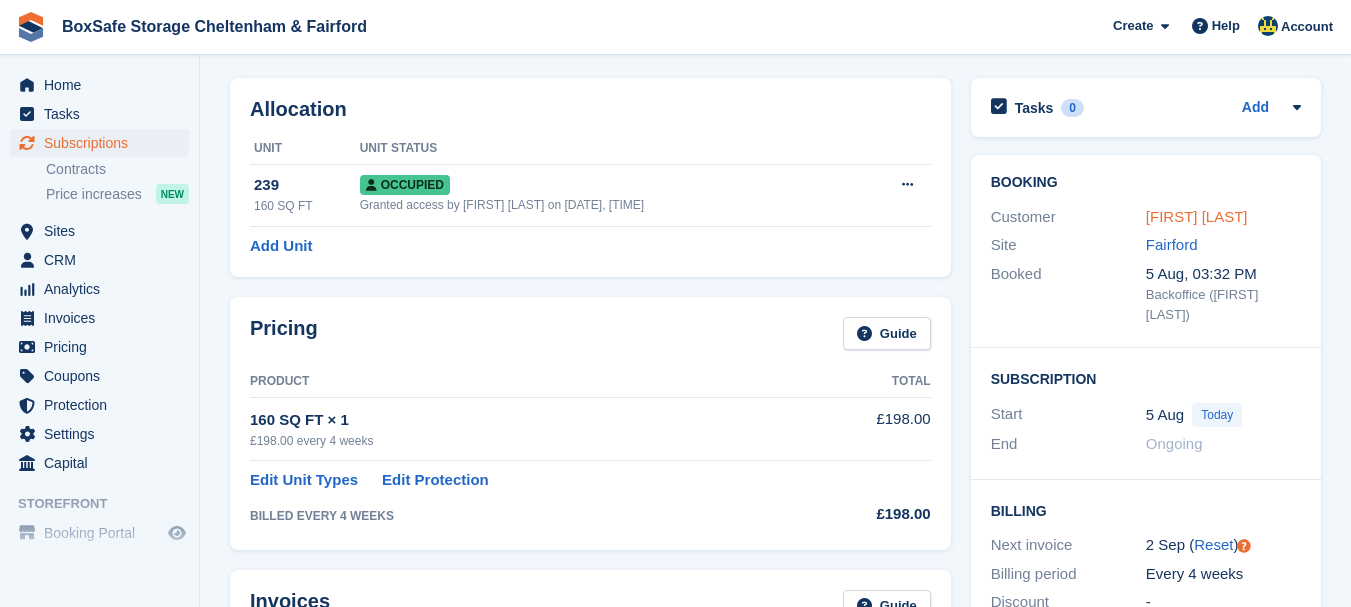 click on "[NAME]" at bounding box center [1197, 216] 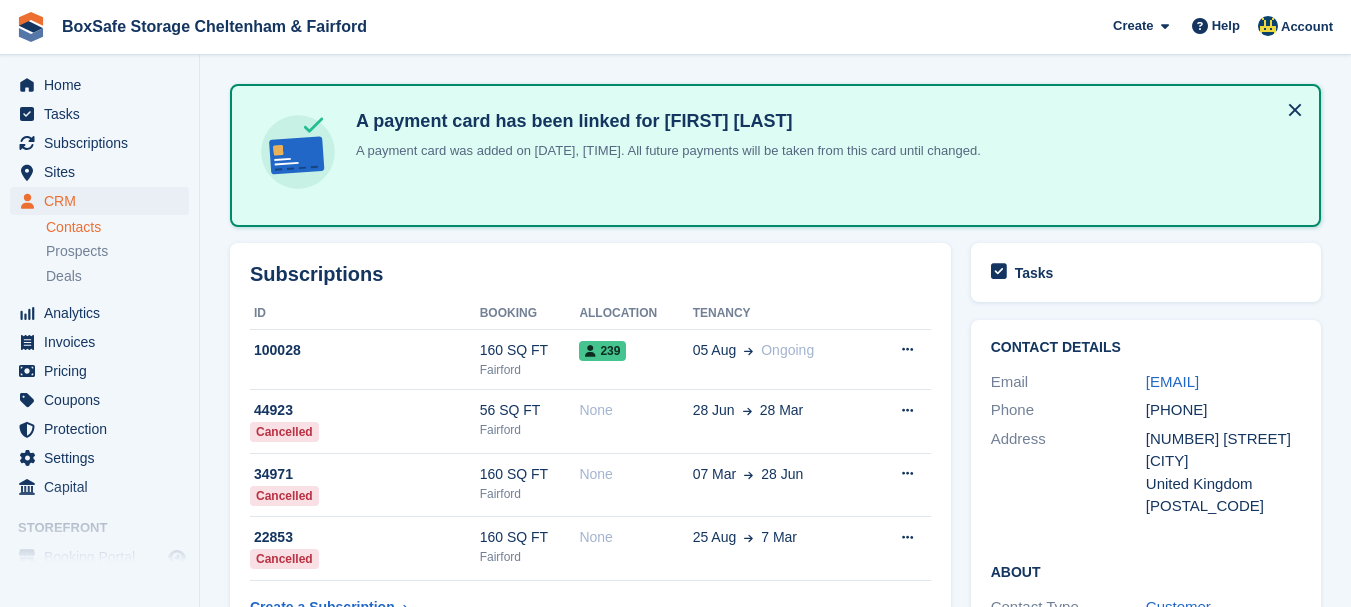scroll, scrollTop: 0, scrollLeft: 0, axis: both 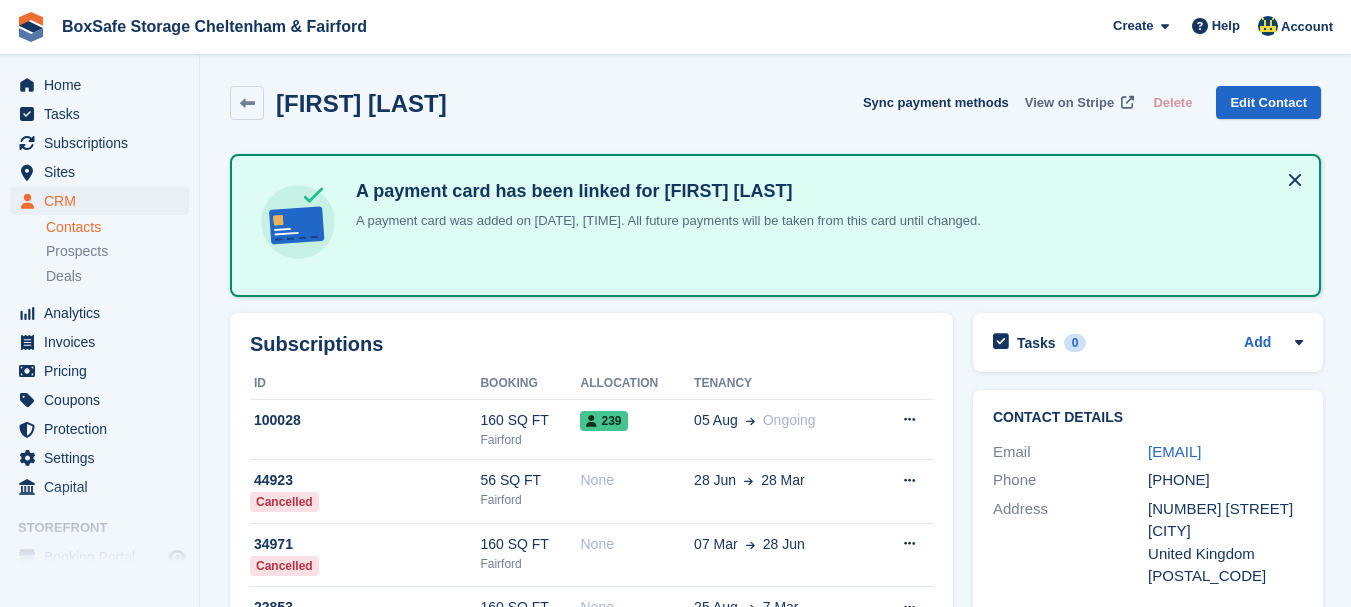 click on "View on Stripe" at bounding box center [1069, 103] 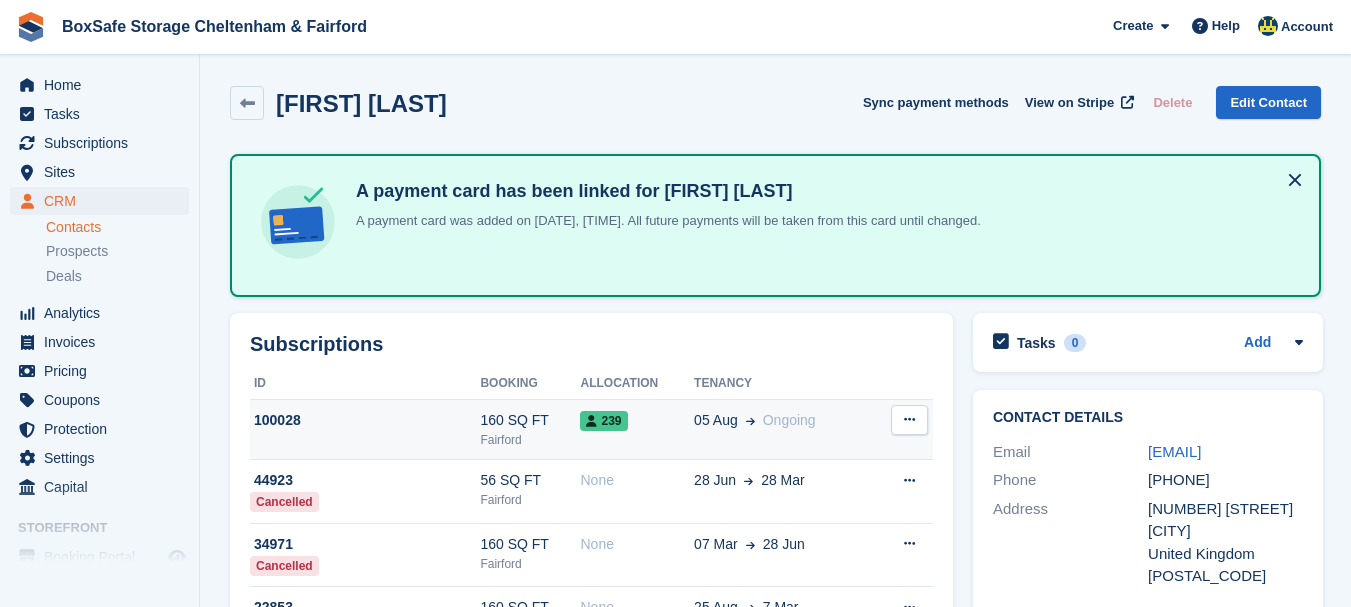click on "Fairford" at bounding box center [530, 440] 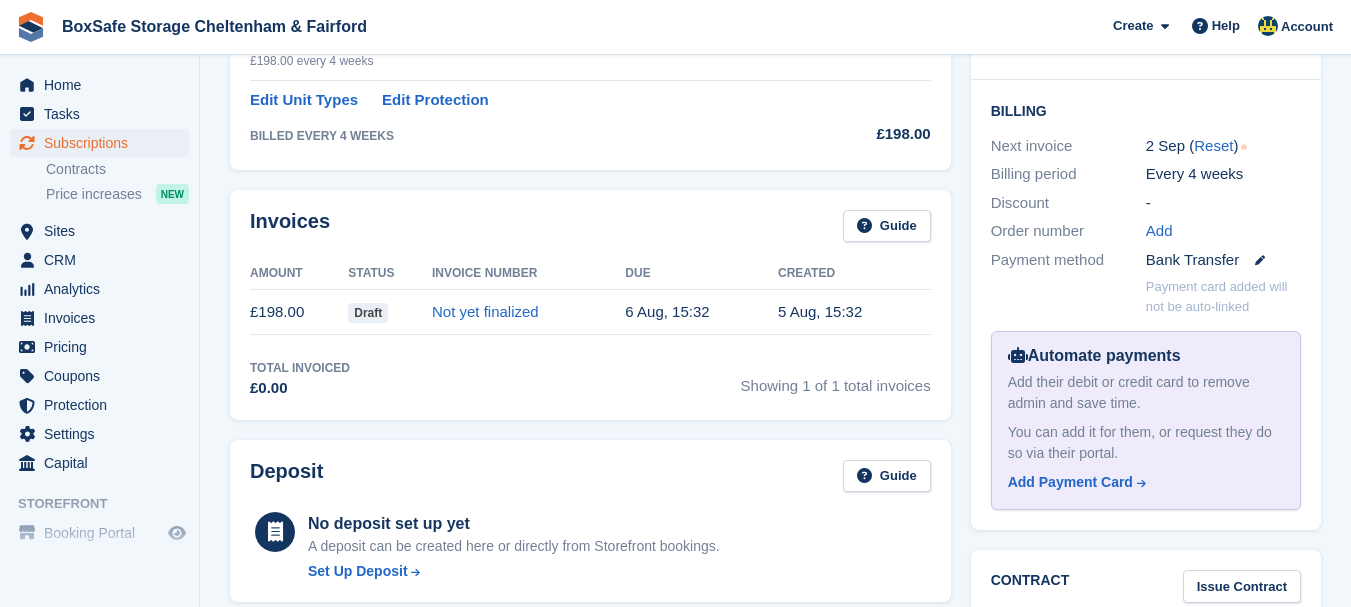 scroll, scrollTop: 454, scrollLeft: 0, axis: vertical 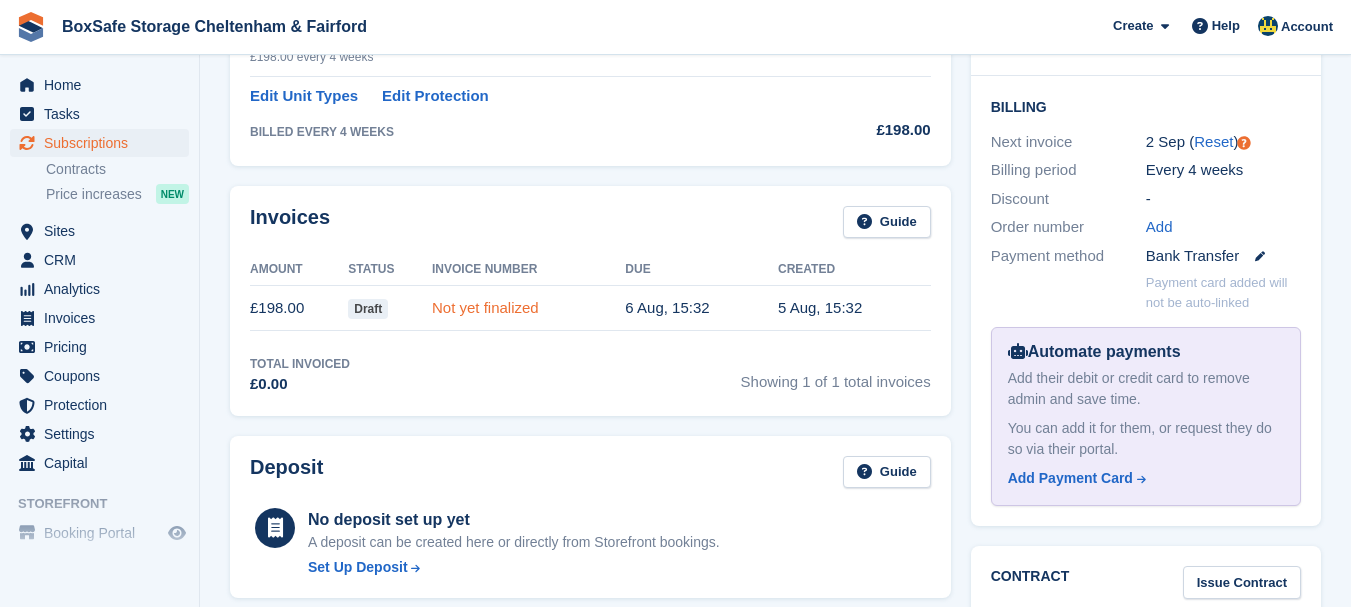 click on "Not yet finalized" at bounding box center (485, 307) 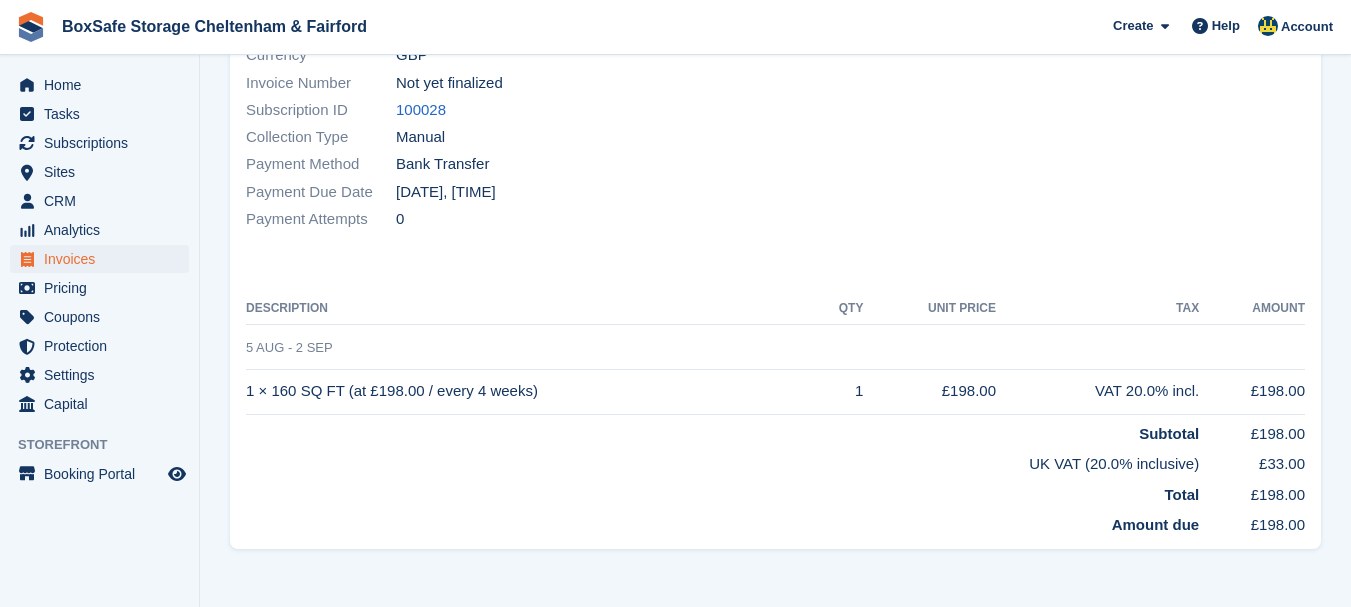 scroll, scrollTop: 0, scrollLeft: 0, axis: both 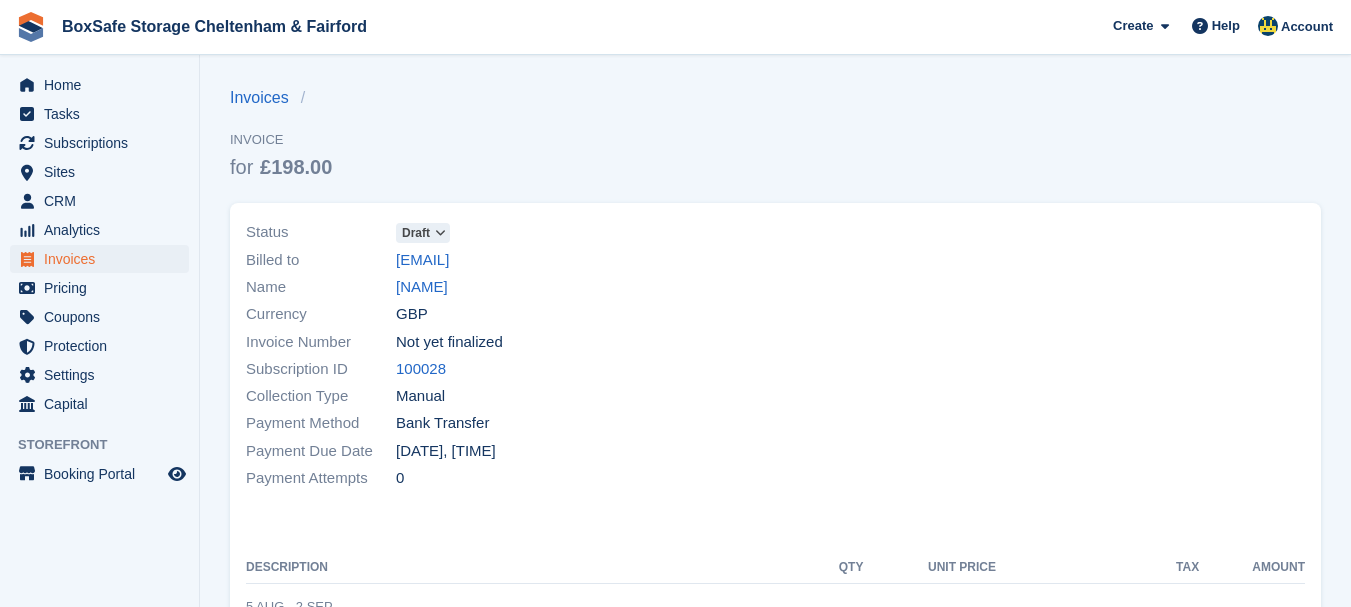 drag, startPoint x: 592, startPoint y: 258, endPoint x: 394, endPoint y: 264, distance: 198.09088 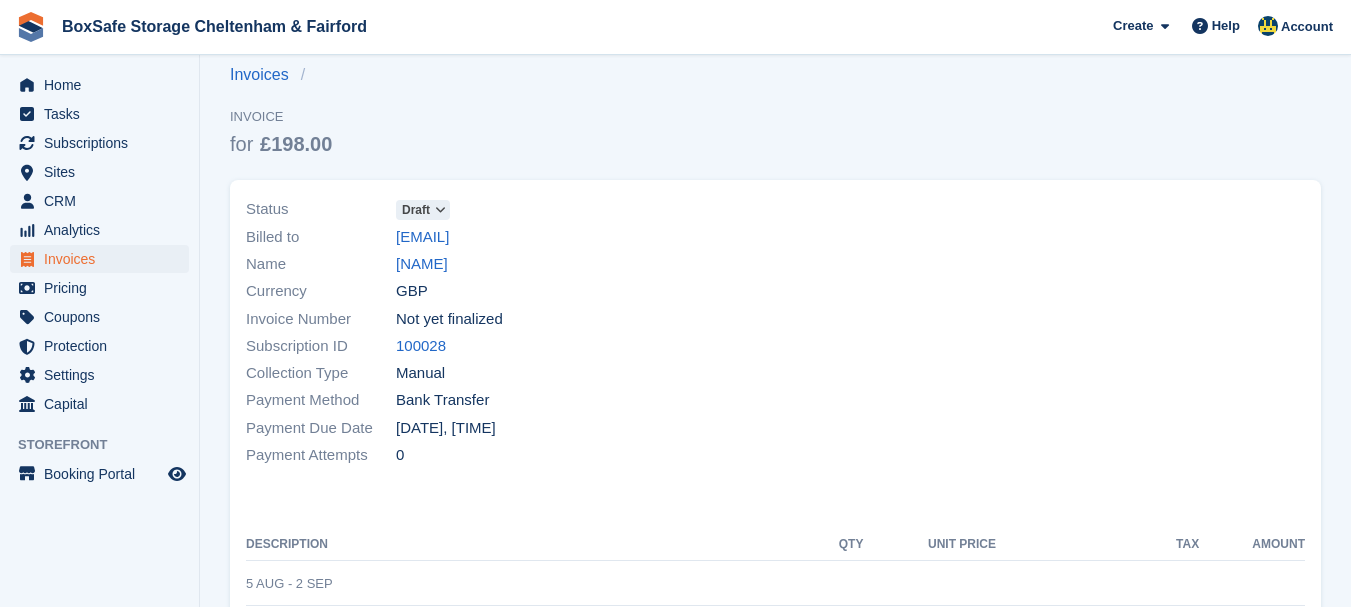 scroll, scrollTop: 0, scrollLeft: 0, axis: both 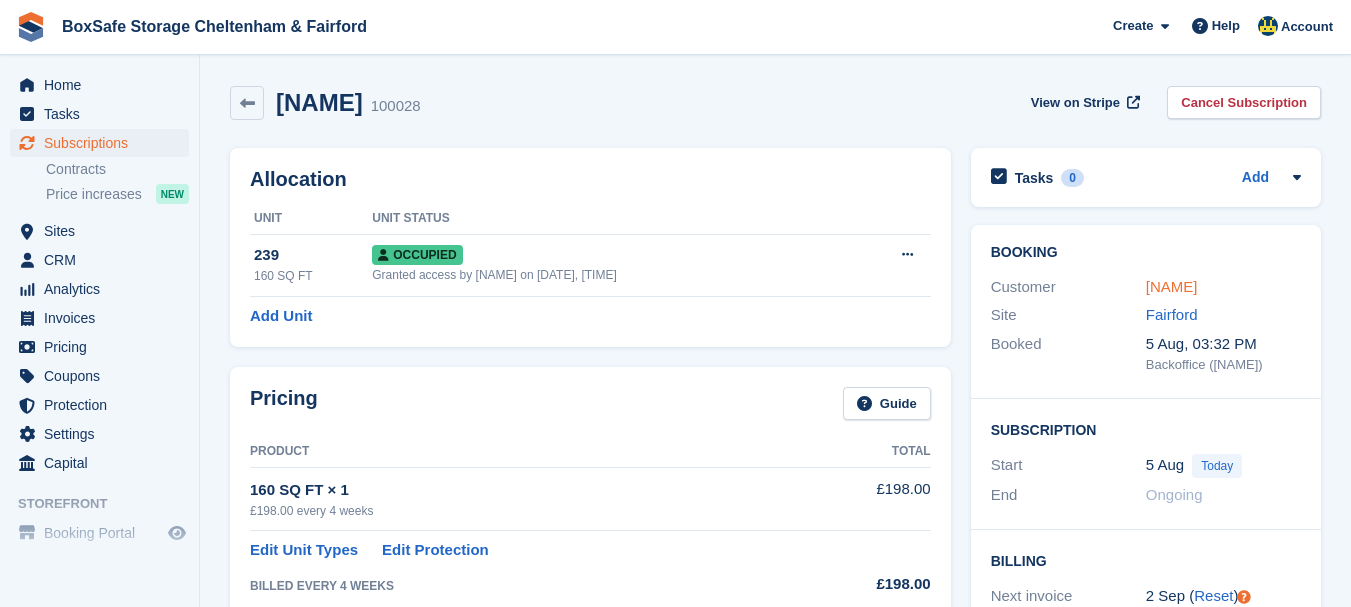 click on "[NAME]" at bounding box center [1172, 286] 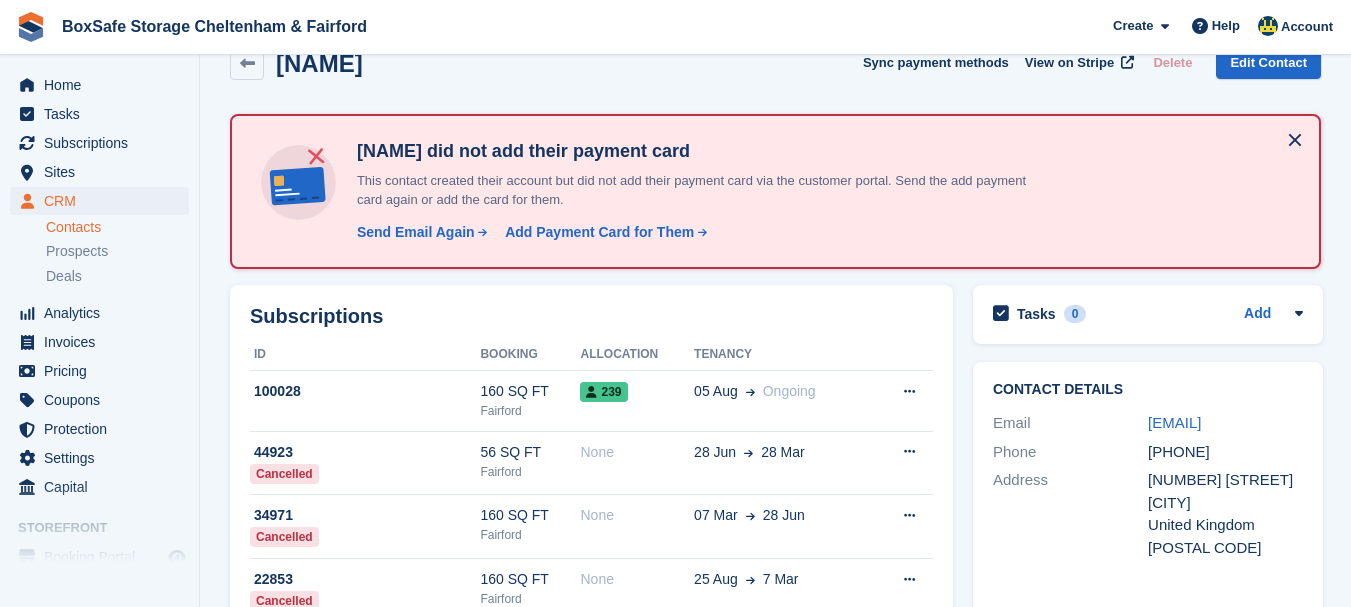 scroll, scrollTop: 0, scrollLeft: 0, axis: both 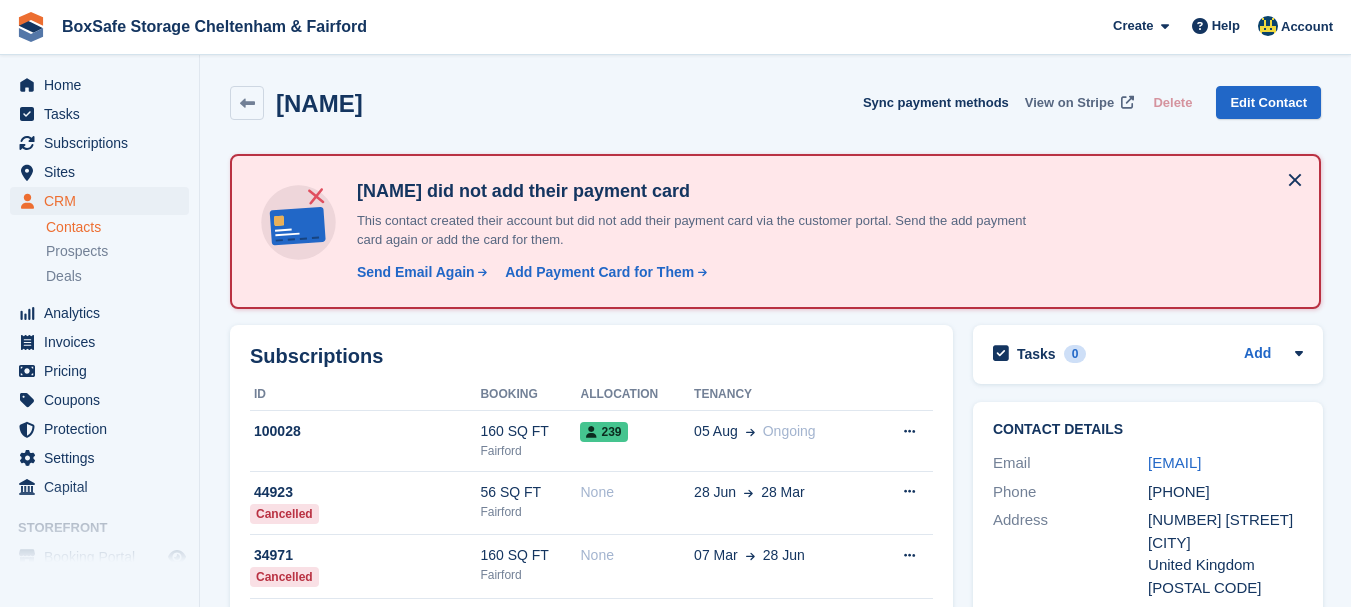 click on "View on Stripe" at bounding box center [1069, 103] 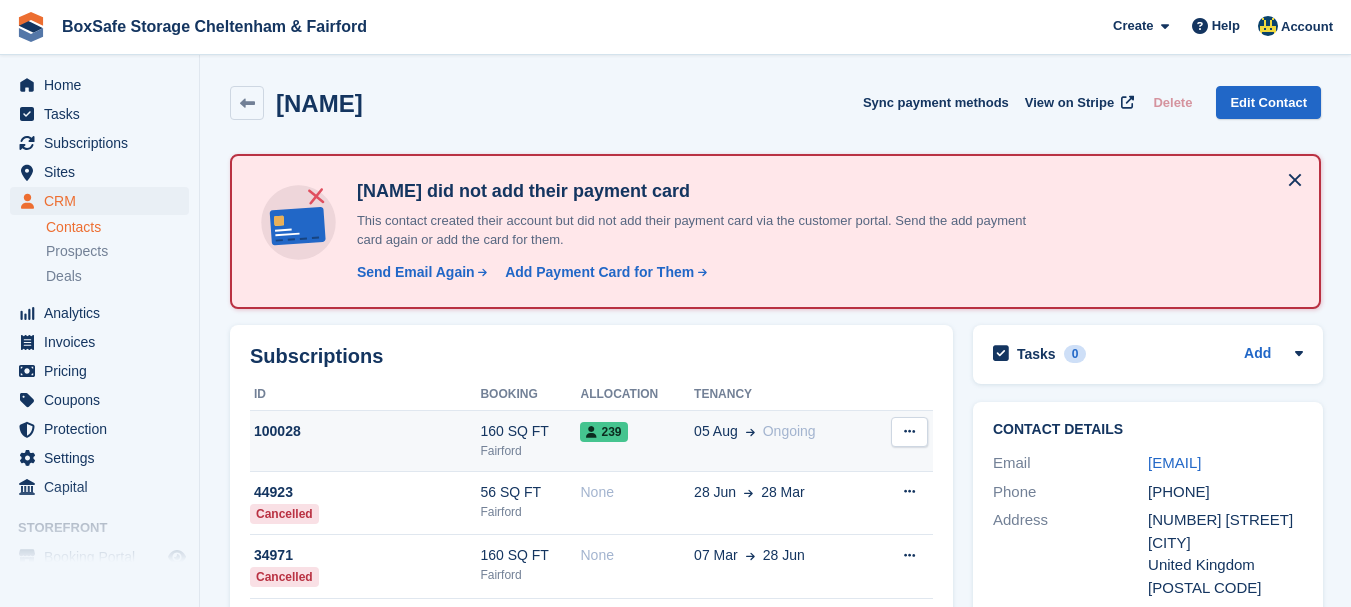 click on "100028" at bounding box center [365, 431] 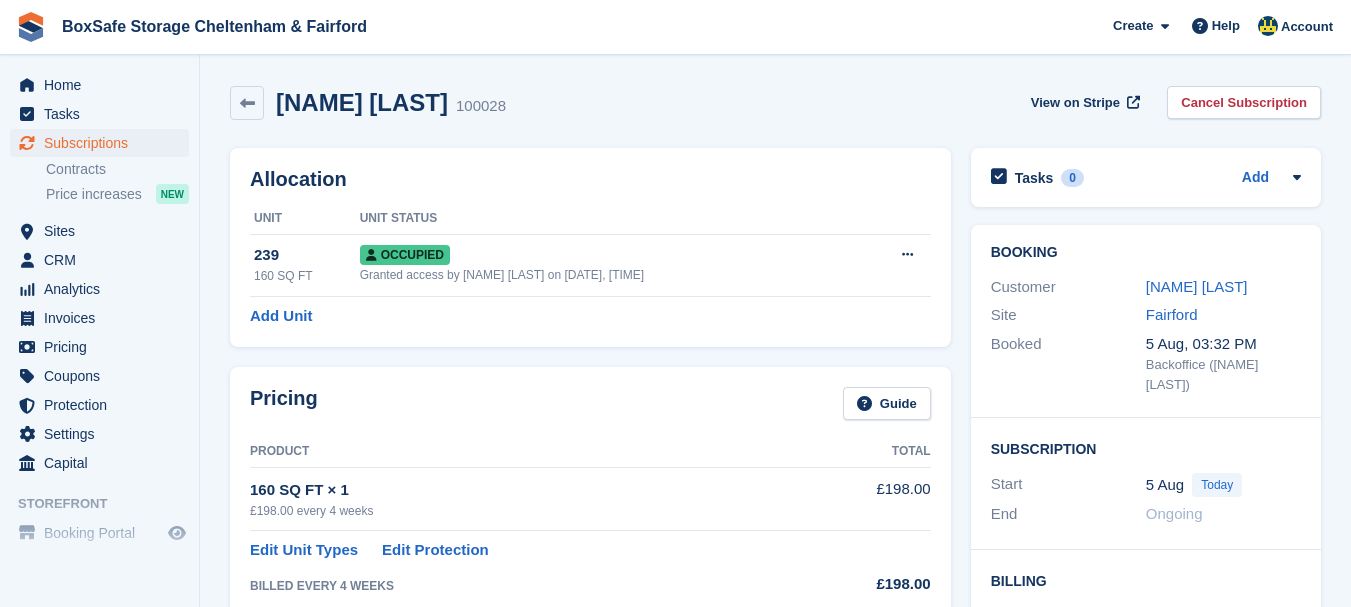 scroll, scrollTop: 0, scrollLeft: 0, axis: both 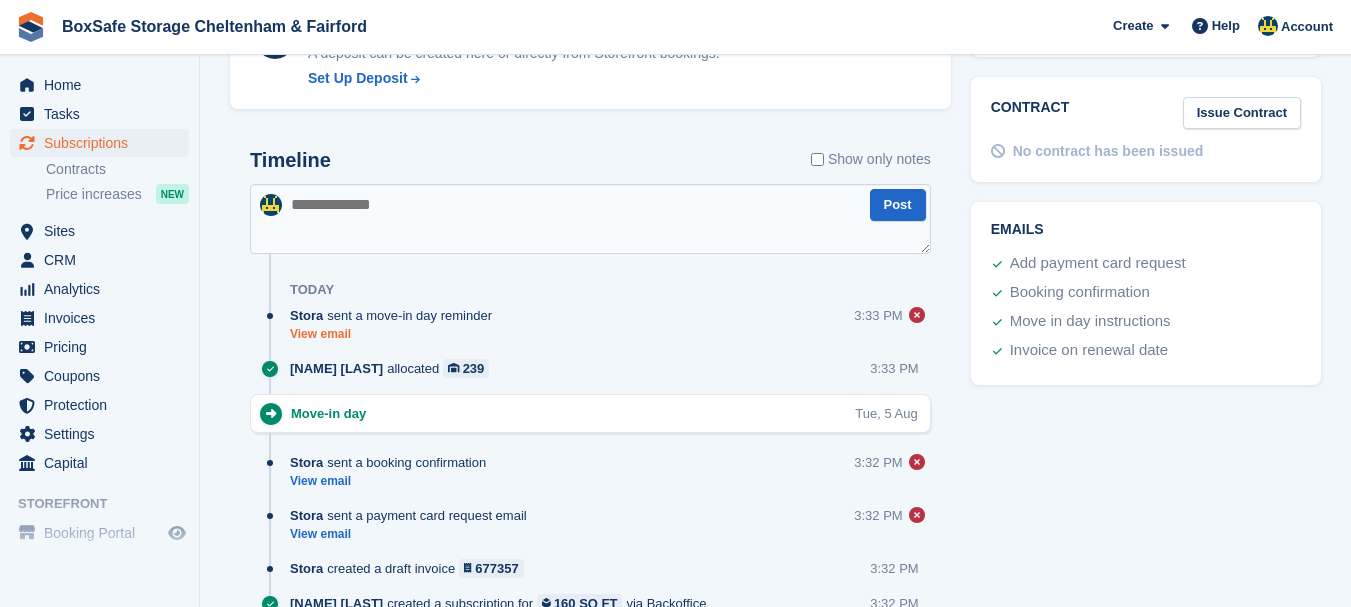 click on "View email" at bounding box center [396, 334] 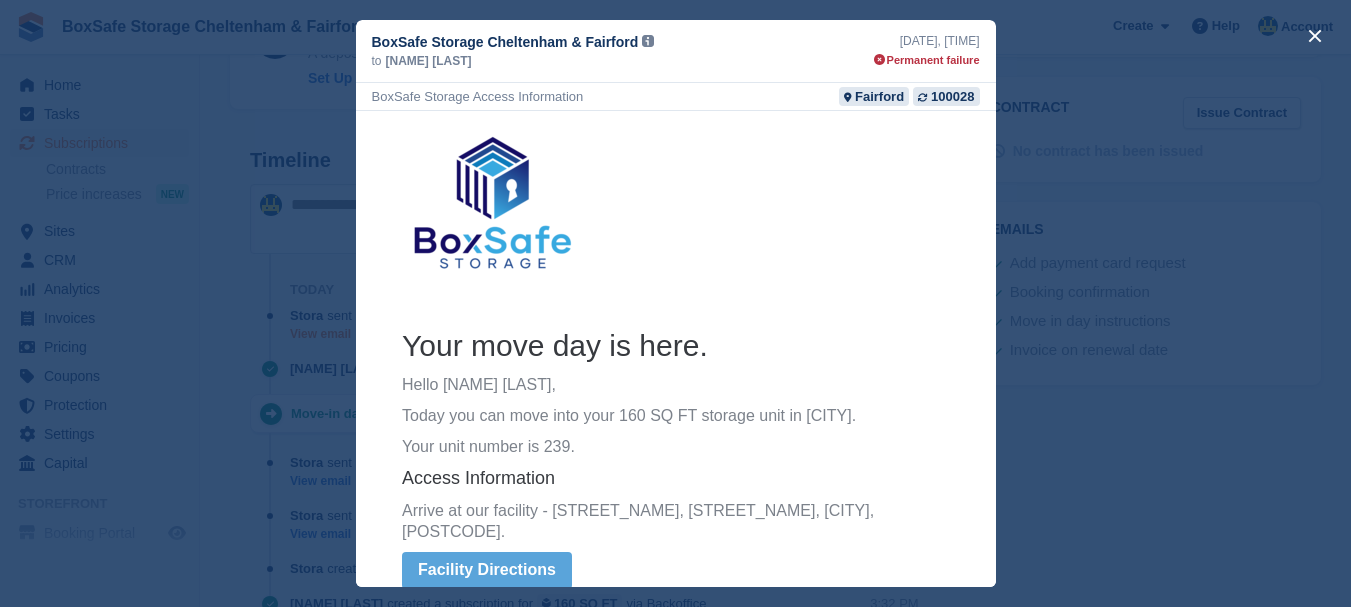 scroll, scrollTop: 0, scrollLeft: 0, axis: both 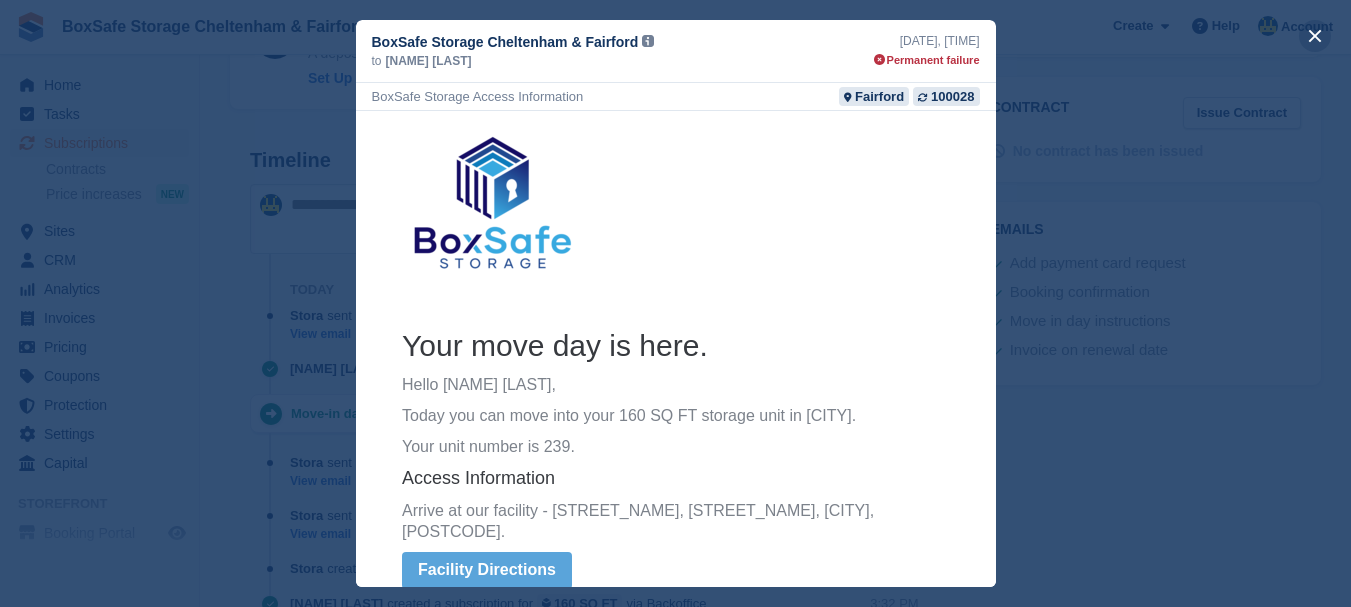 click at bounding box center (1315, 36) 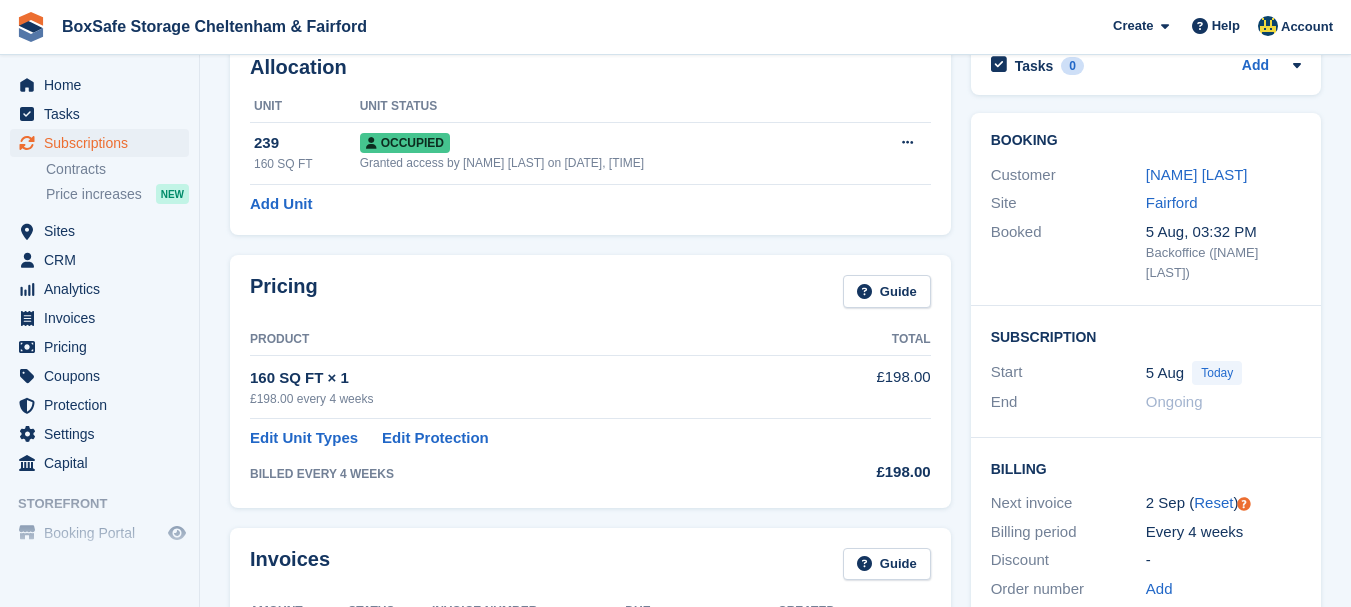 scroll, scrollTop: 0, scrollLeft: 0, axis: both 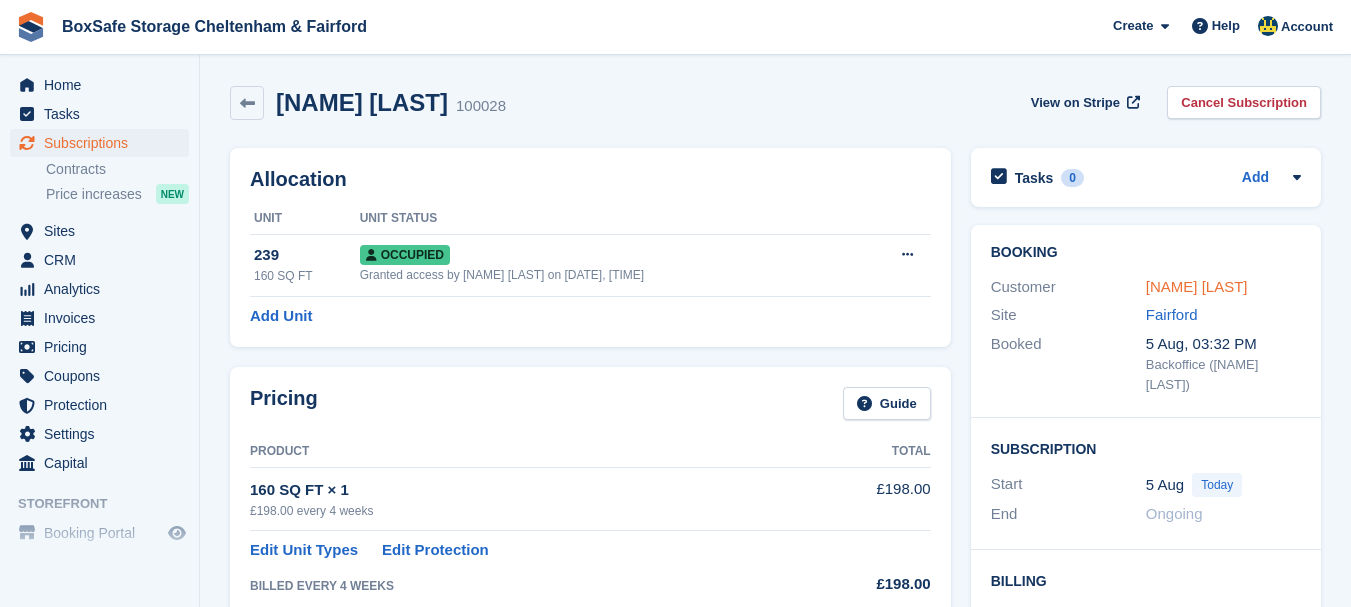 click on "Paul Kerton" at bounding box center [1197, 286] 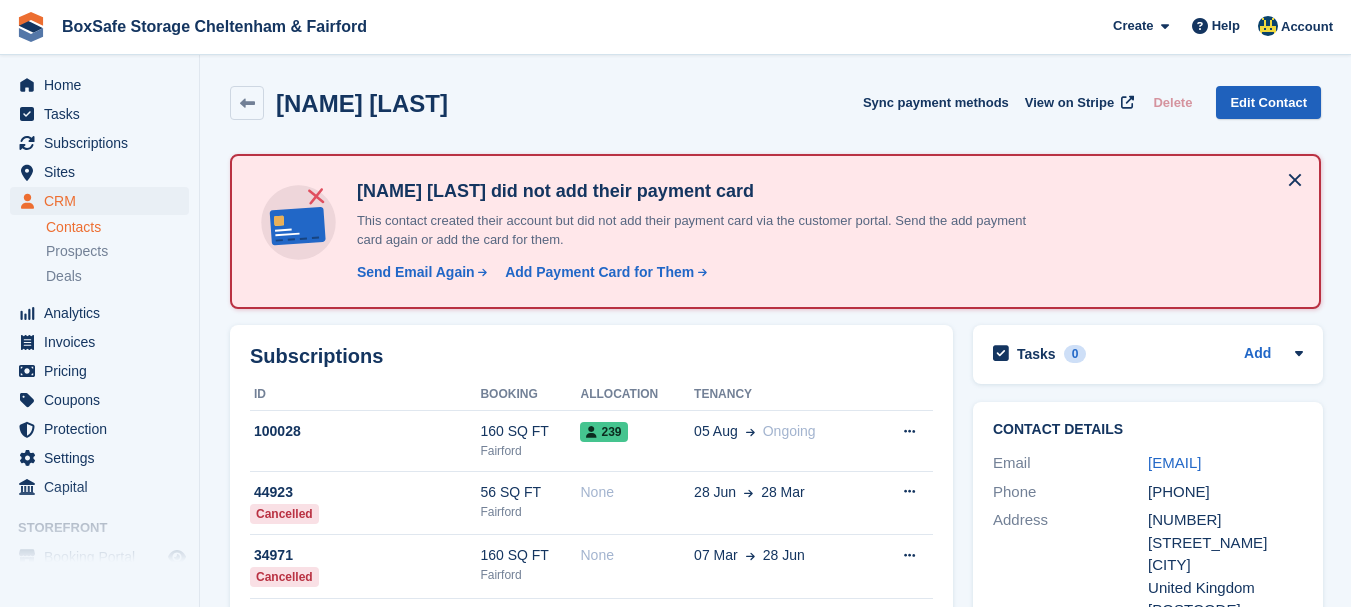 scroll, scrollTop: 0, scrollLeft: 0, axis: both 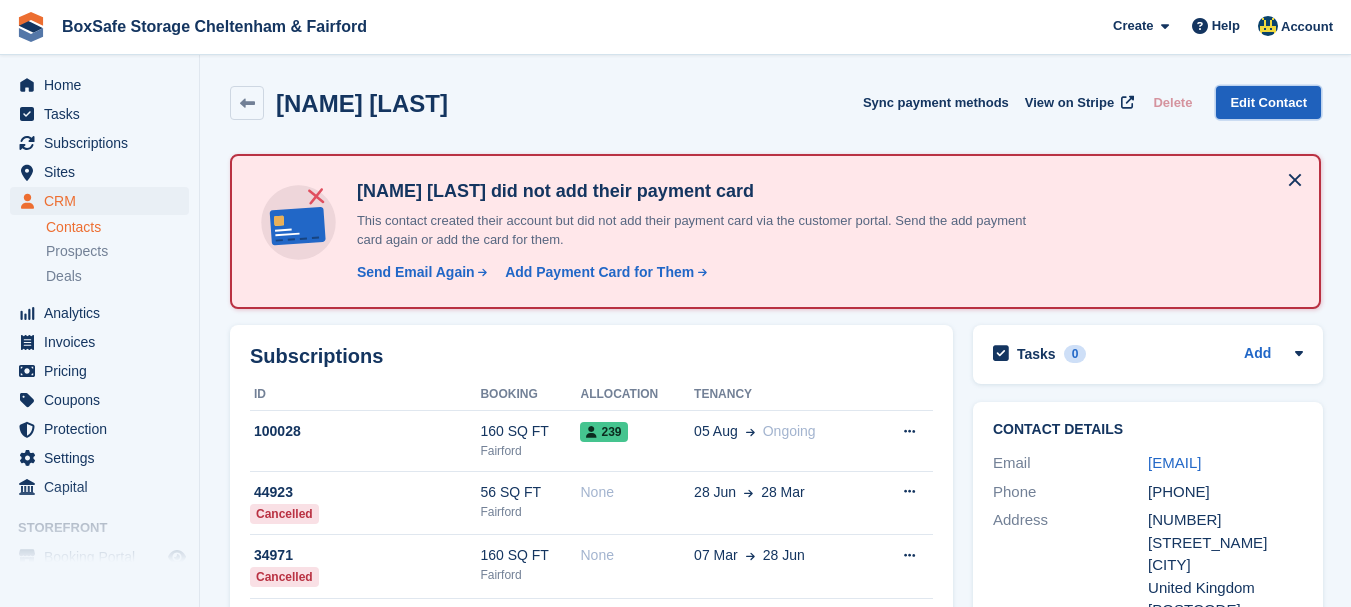 click on "Edit Contact" at bounding box center (1268, 102) 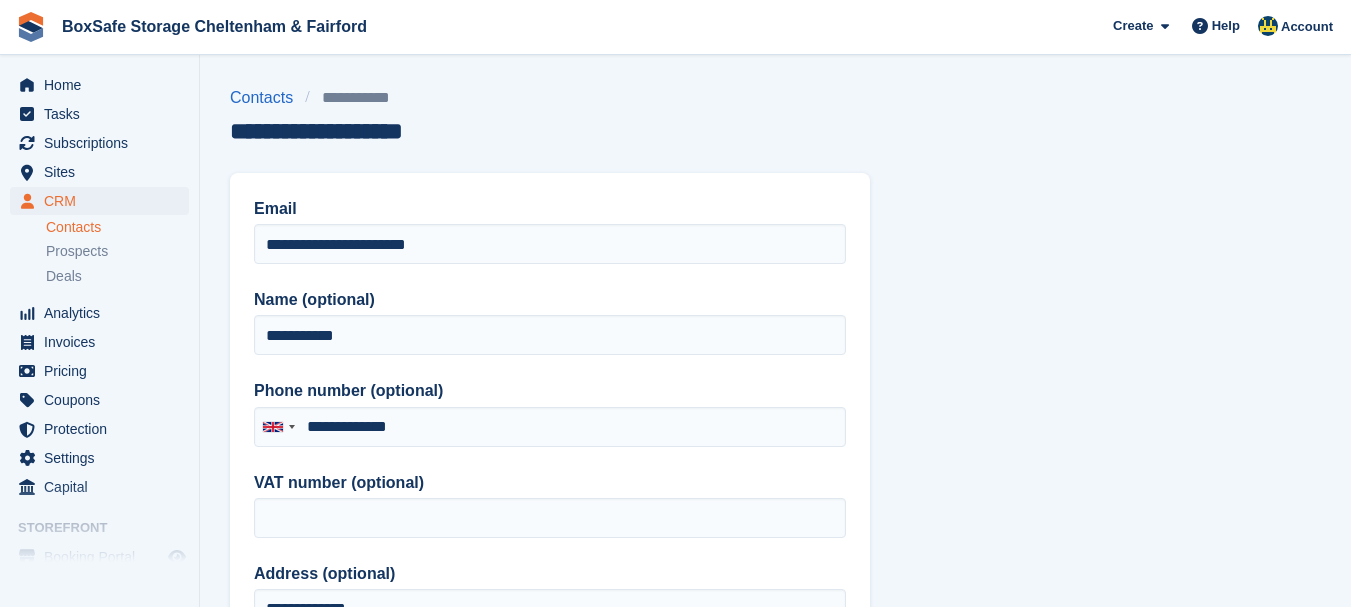 type on "**********" 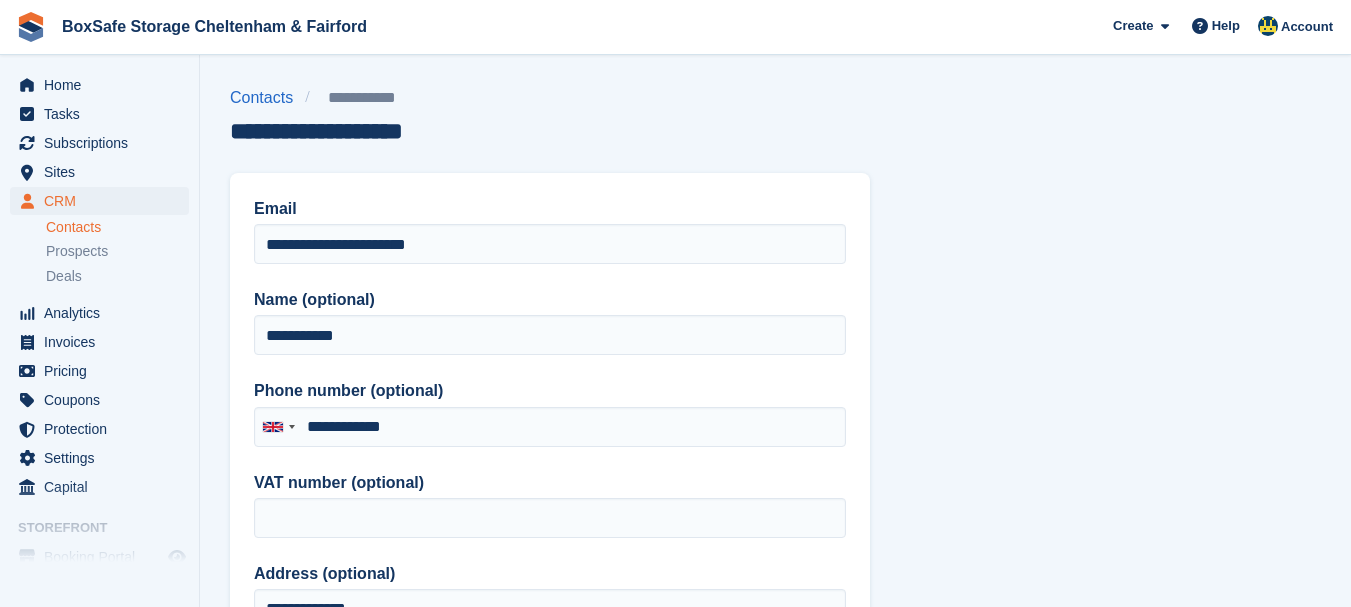 scroll, scrollTop: 0, scrollLeft: 0, axis: both 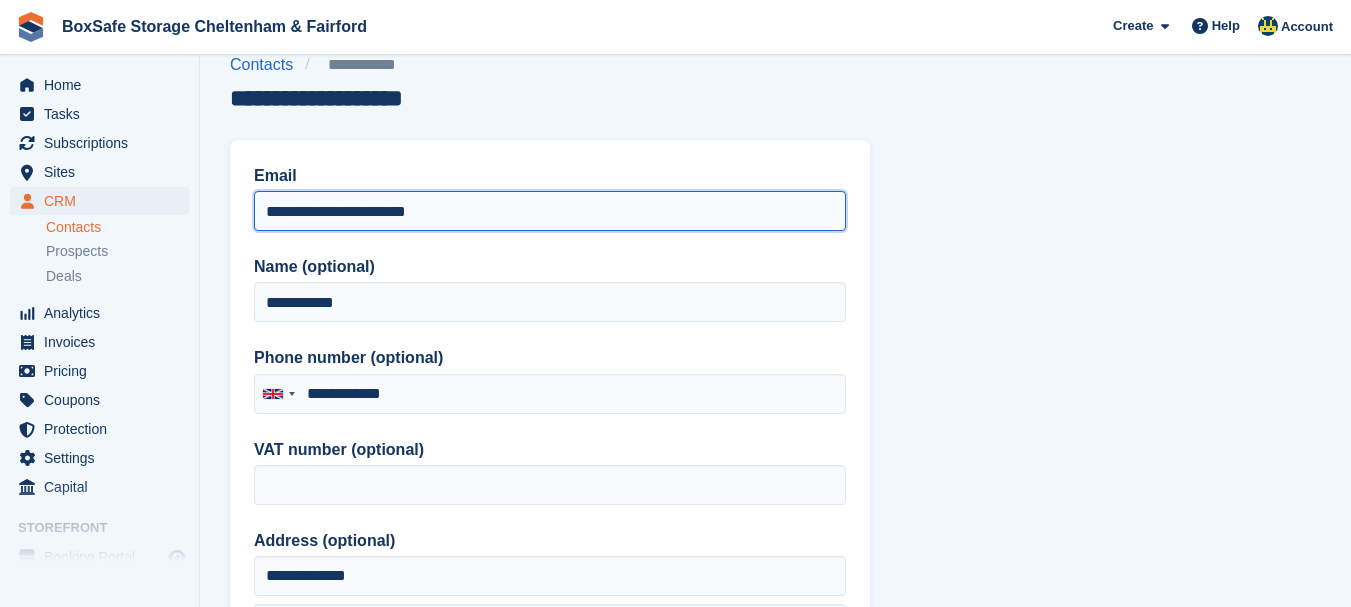 click on "**********" at bounding box center (550, 211) 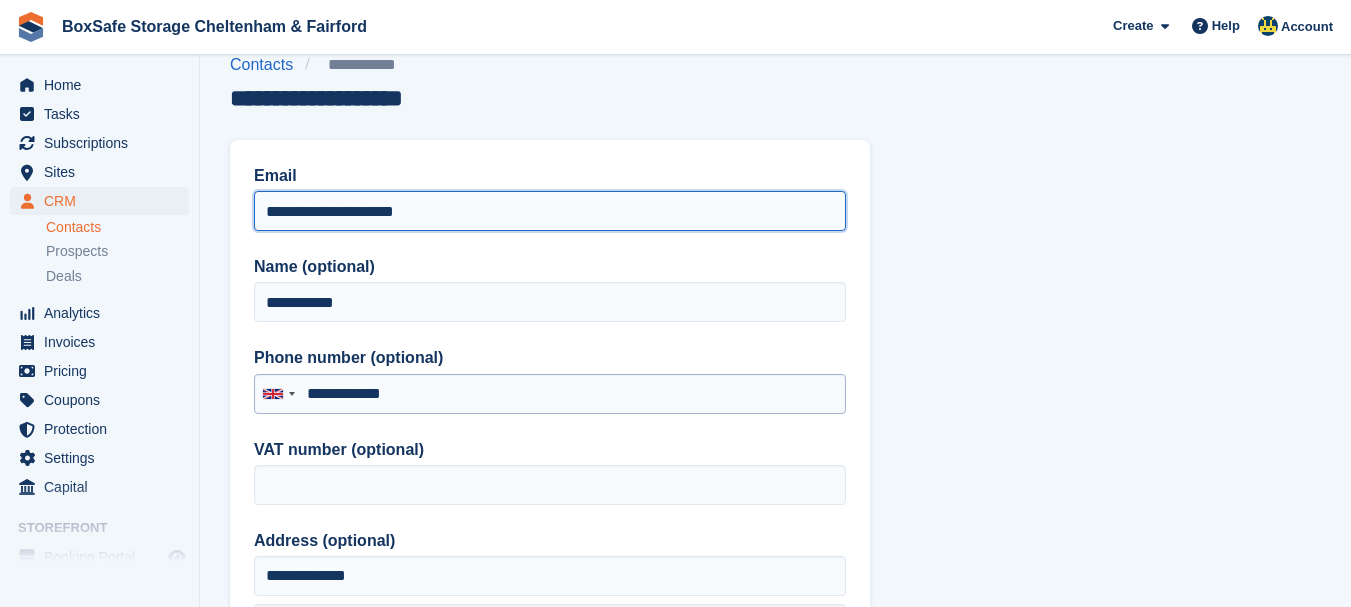 type on "**********" 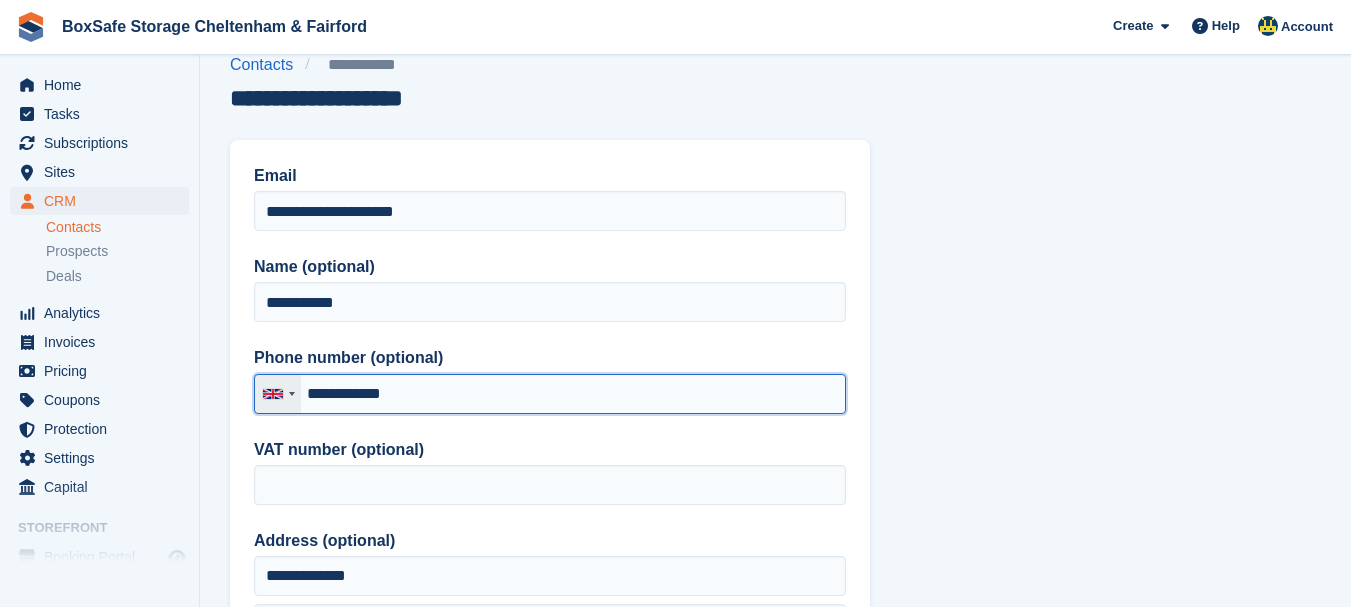 drag, startPoint x: 439, startPoint y: 395, endPoint x: 256, endPoint y: 382, distance: 183.46117 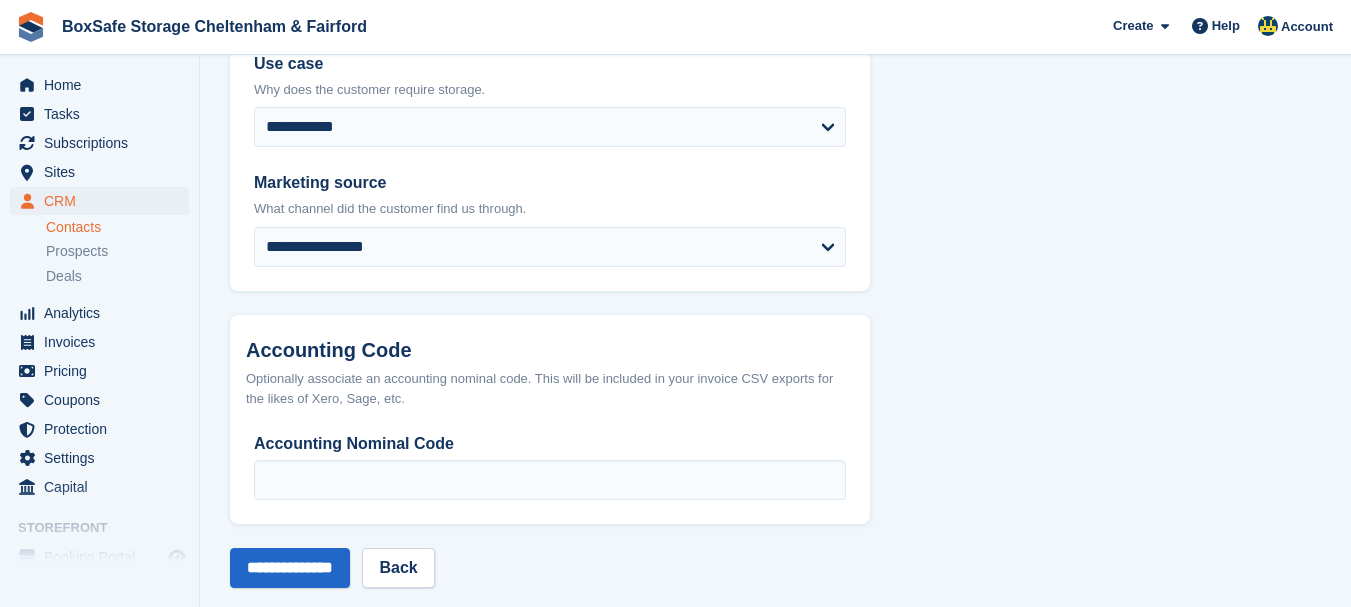 scroll, scrollTop: 1097, scrollLeft: 0, axis: vertical 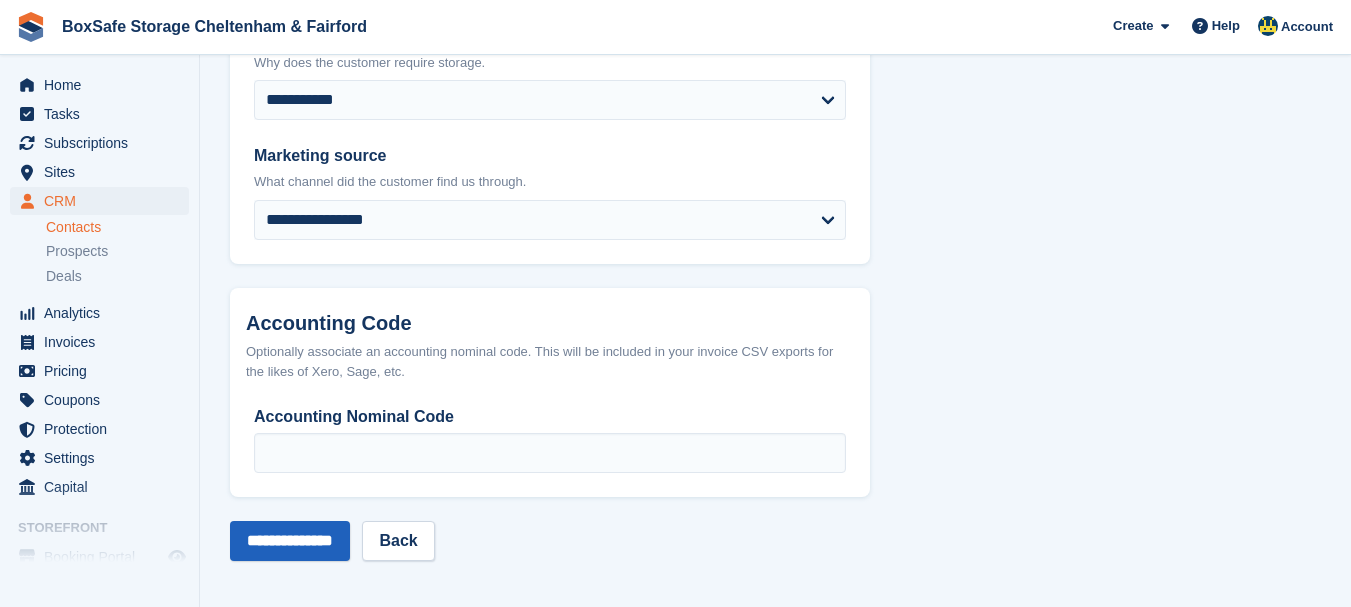 type on "**********" 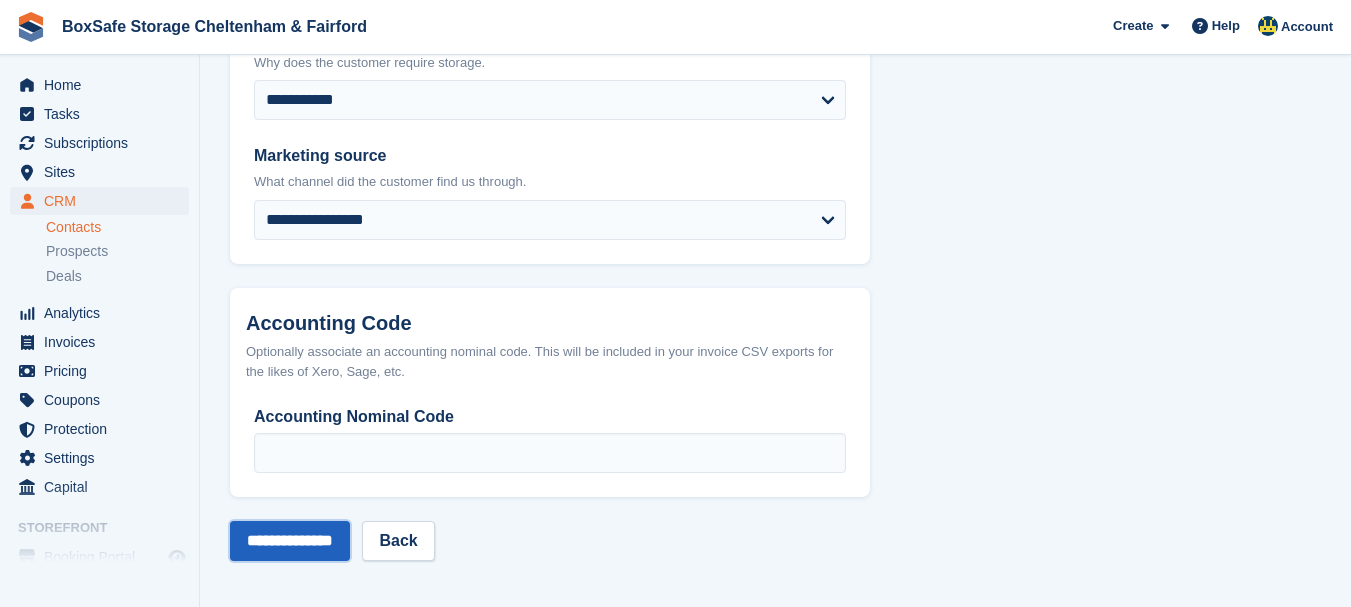 click on "**********" at bounding box center (290, 541) 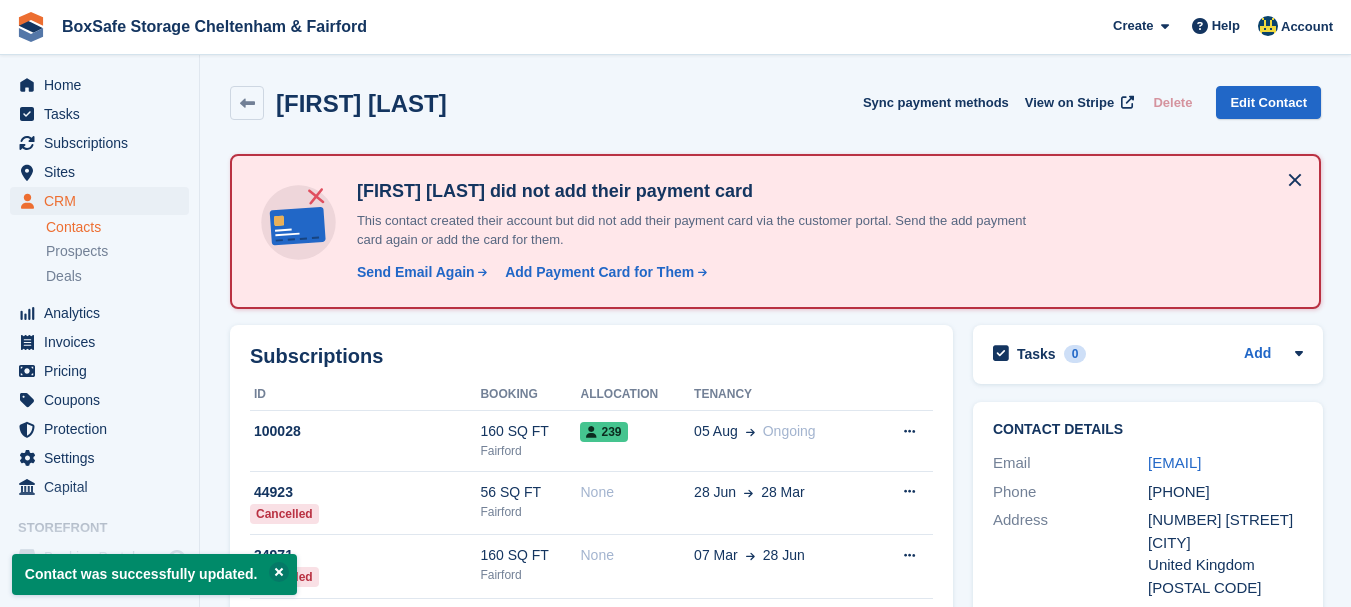 scroll, scrollTop: 0, scrollLeft: 0, axis: both 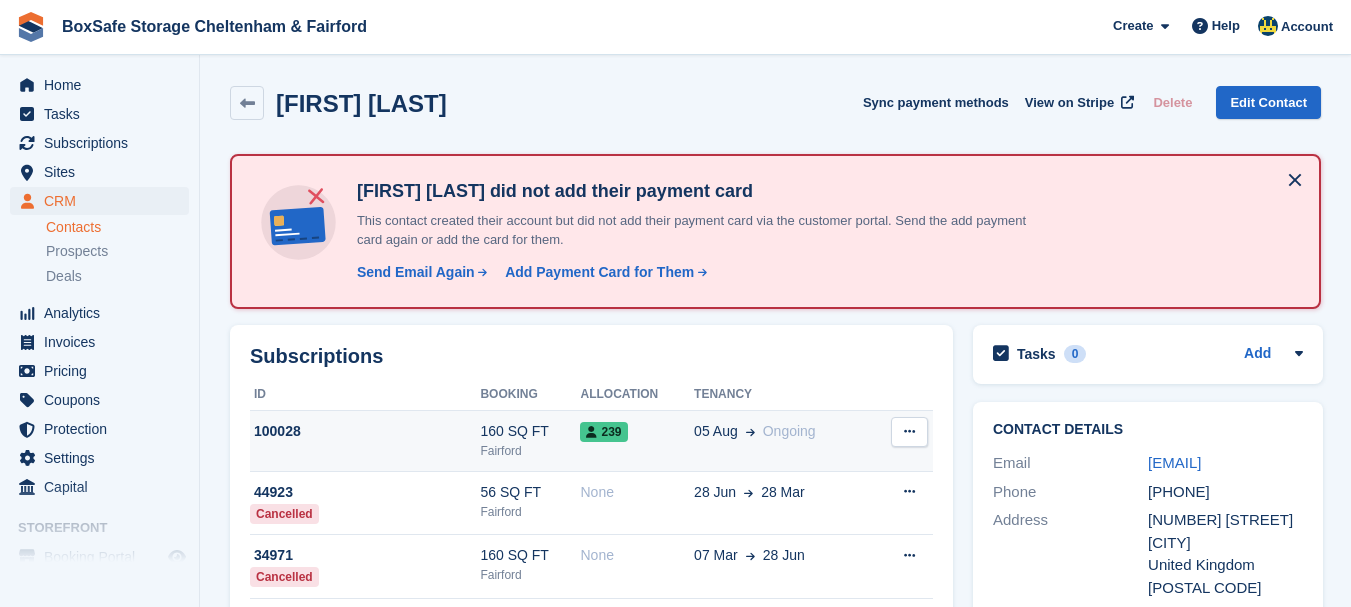 click at bounding box center [909, 432] 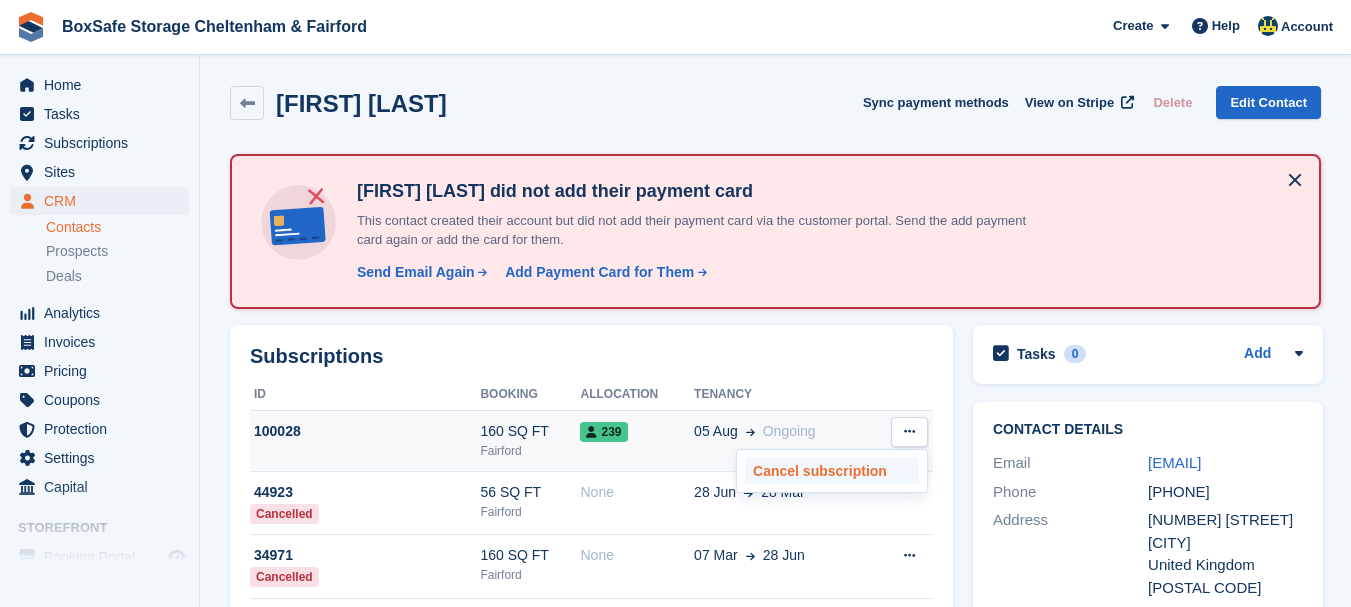 click on "Cancel subscription" at bounding box center (832, 471) 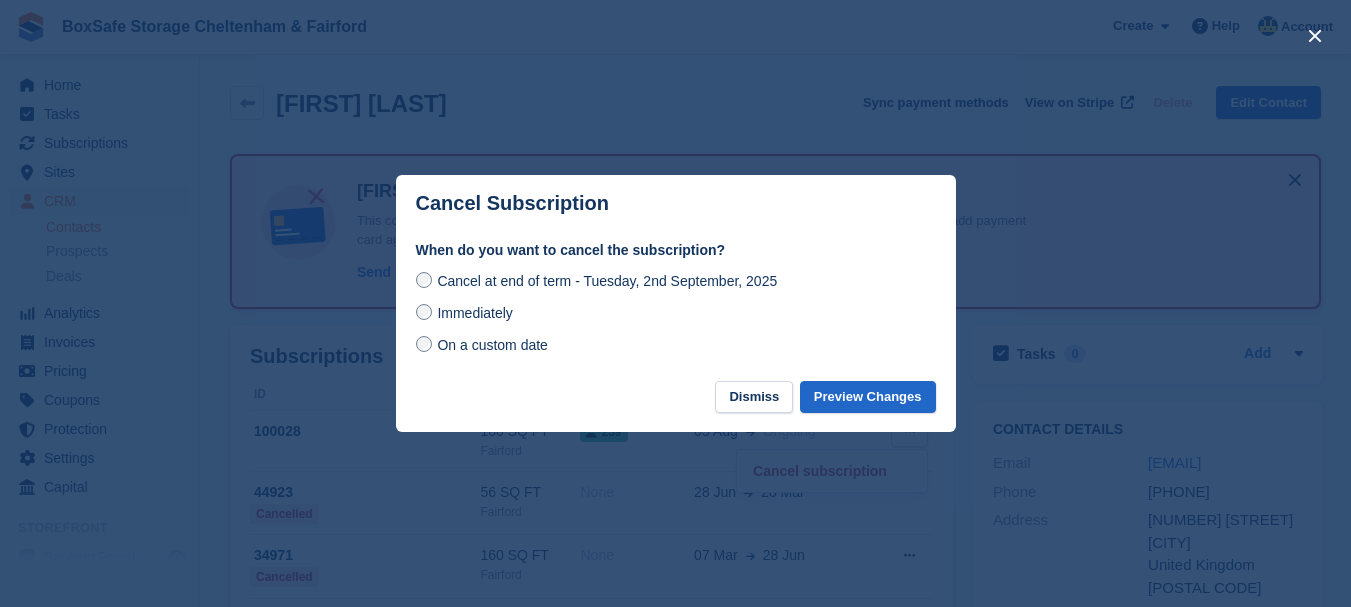 click on "Immediately" at bounding box center [474, 313] 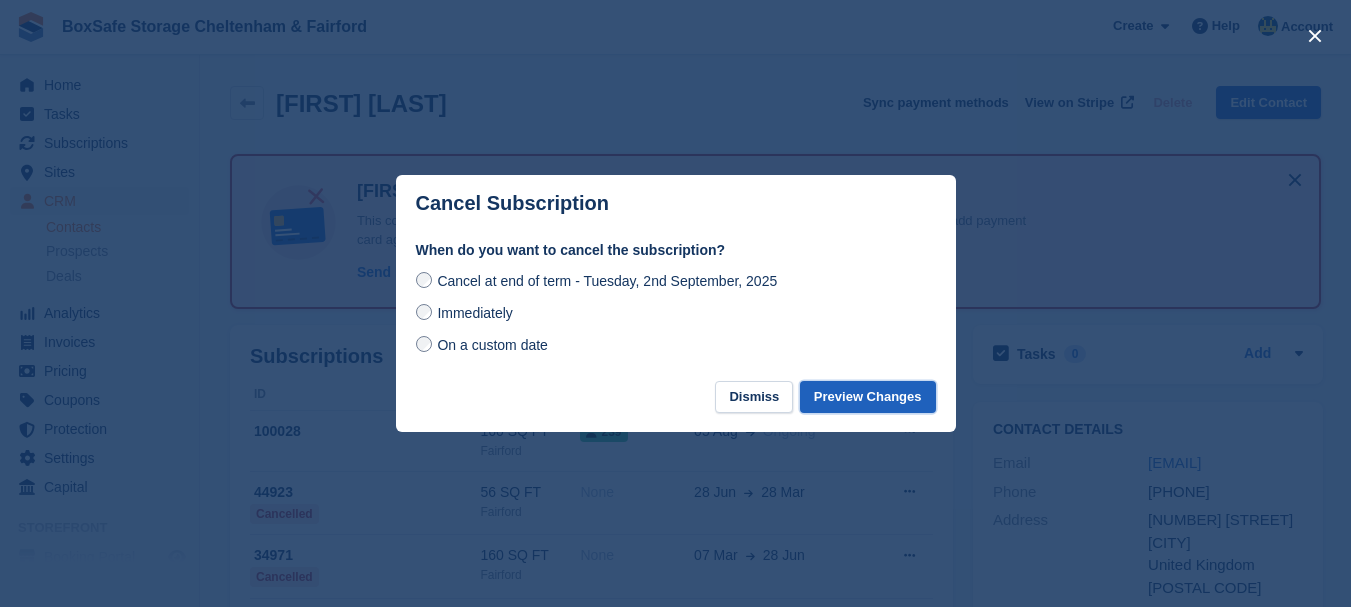 click on "Preview Changes" at bounding box center (868, 397) 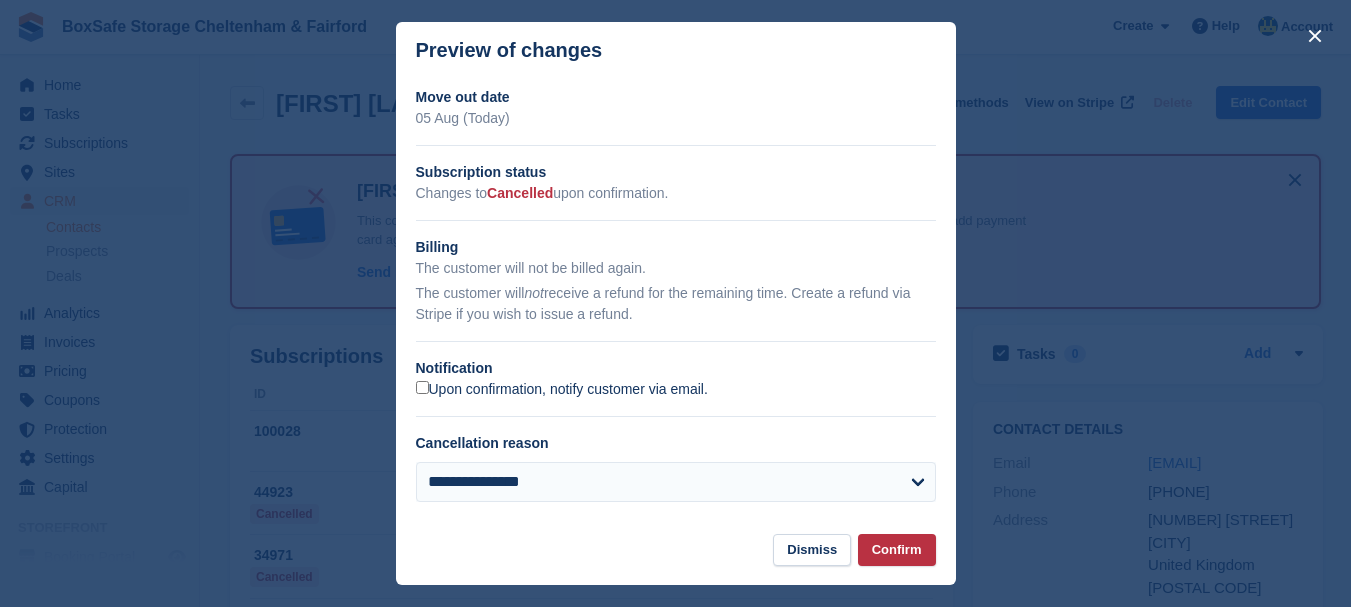 click on "Upon confirmation, notify customer via email." at bounding box center [562, 390] 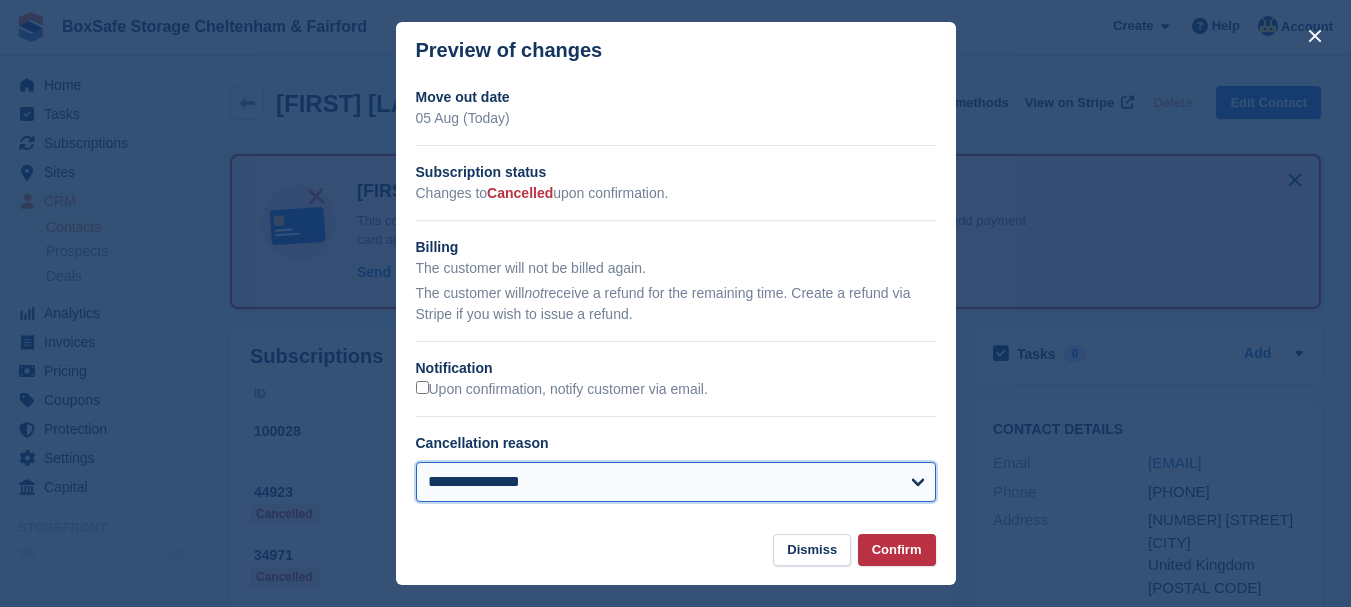 click on "**********" at bounding box center [676, 482] 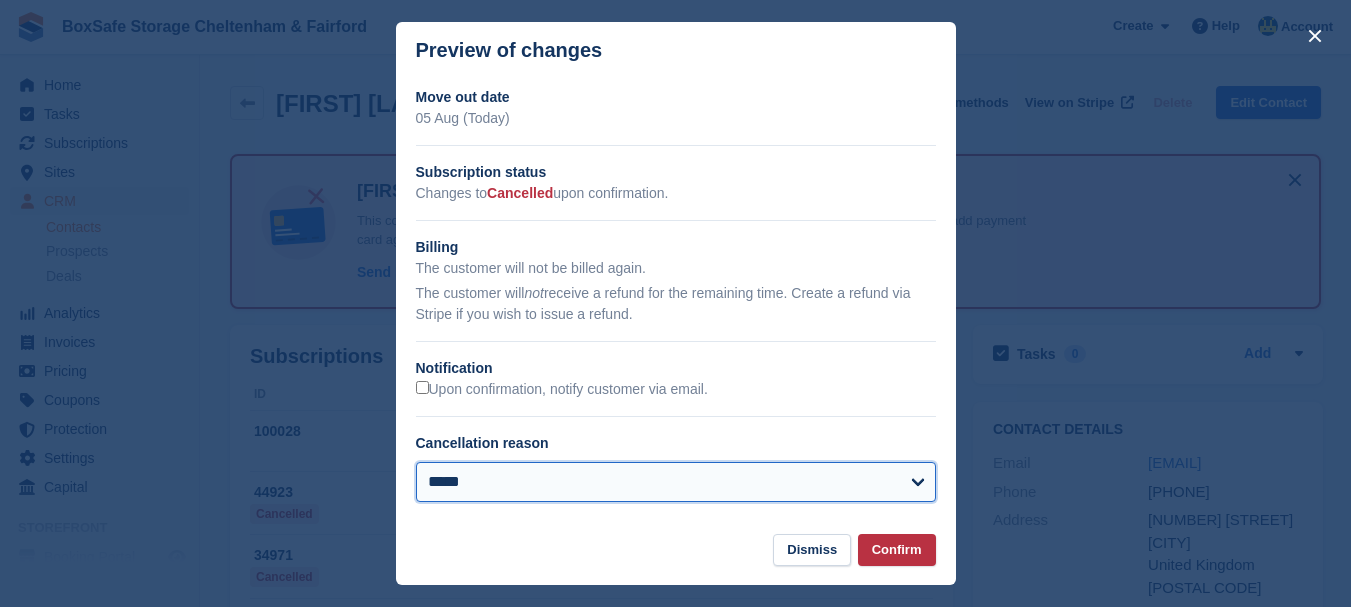 click on "**********" at bounding box center [676, 482] 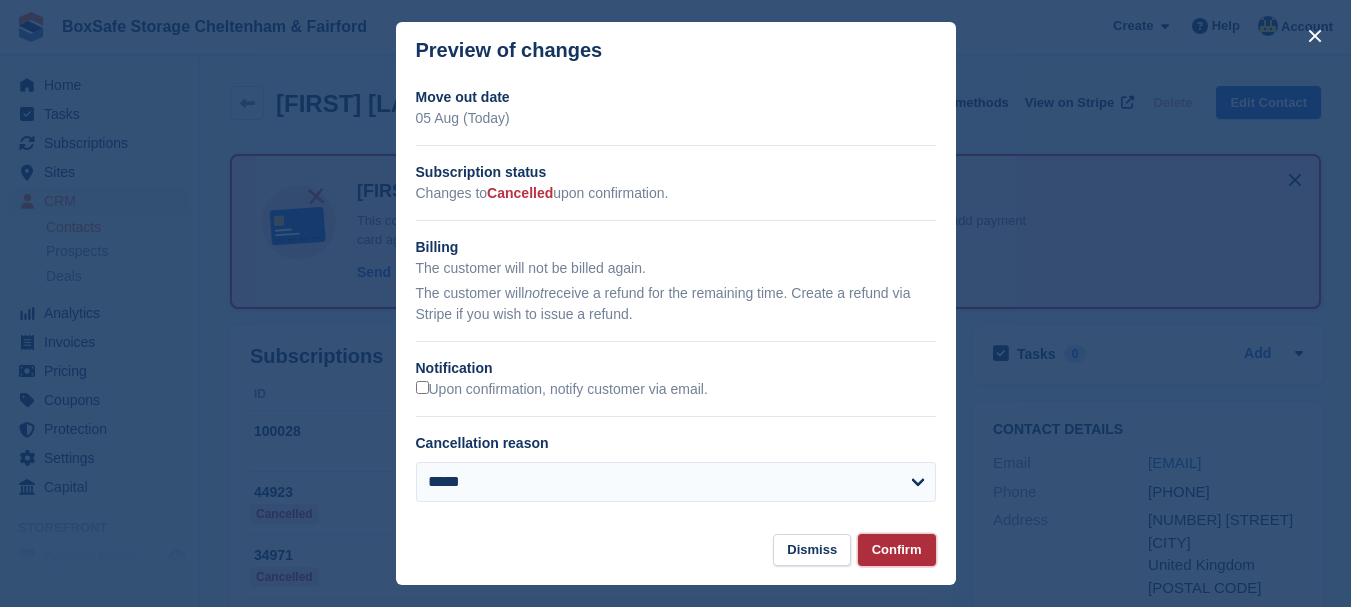 click on "Confirm" at bounding box center [897, 550] 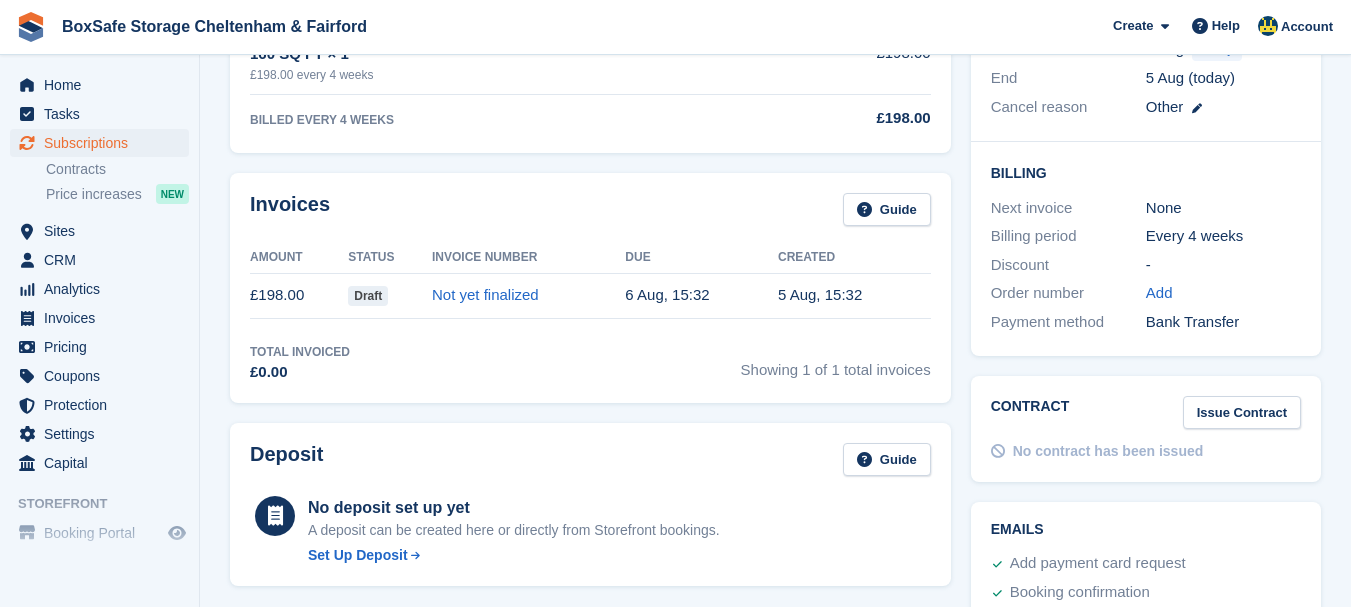 scroll, scrollTop: 447, scrollLeft: 0, axis: vertical 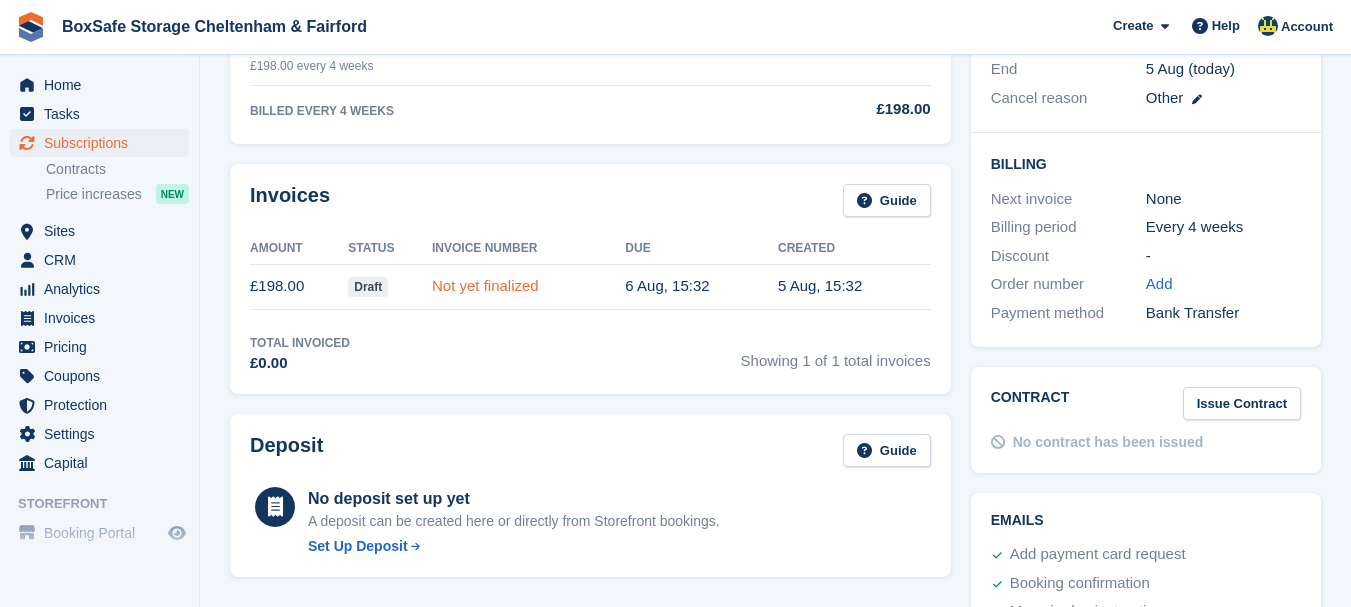 click on "Not yet finalized" at bounding box center (485, 285) 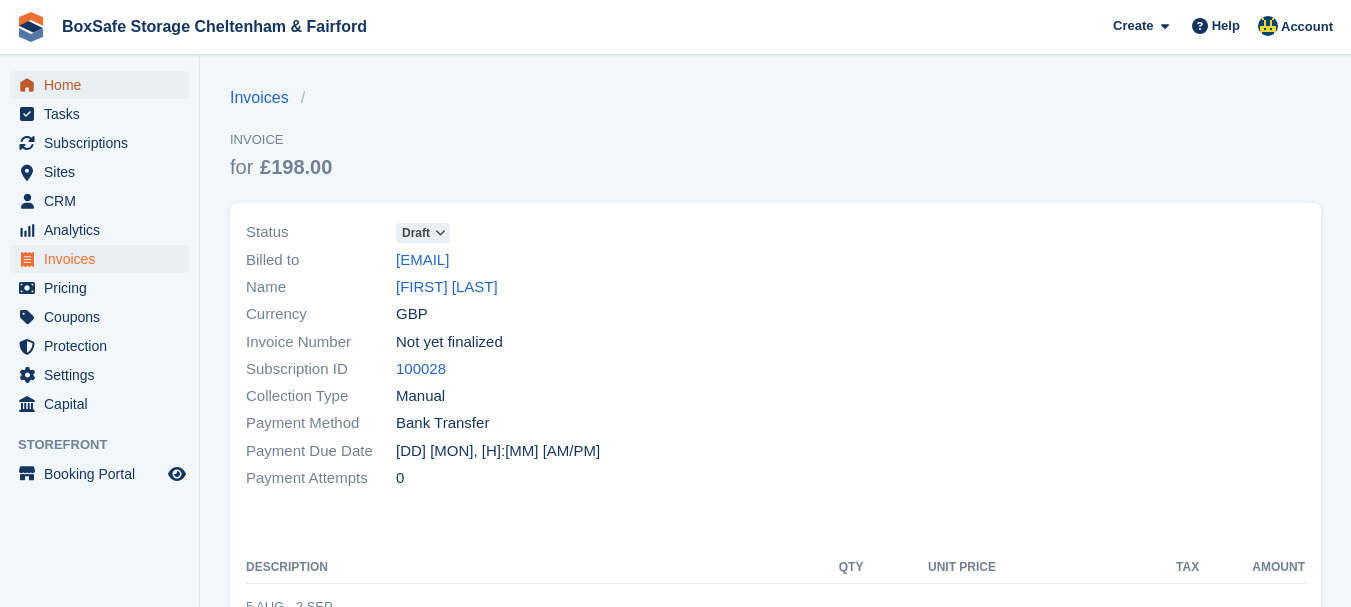 click on "Home" at bounding box center [104, 85] 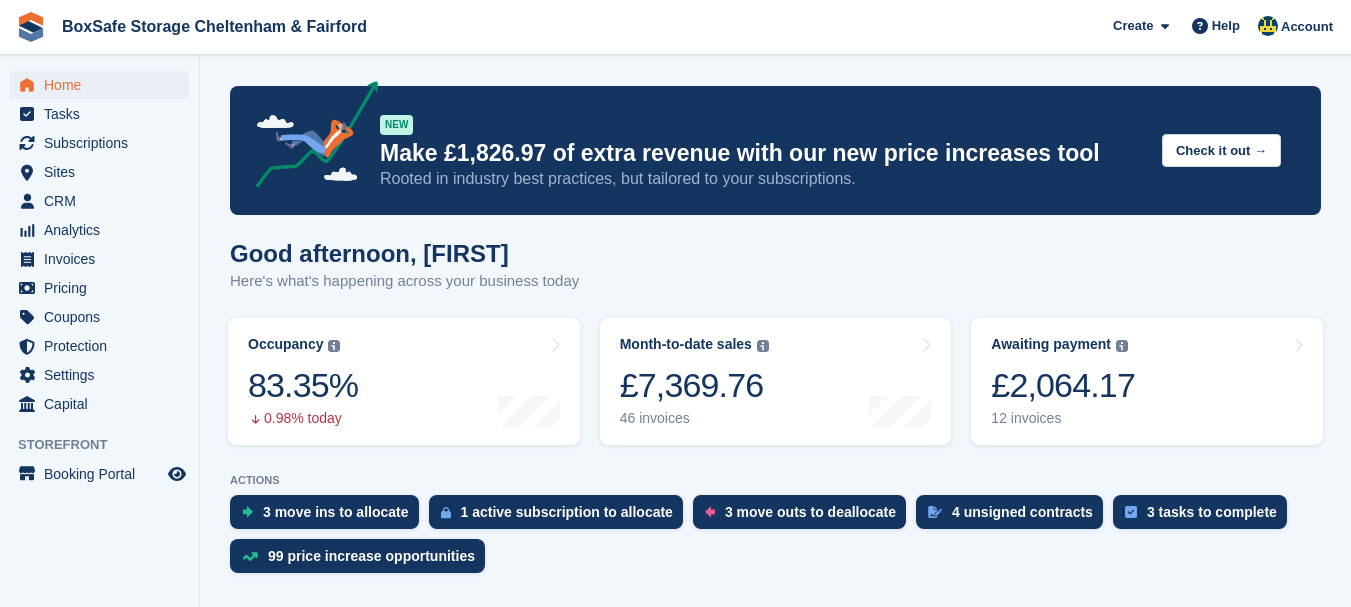 scroll, scrollTop: 0, scrollLeft: 0, axis: both 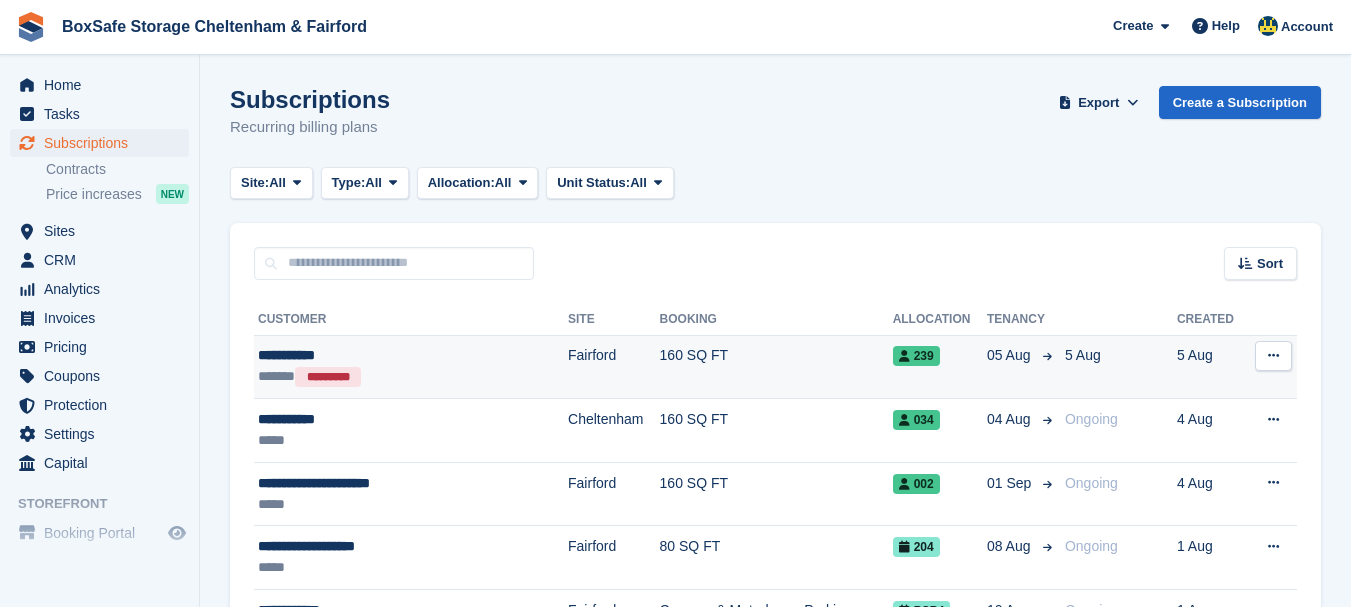 click on "160 SQ FT" at bounding box center [776, 367] 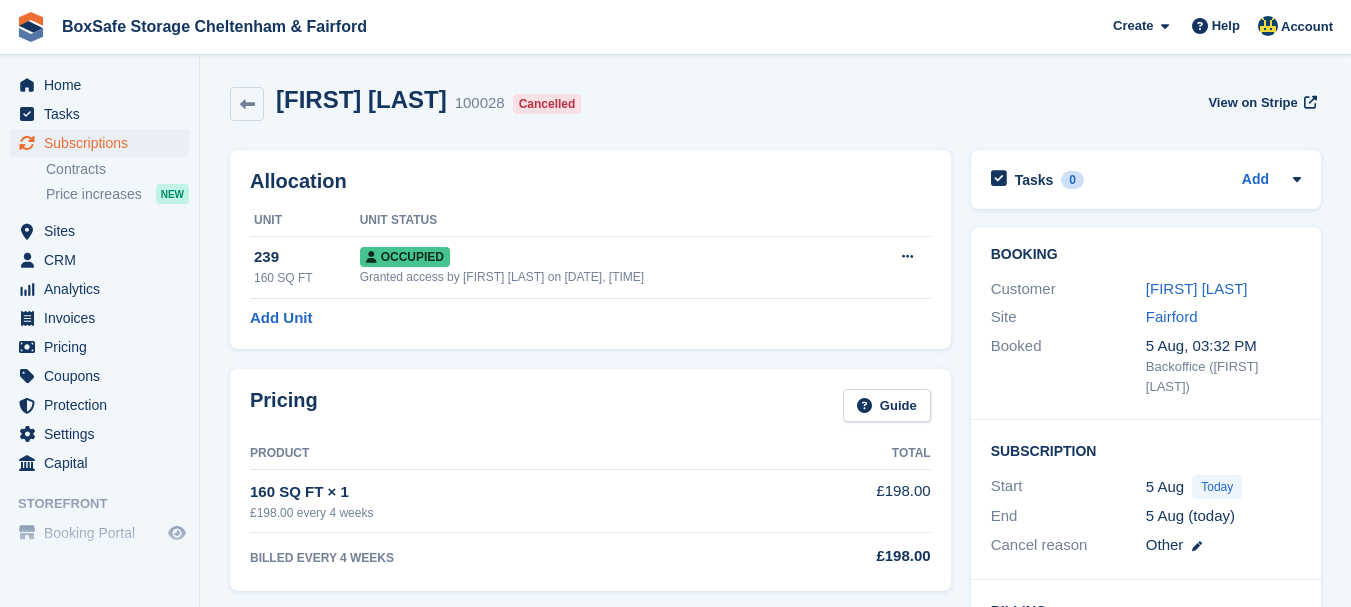 scroll, scrollTop: 0, scrollLeft: 0, axis: both 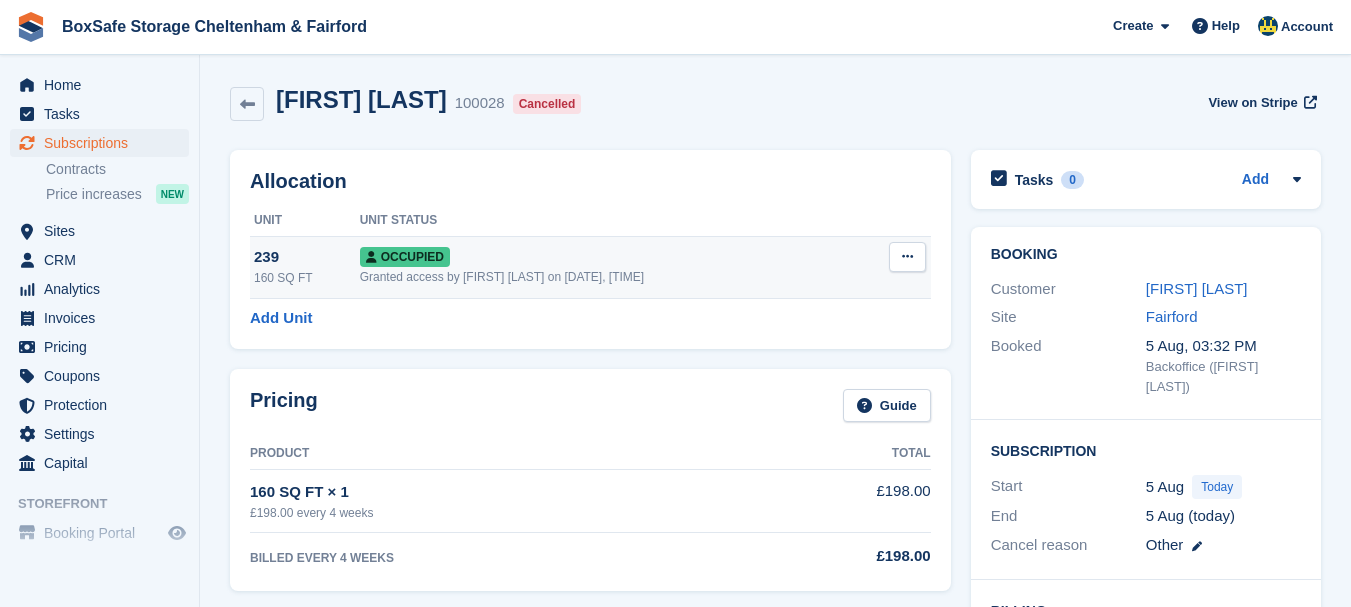 click at bounding box center (907, 256) 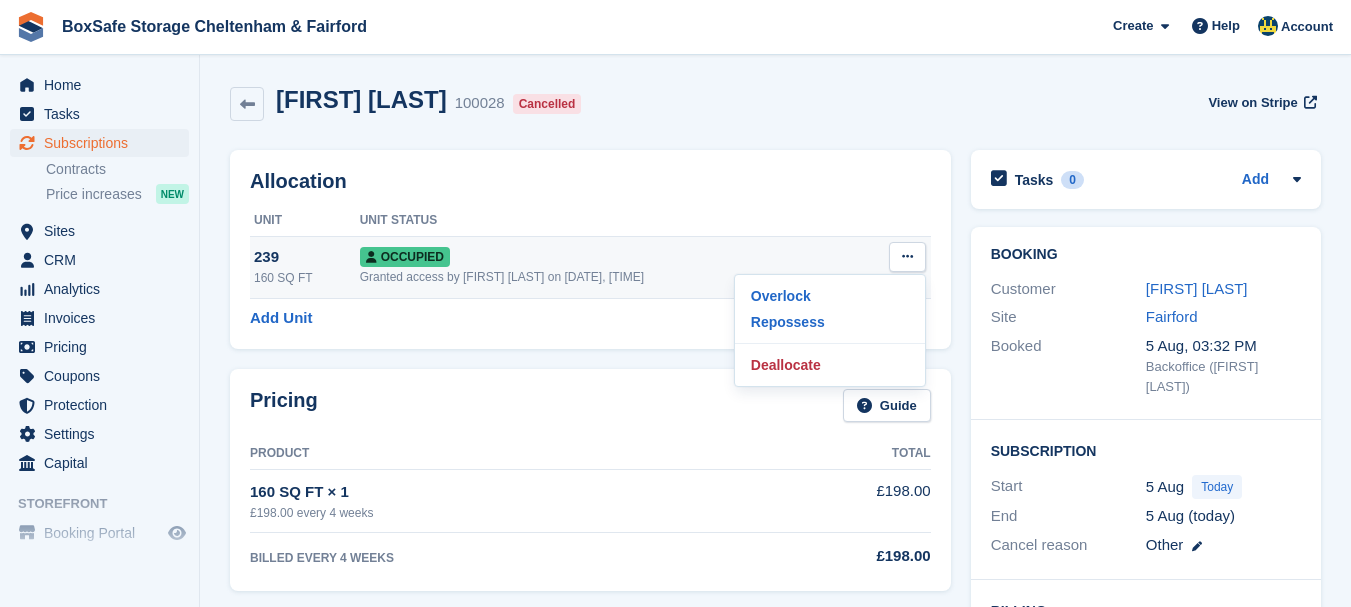 click on "Overlock
Repossess
Deallocate" at bounding box center [830, 330] 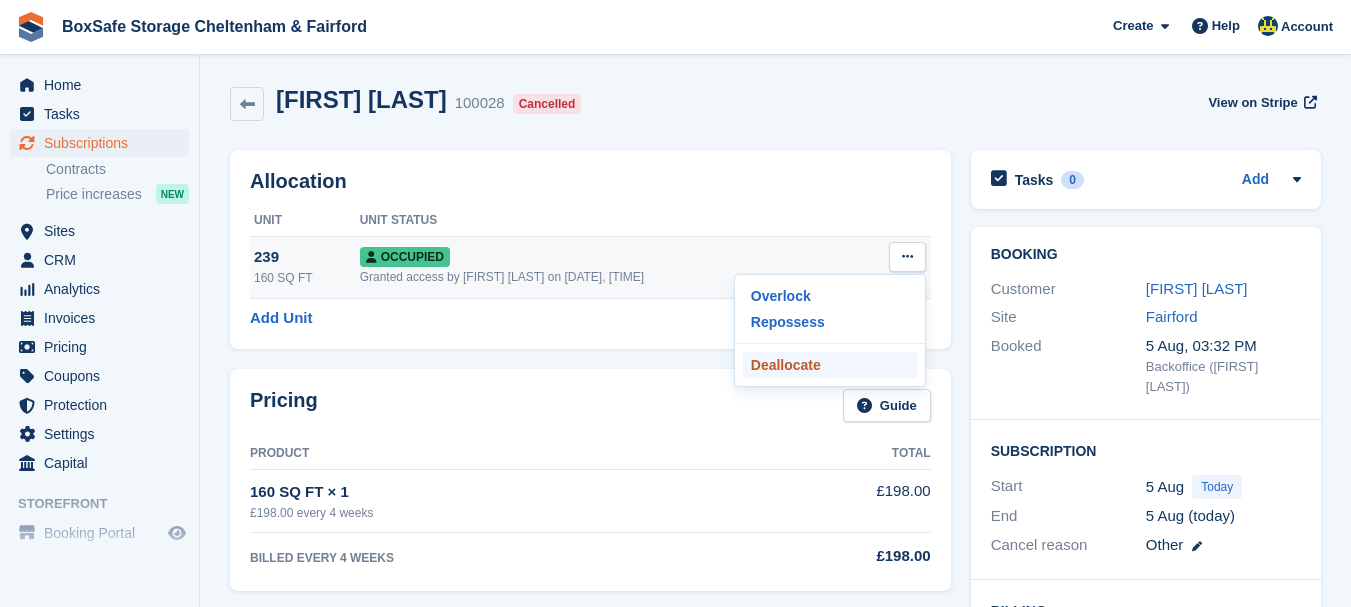 click on "Deallocate" at bounding box center (830, 365) 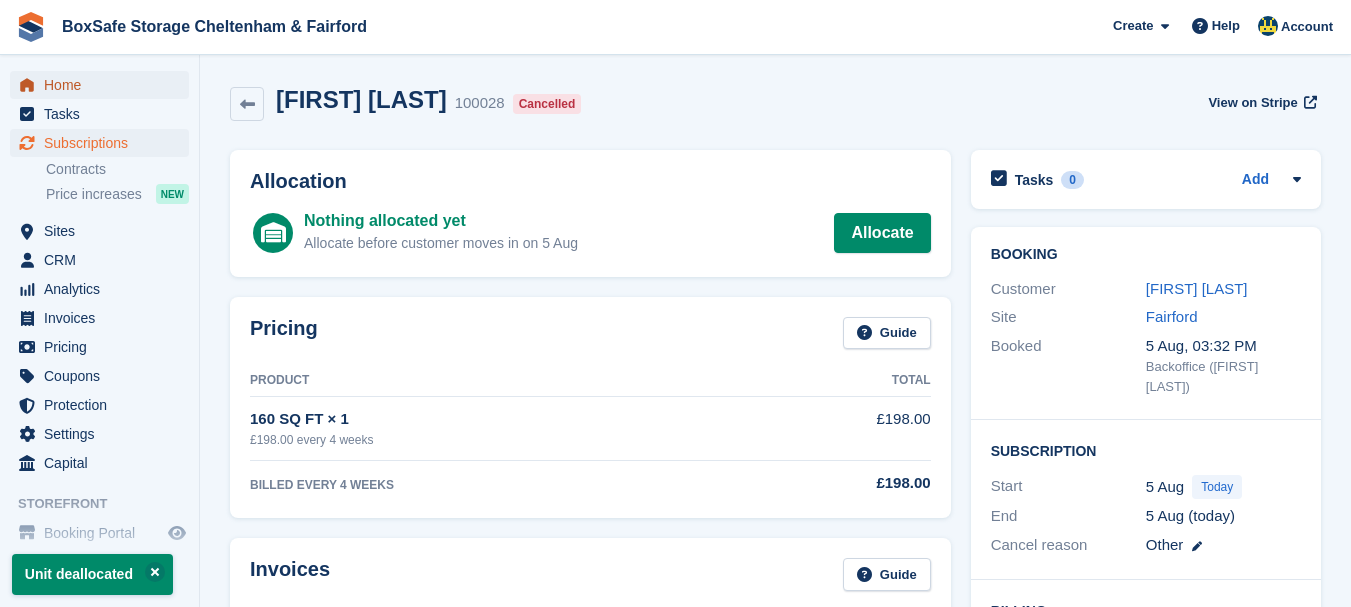 click on "Home" at bounding box center [104, 85] 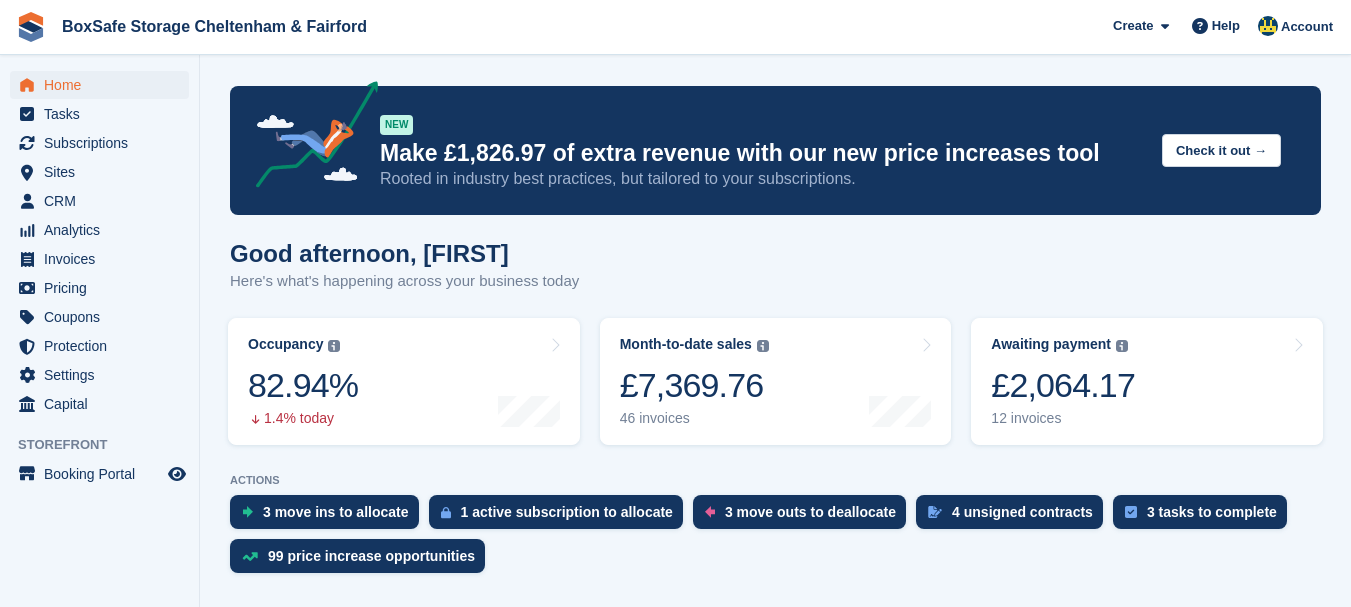 scroll, scrollTop: 0, scrollLeft: 0, axis: both 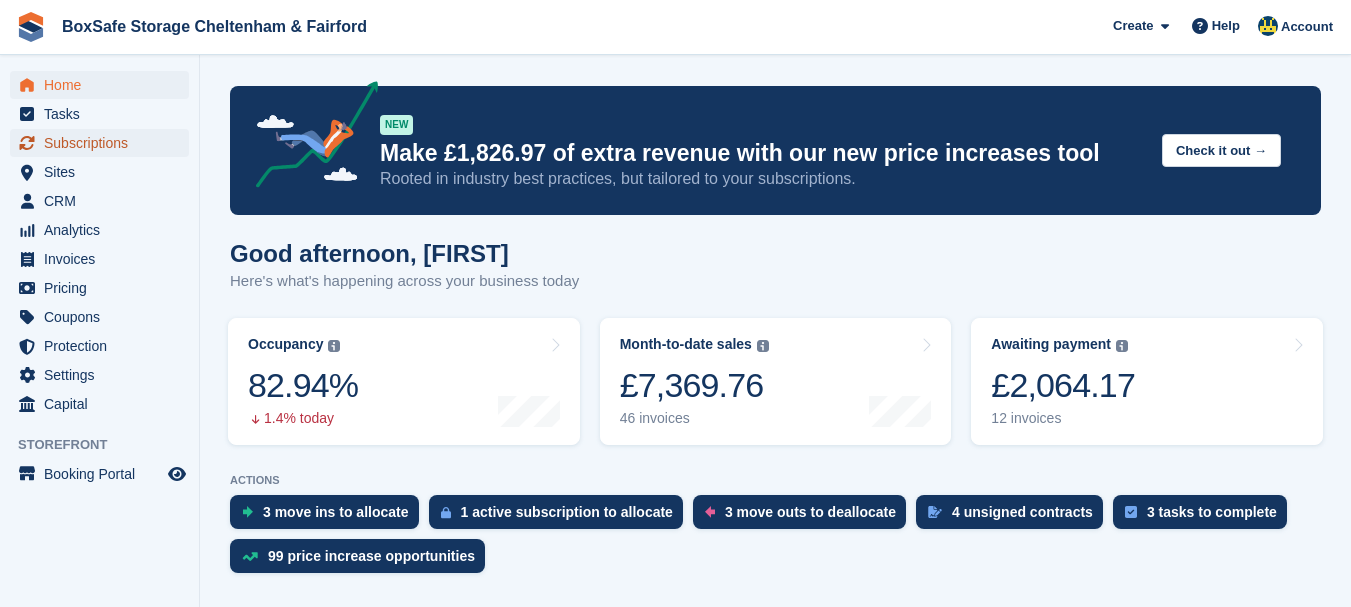 click on "Subscriptions" at bounding box center [104, 143] 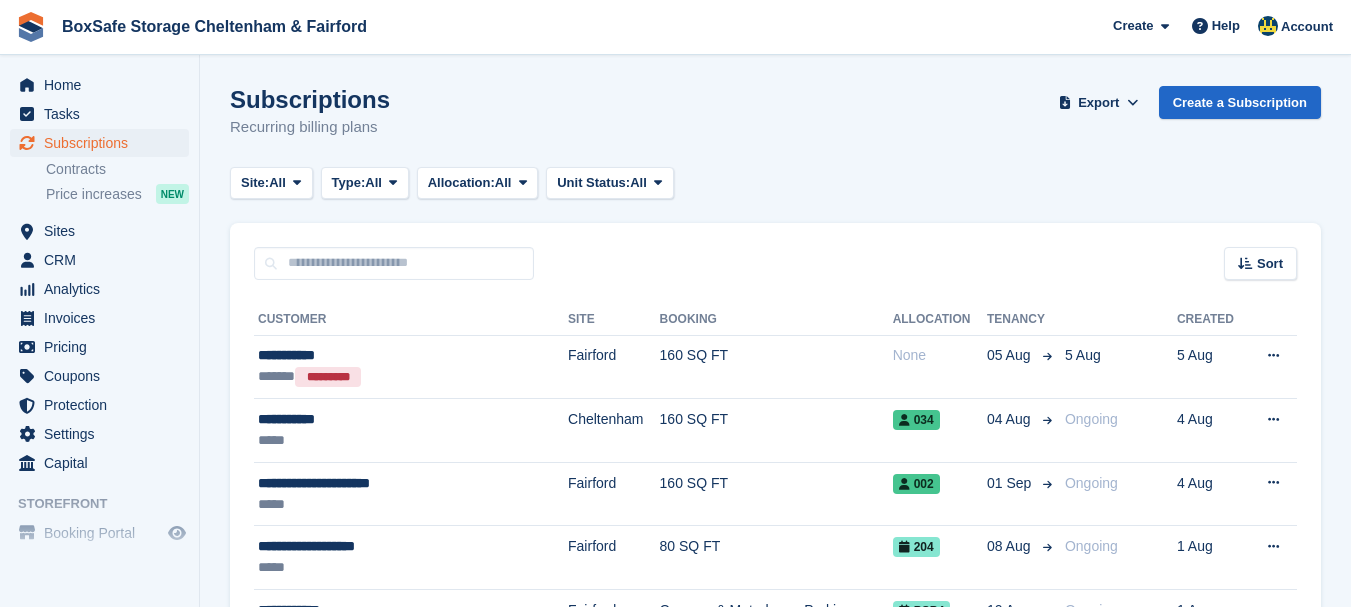 scroll, scrollTop: 0, scrollLeft: 0, axis: both 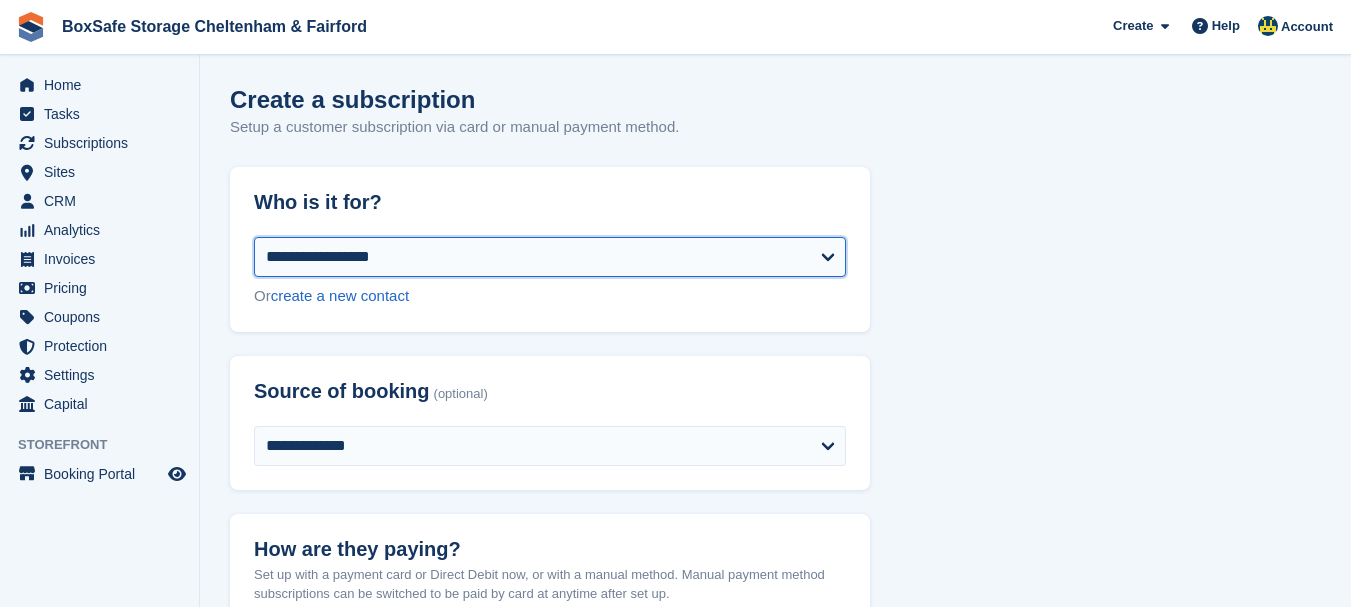 click on "**********" at bounding box center (550, 257) 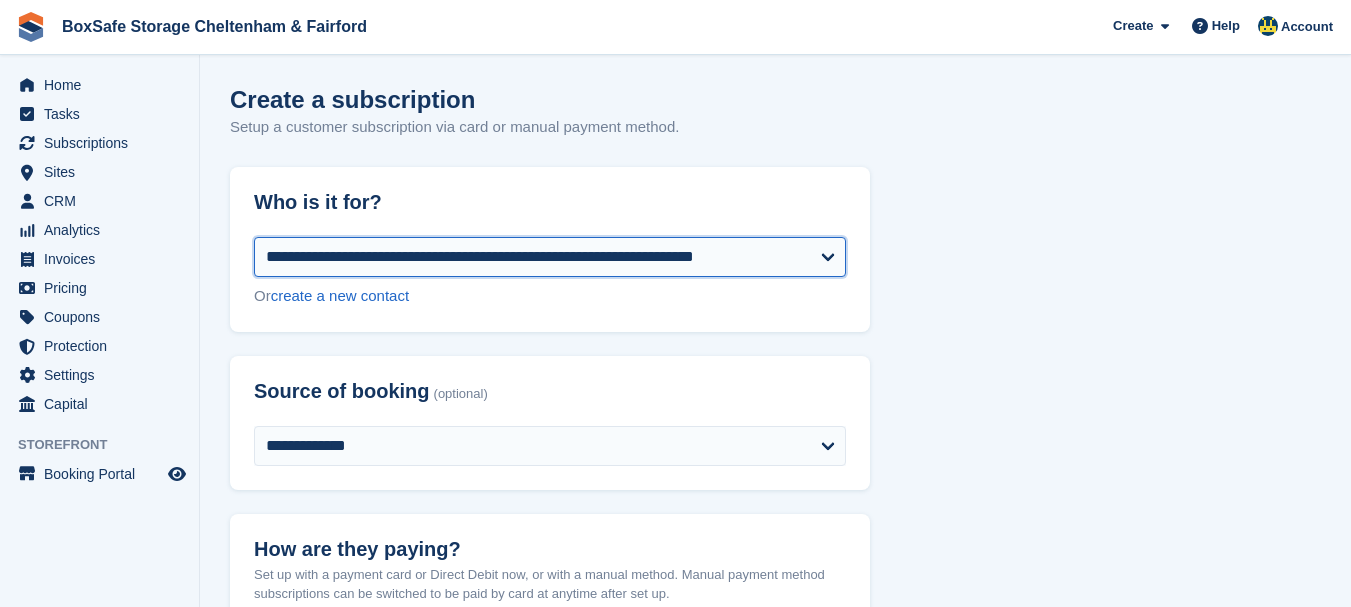 click on "**********" at bounding box center [550, 257] 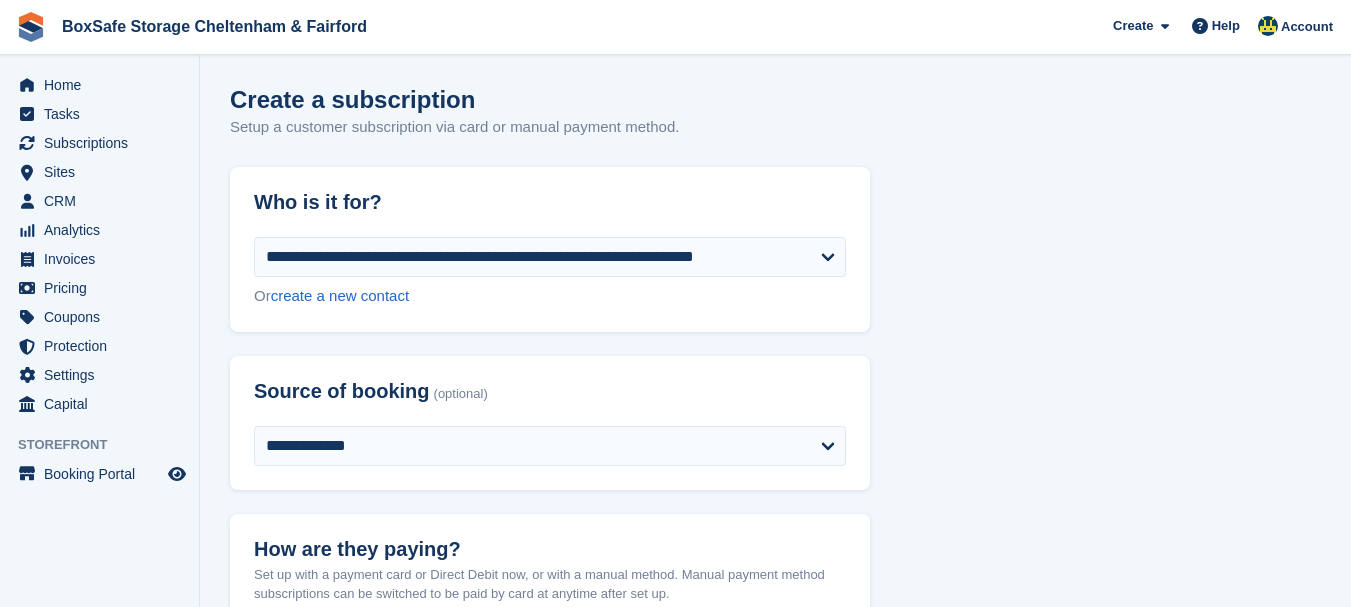 click on "**********" at bounding box center [775, 1483] 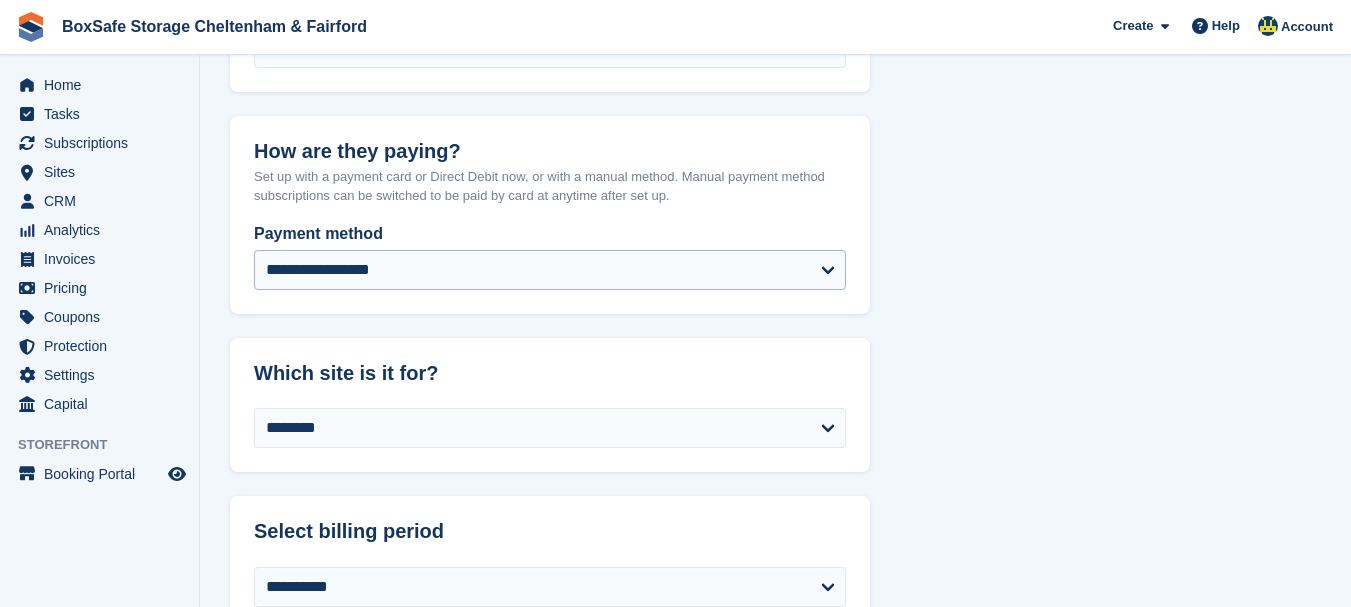 scroll, scrollTop: 400, scrollLeft: 0, axis: vertical 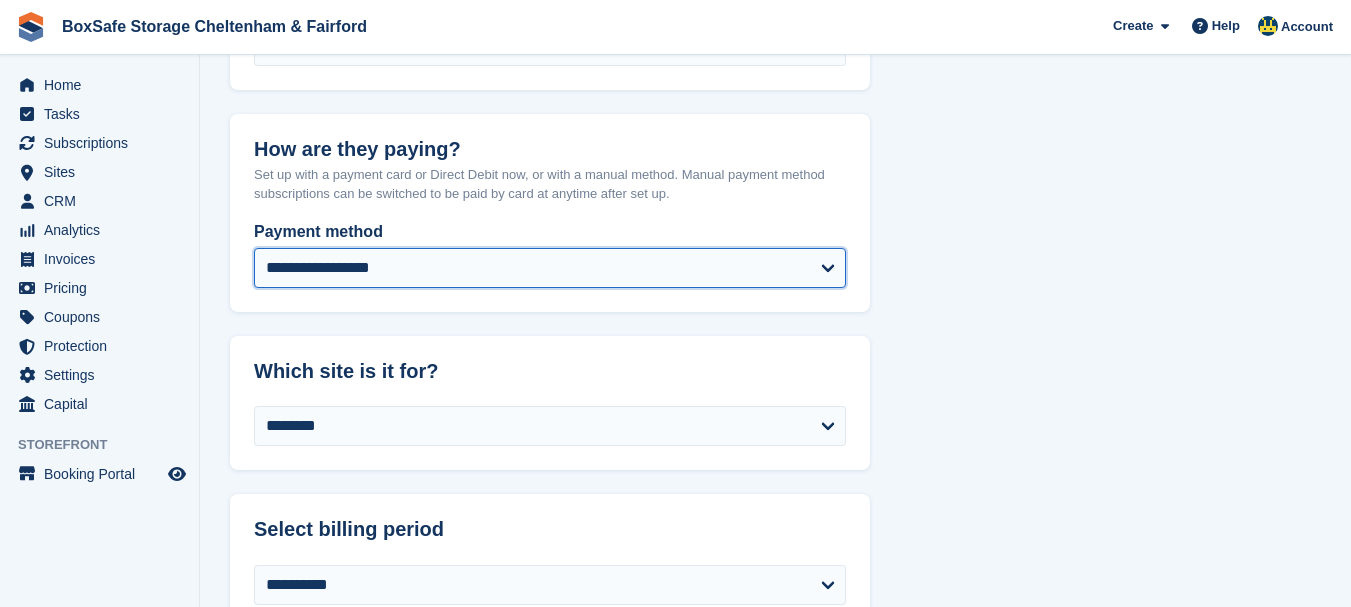 click on "**********" at bounding box center (550, 268) 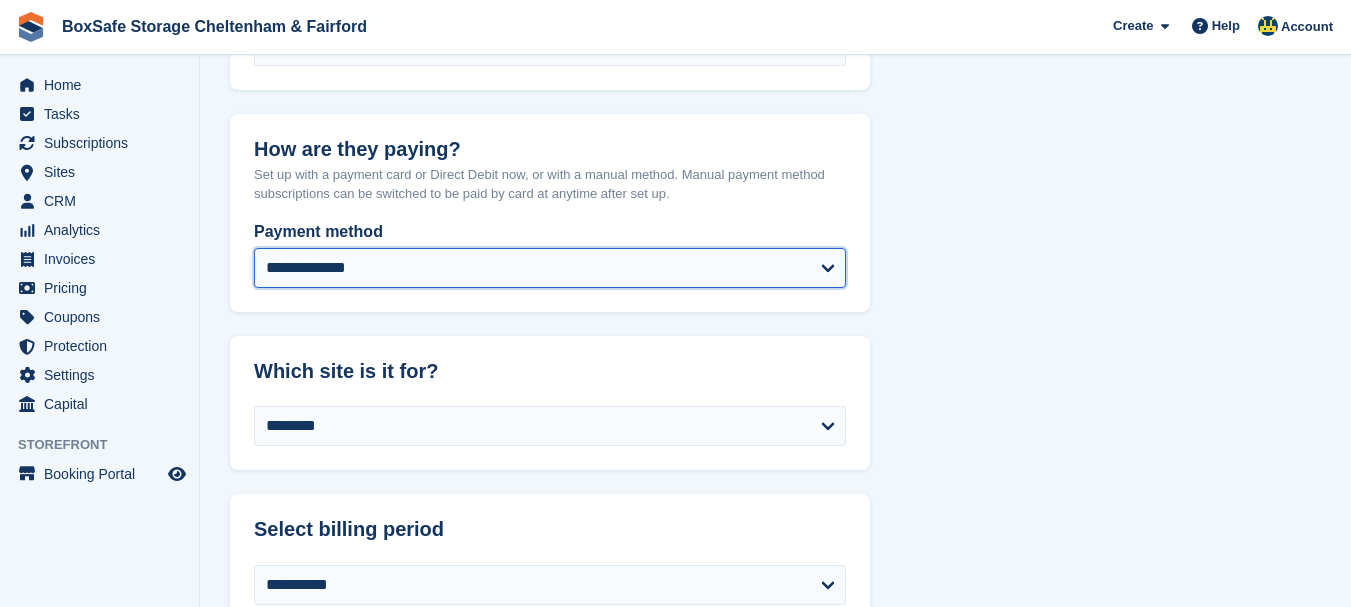 click on "**********" at bounding box center [550, 268] 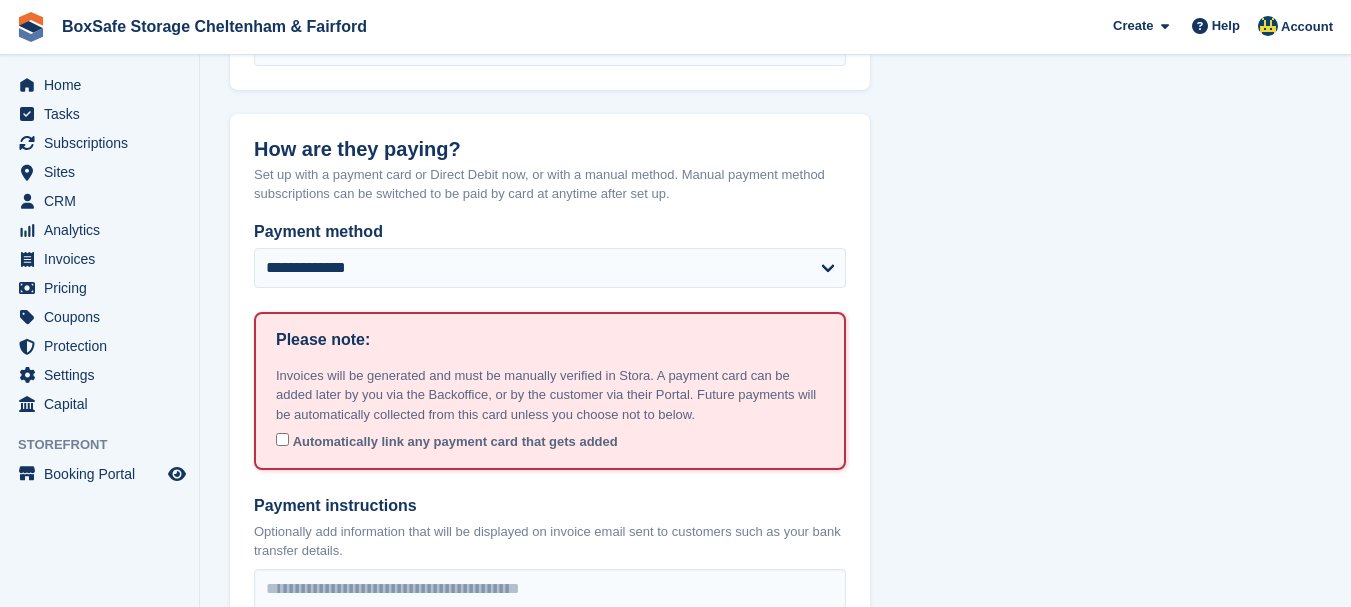 click on "**********" at bounding box center [775, 1358] 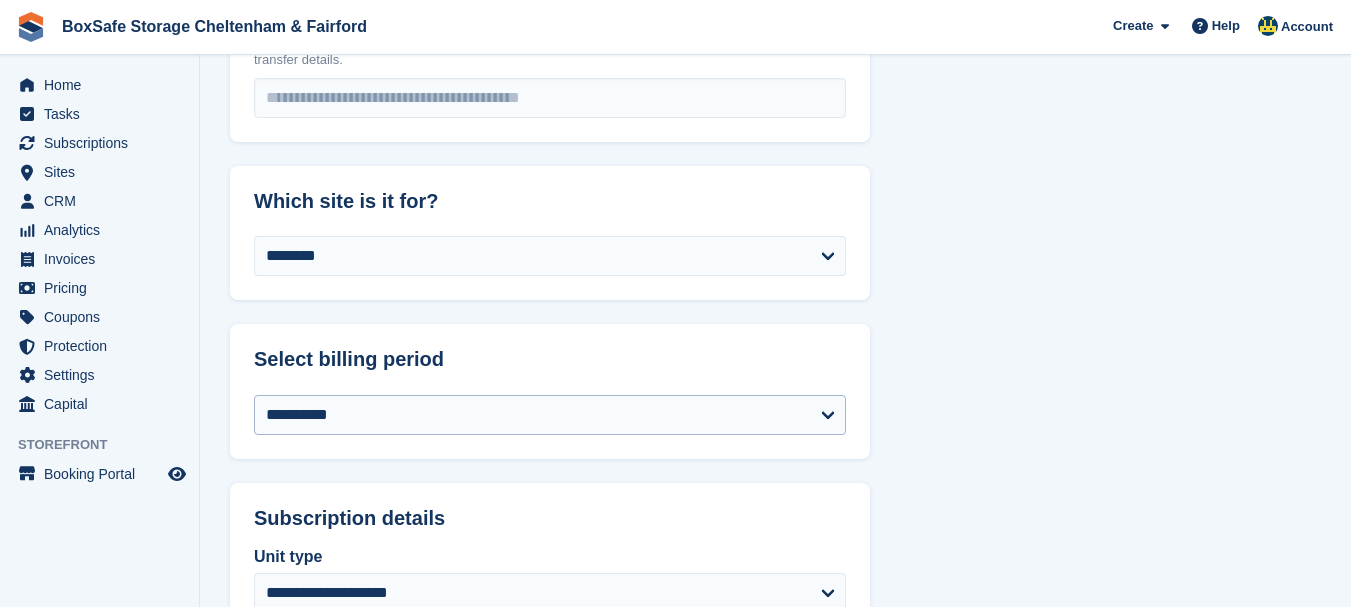 scroll, scrollTop: 920, scrollLeft: 0, axis: vertical 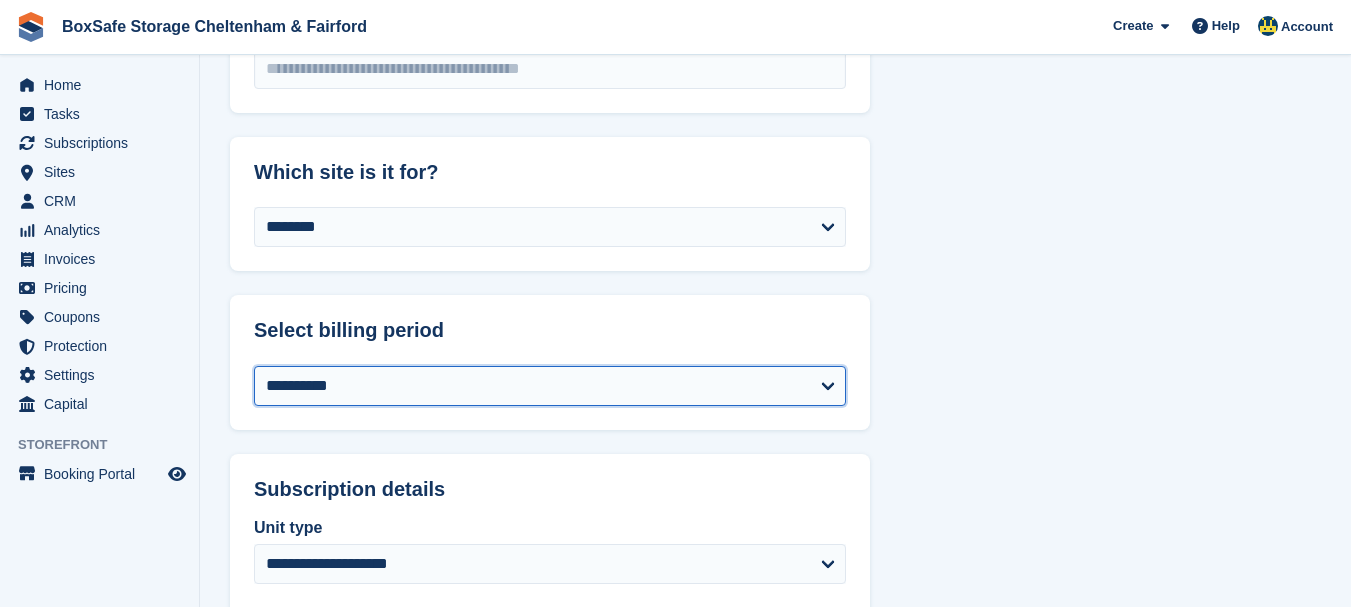 click on "**********" at bounding box center [550, 386] 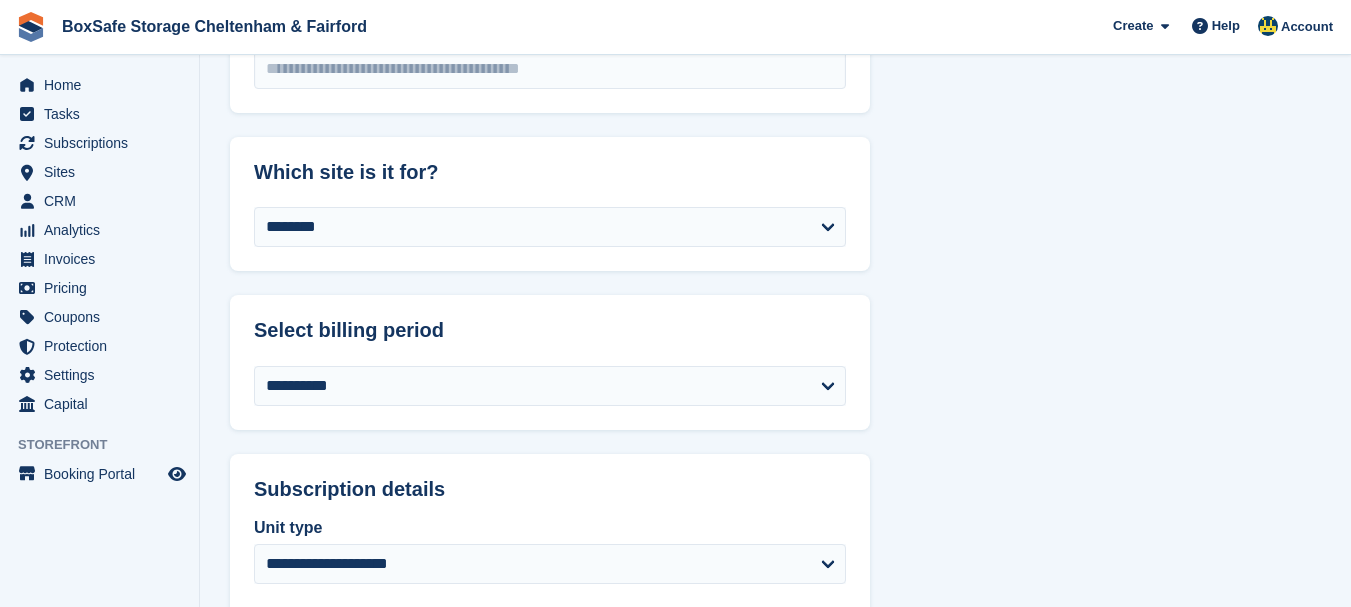 click on "**********" at bounding box center [775, 838] 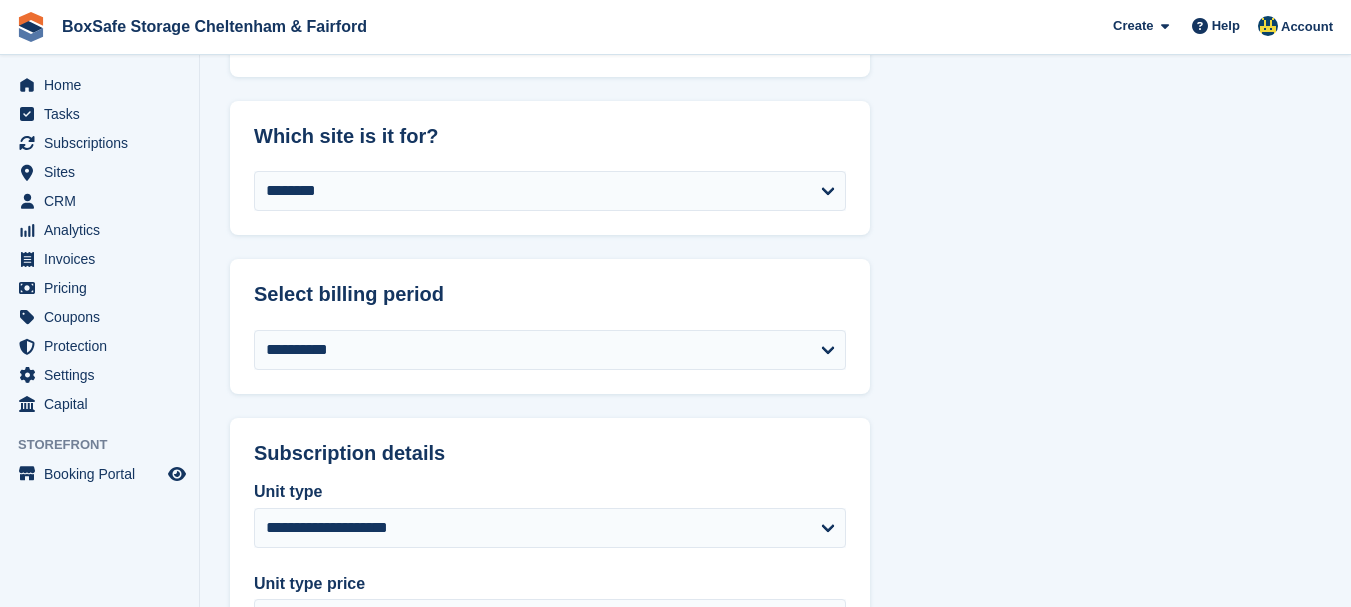 select on "*****" 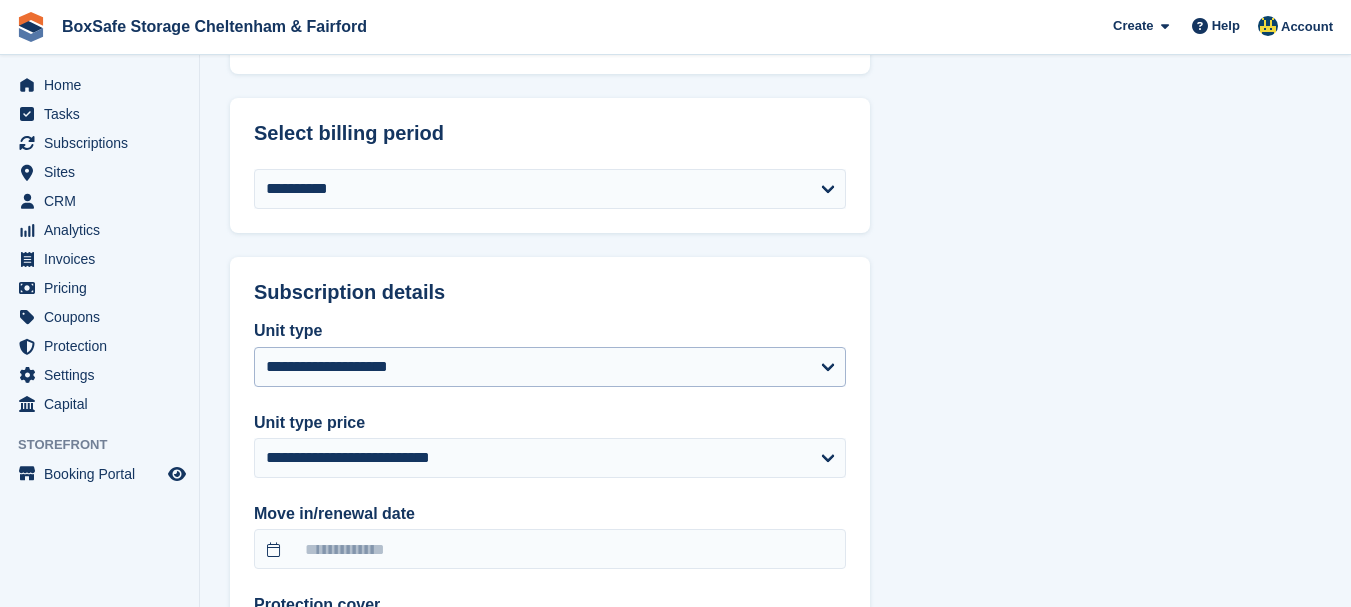 scroll, scrollTop: 1120, scrollLeft: 0, axis: vertical 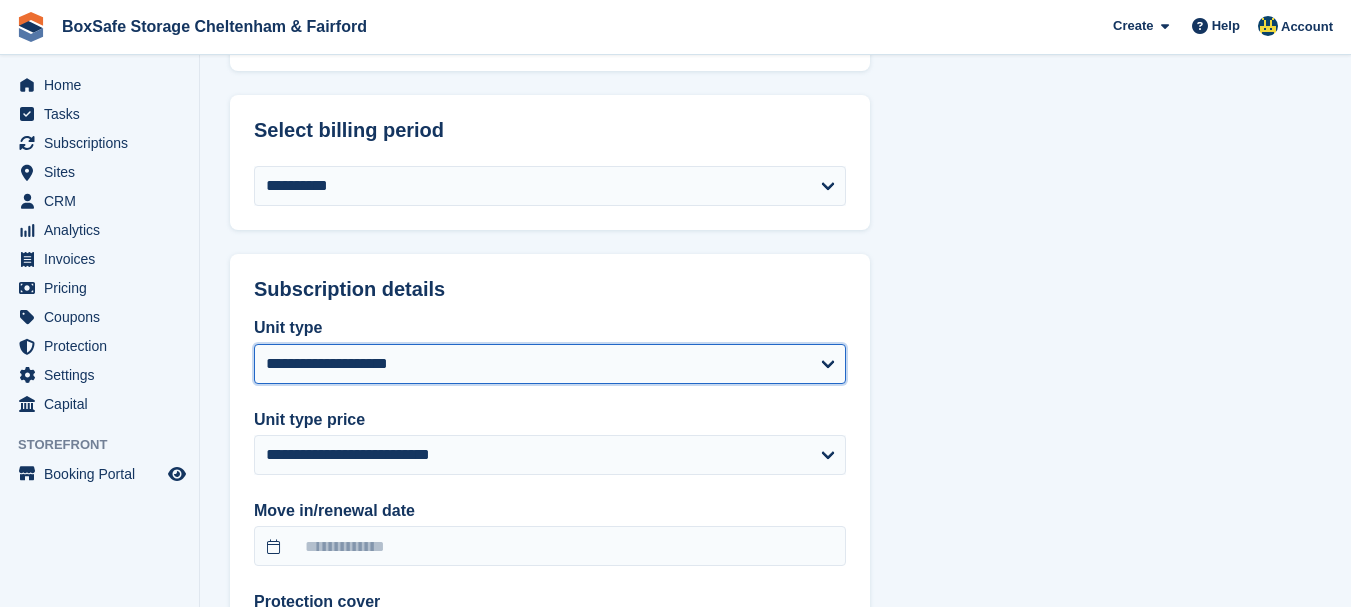 click on "**********" at bounding box center [550, 364] 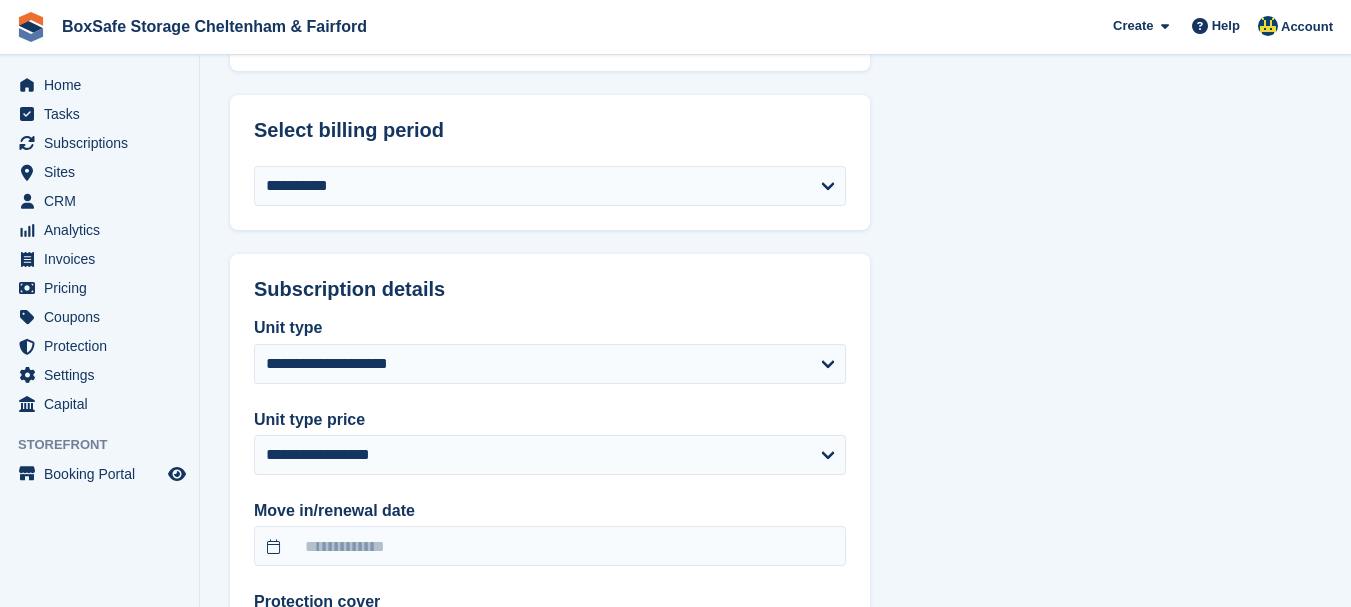 click on "**********" at bounding box center (775, 638) 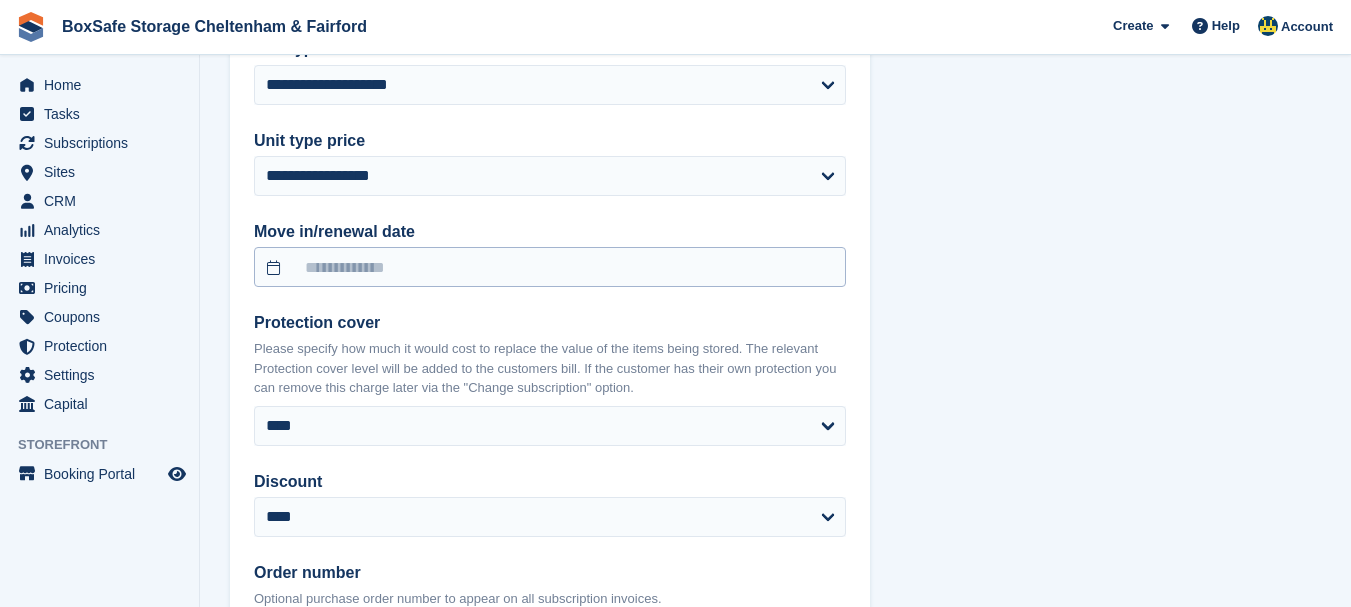 scroll, scrollTop: 1400, scrollLeft: 0, axis: vertical 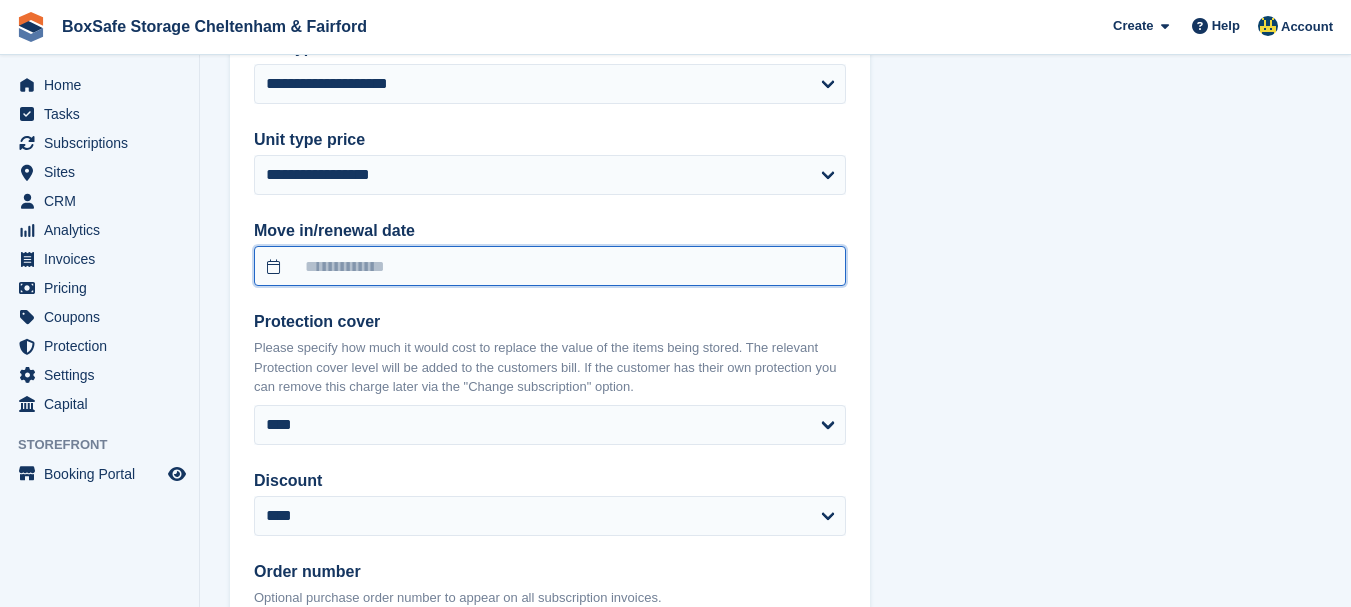 click at bounding box center (550, 266) 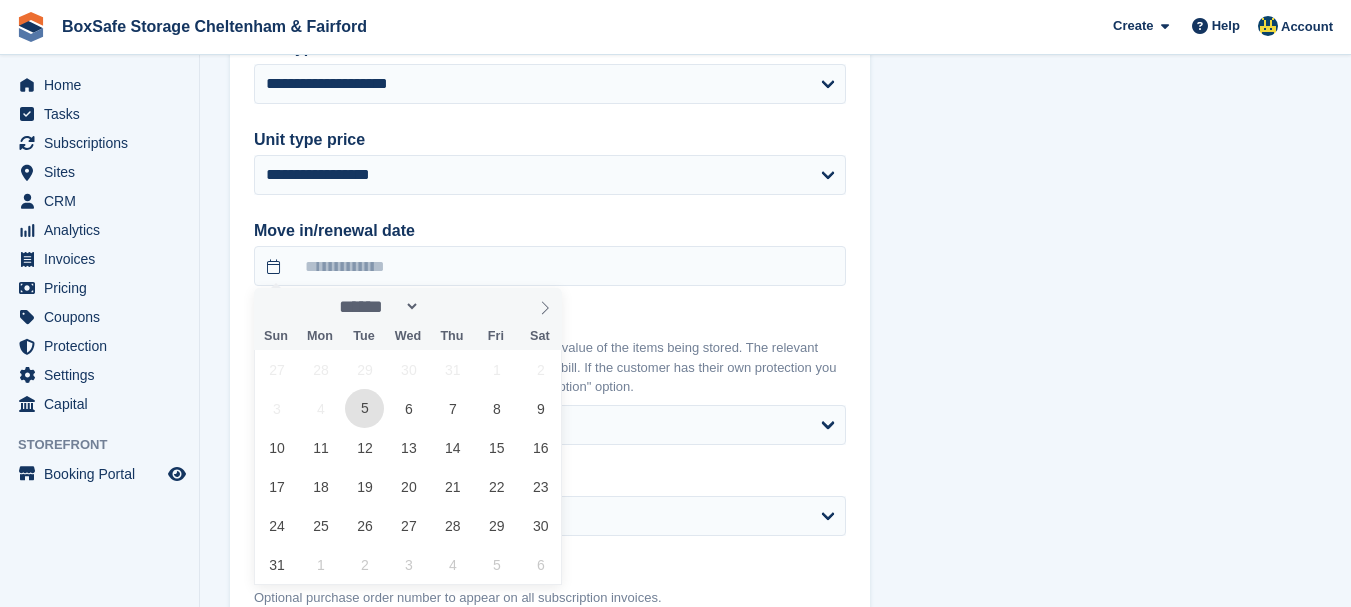click on "5" at bounding box center [364, 408] 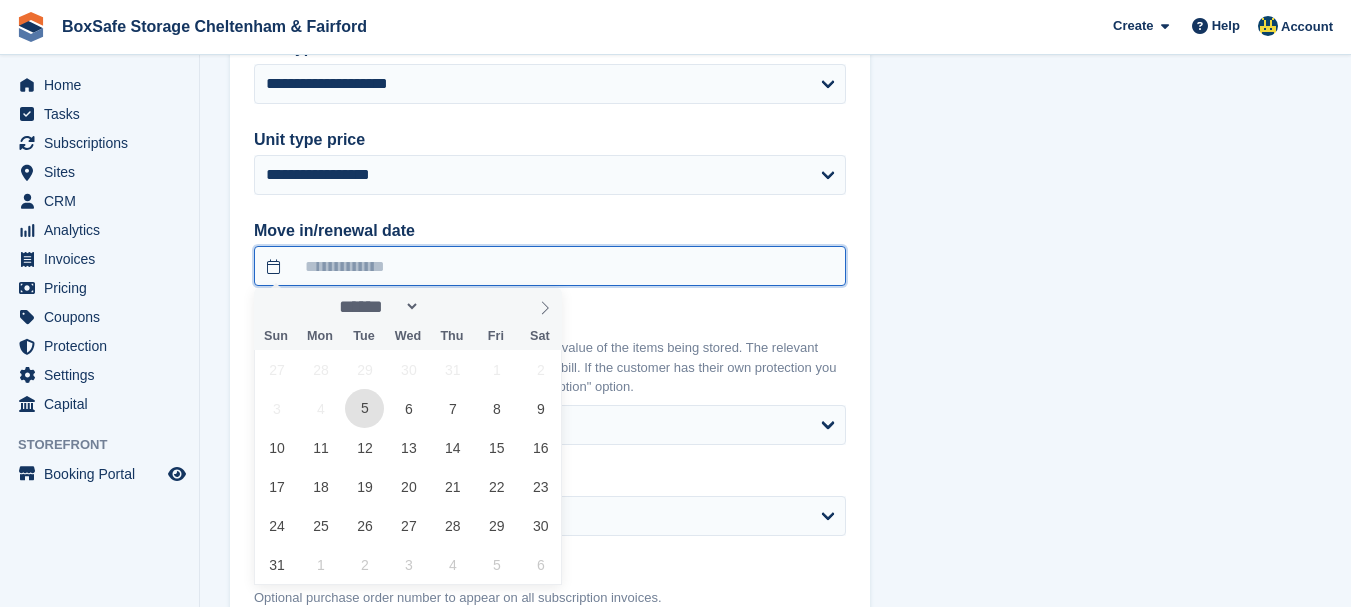 type on "**********" 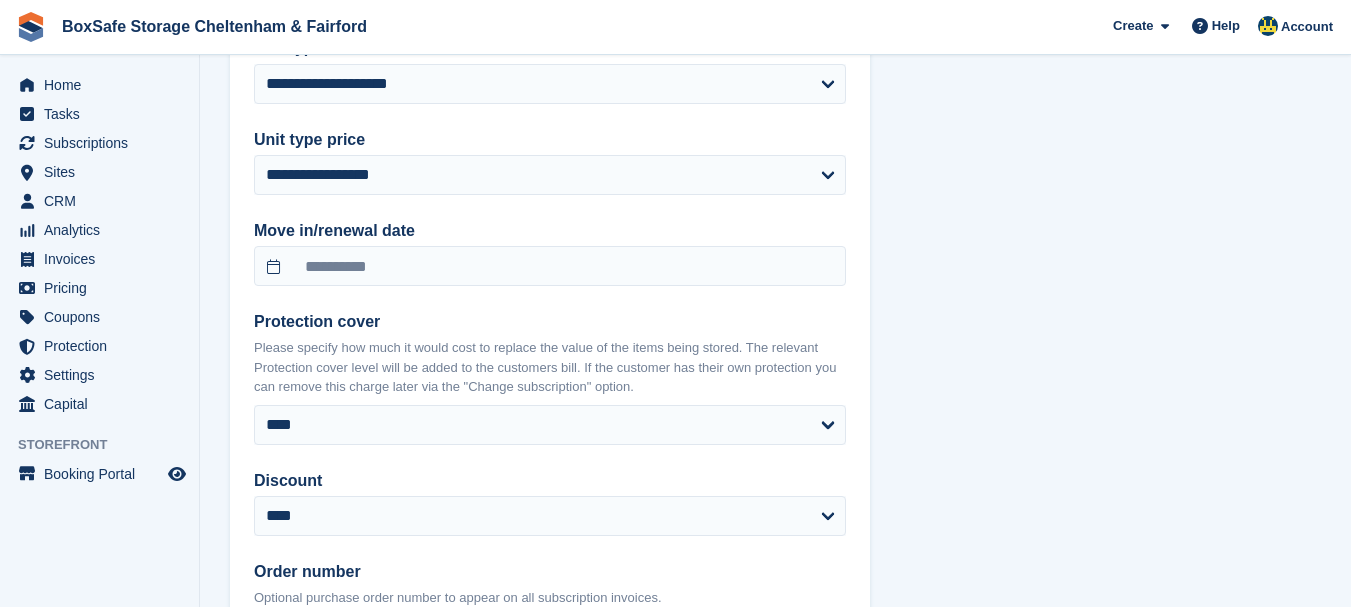 click on "**********" at bounding box center (775, 289) 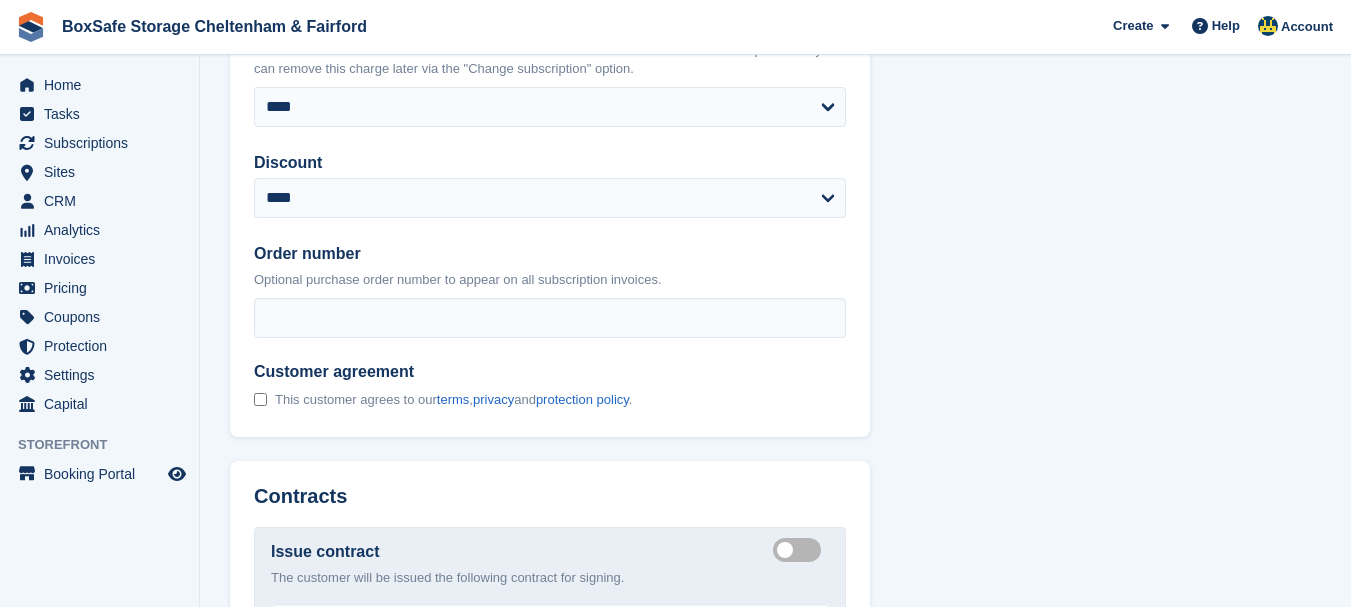 scroll, scrollTop: 1720, scrollLeft: 0, axis: vertical 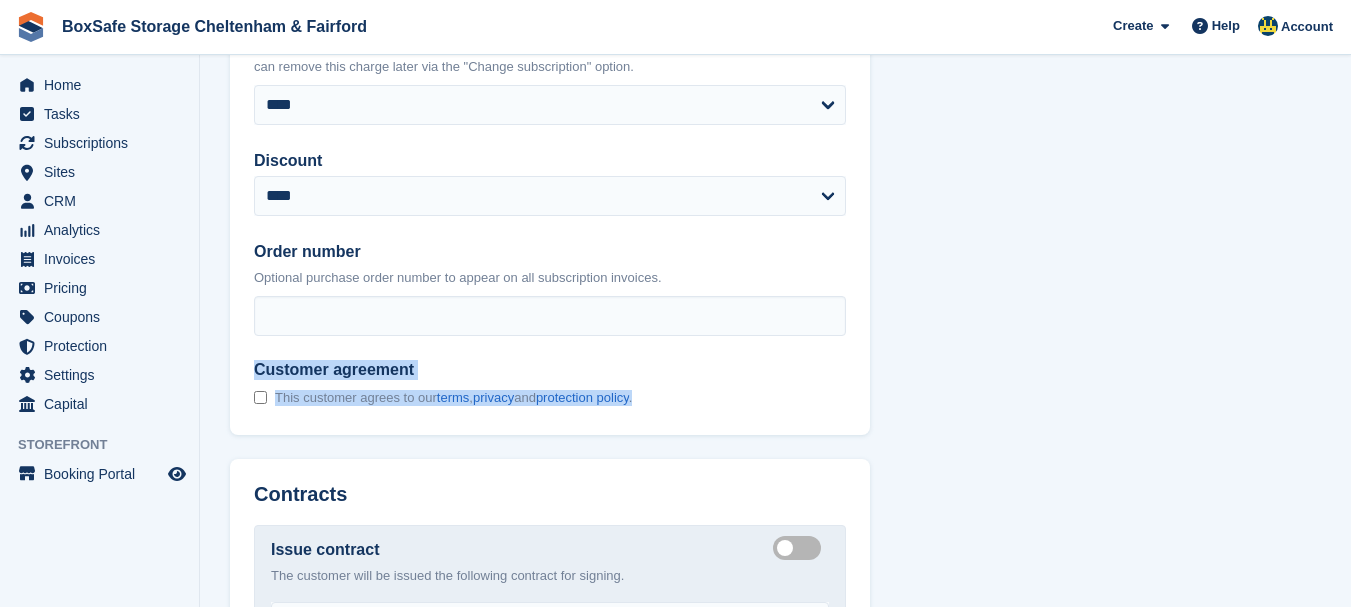 drag, startPoint x: 1012, startPoint y: 307, endPoint x: 1015, endPoint y: 375, distance: 68.06615 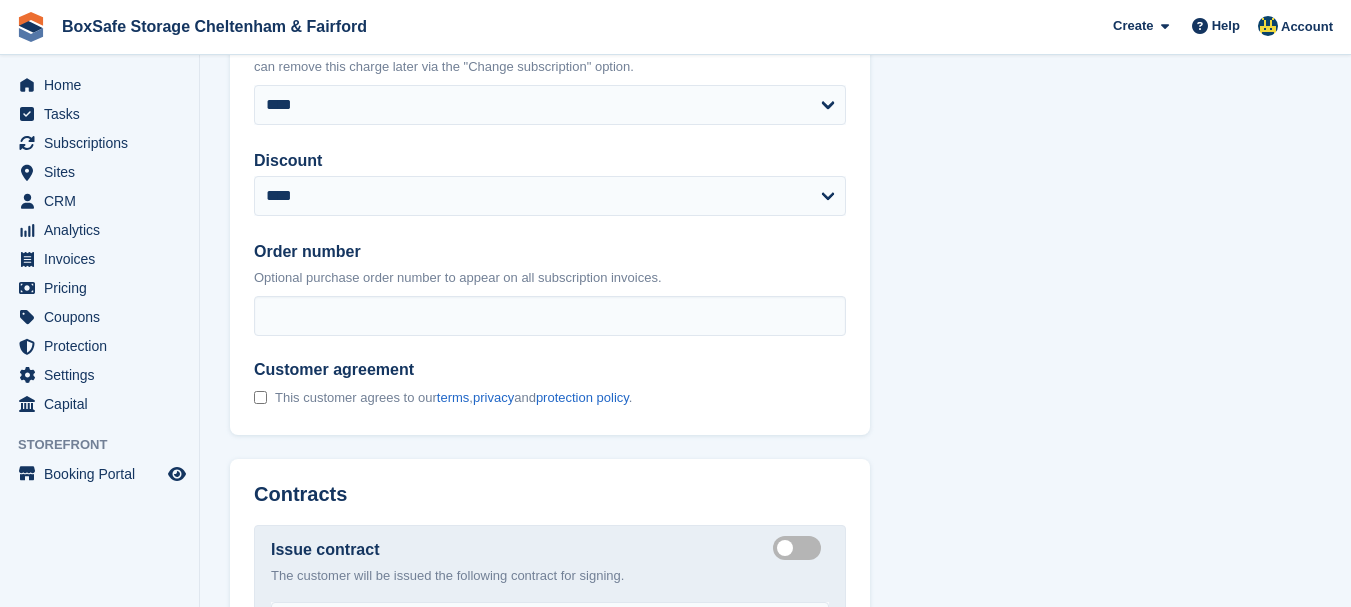 click on "**********" at bounding box center (775, 38) 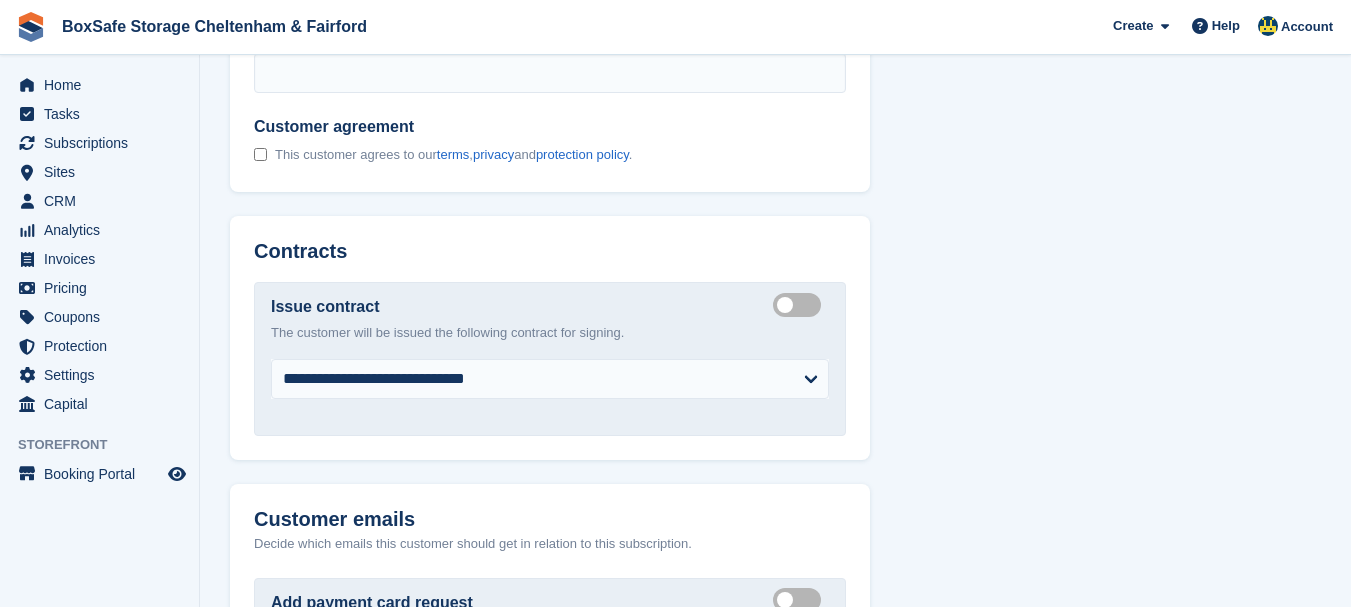 scroll, scrollTop: 1992, scrollLeft: 0, axis: vertical 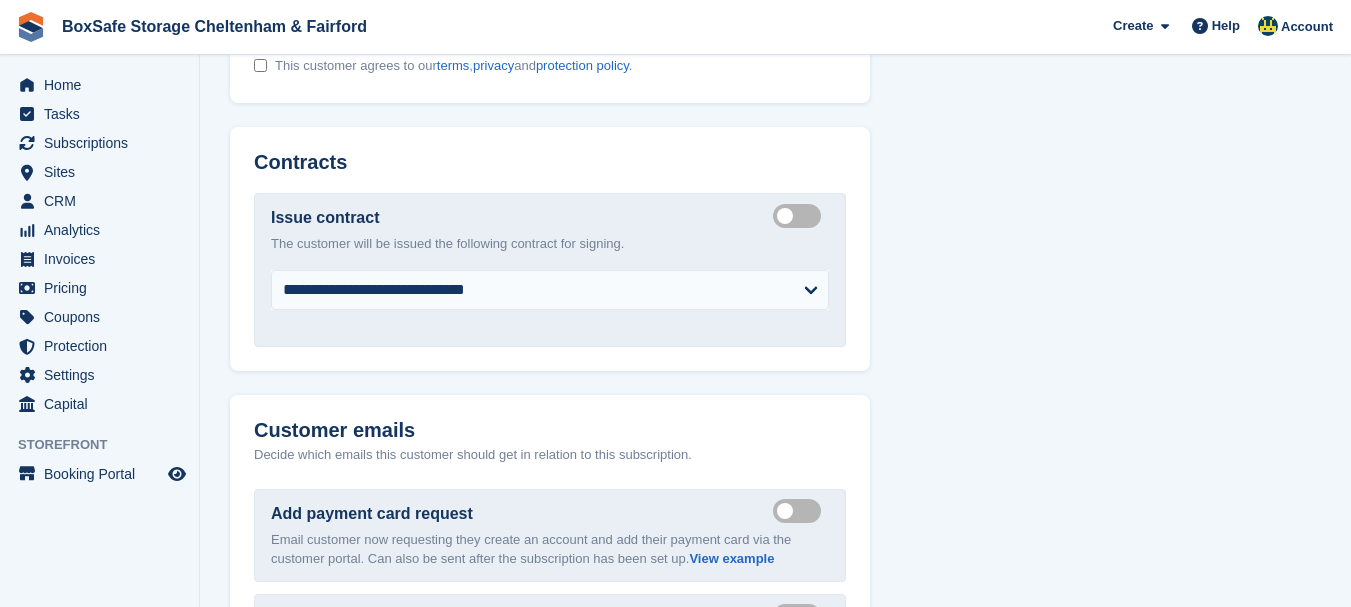 click on "Create integrated contract" at bounding box center [801, 215] 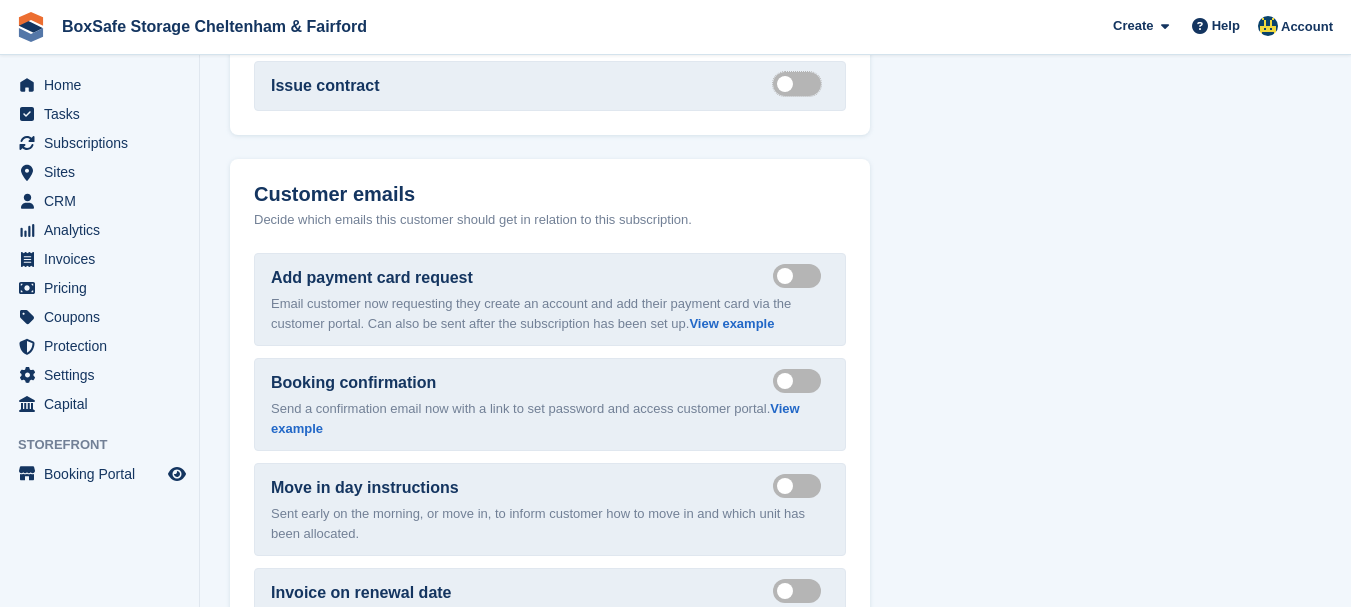 scroll, scrollTop: 2189, scrollLeft: 0, axis: vertical 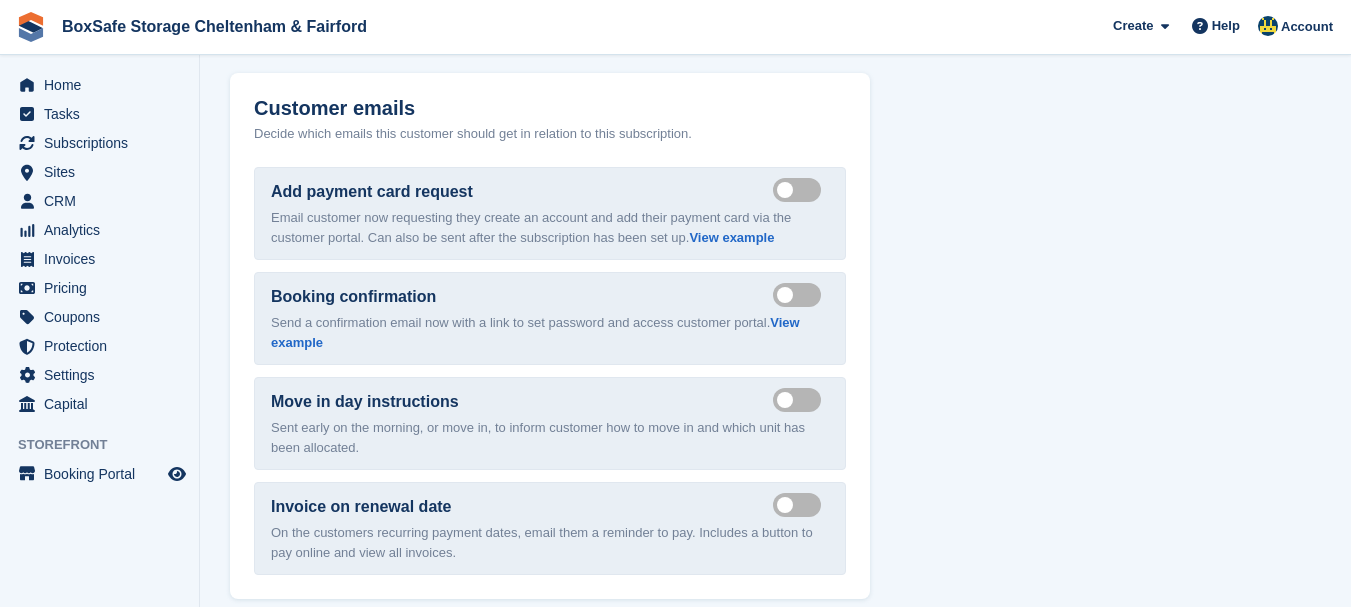 click on "Send payment card request email" at bounding box center [801, 189] 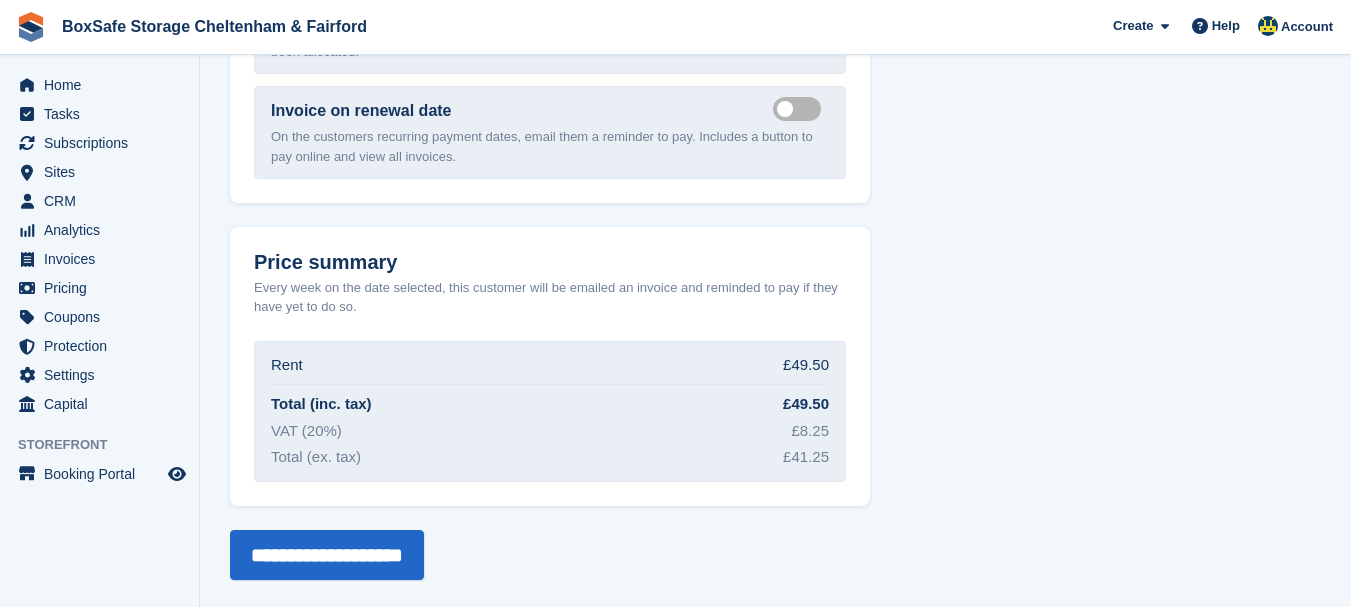 scroll, scrollTop: 2669, scrollLeft: 0, axis: vertical 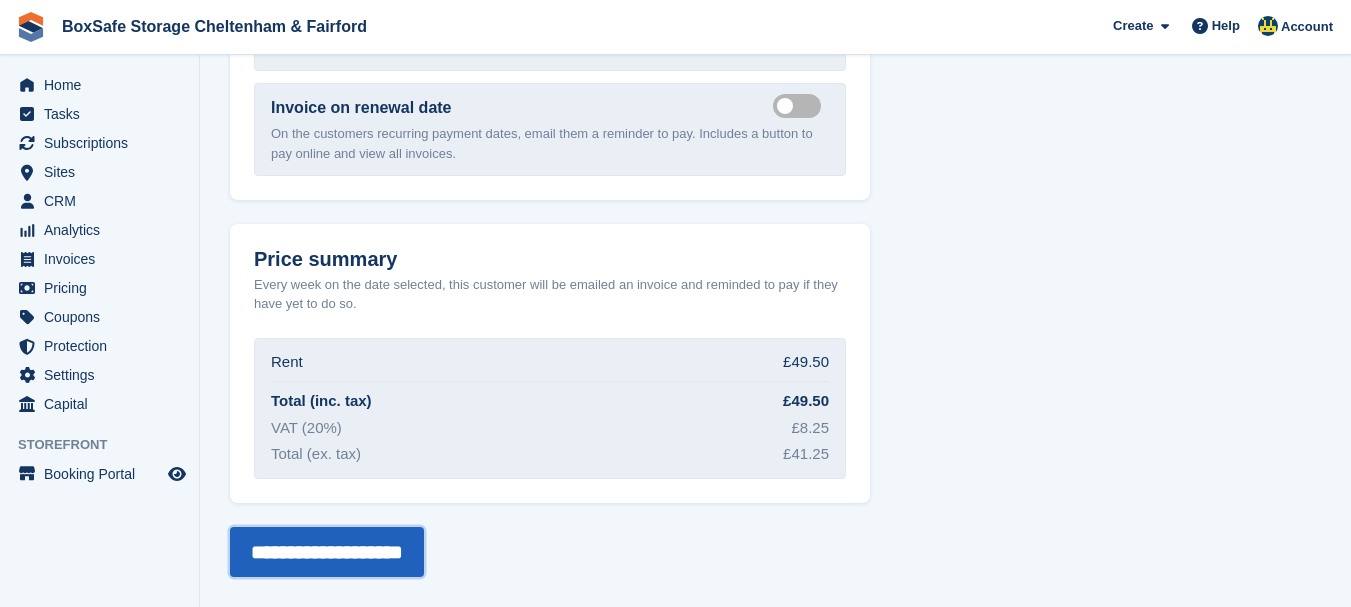 click on "**********" at bounding box center (327, 552) 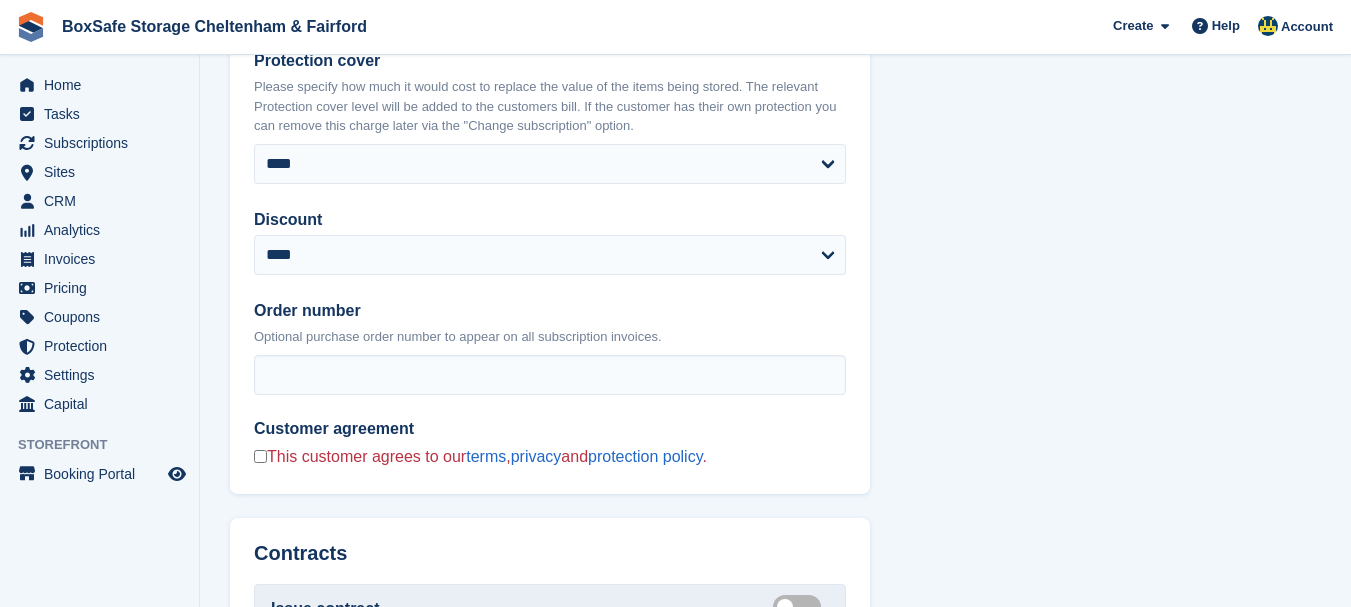 scroll, scrollTop: 1800, scrollLeft: 0, axis: vertical 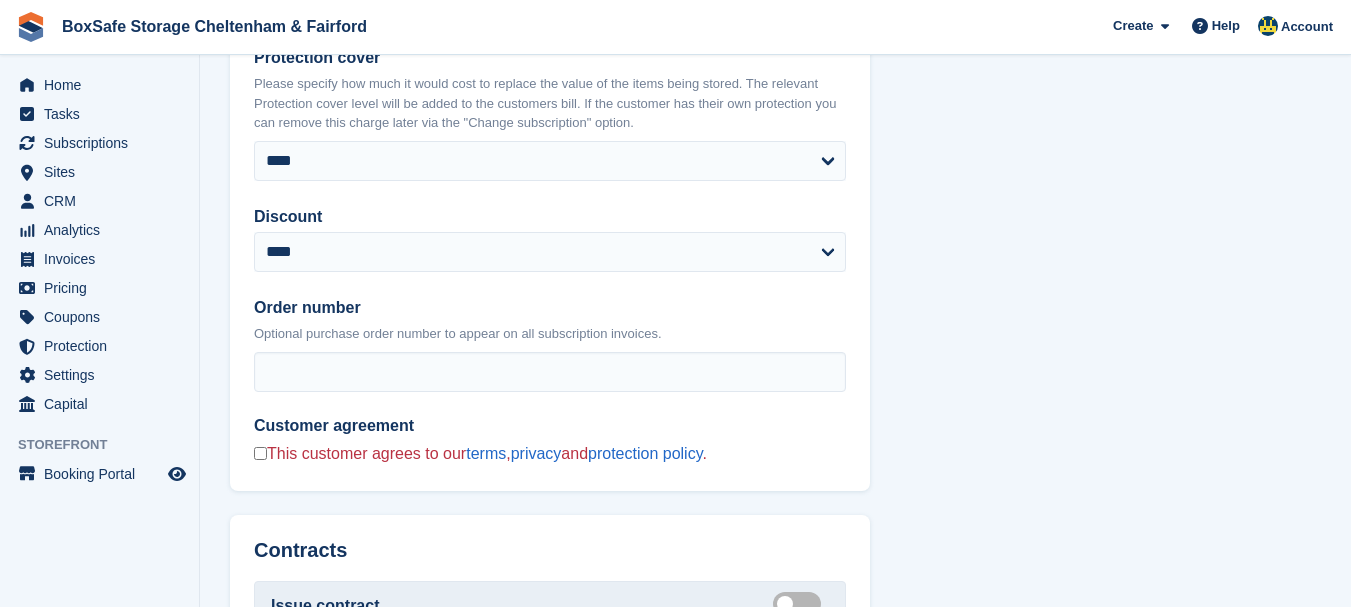 click on "**********" at bounding box center (550, 123) 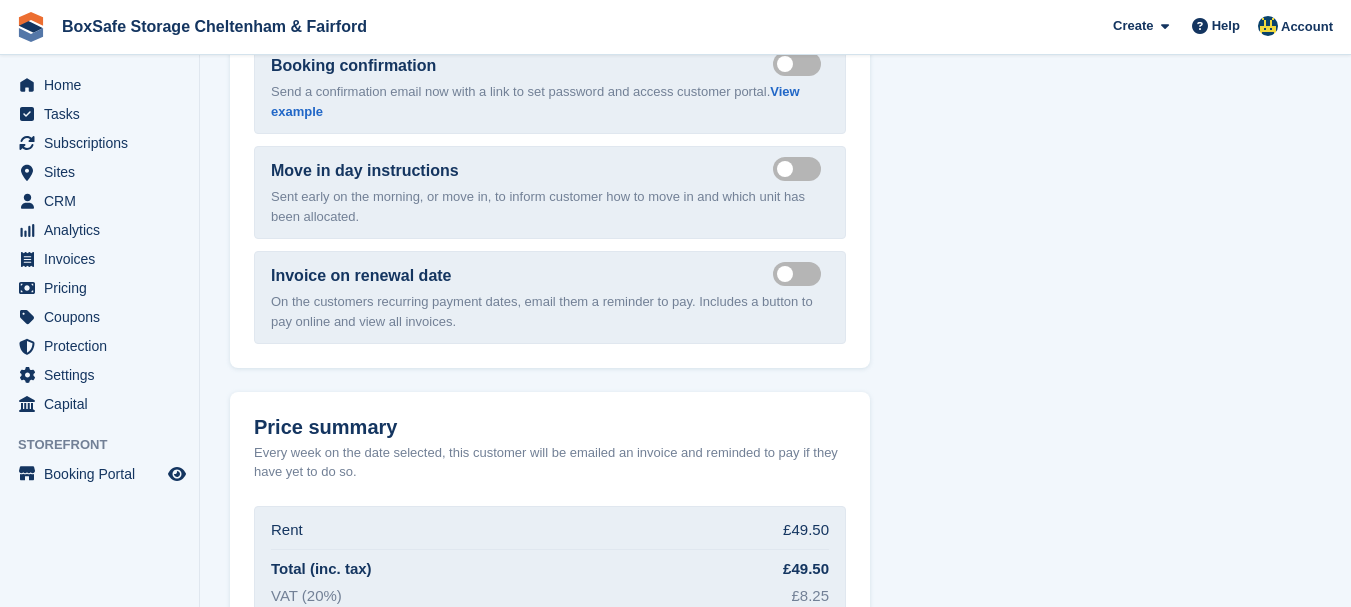scroll, scrollTop: 2805, scrollLeft: 0, axis: vertical 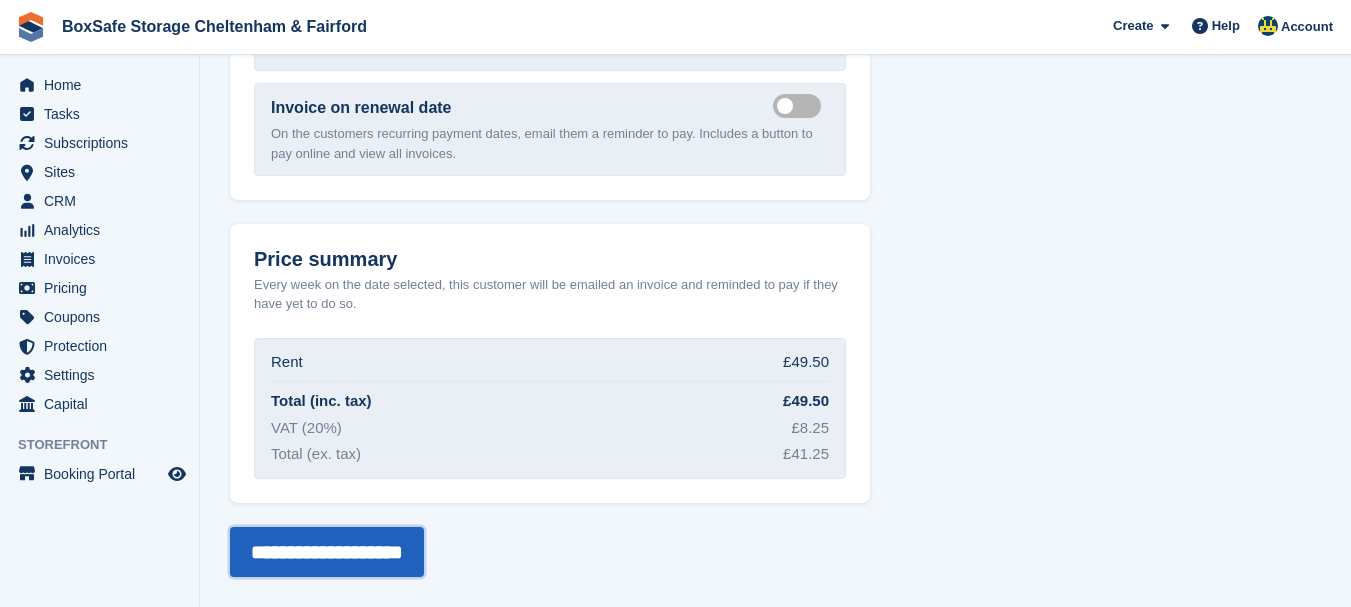 click on "**********" at bounding box center [327, 552] 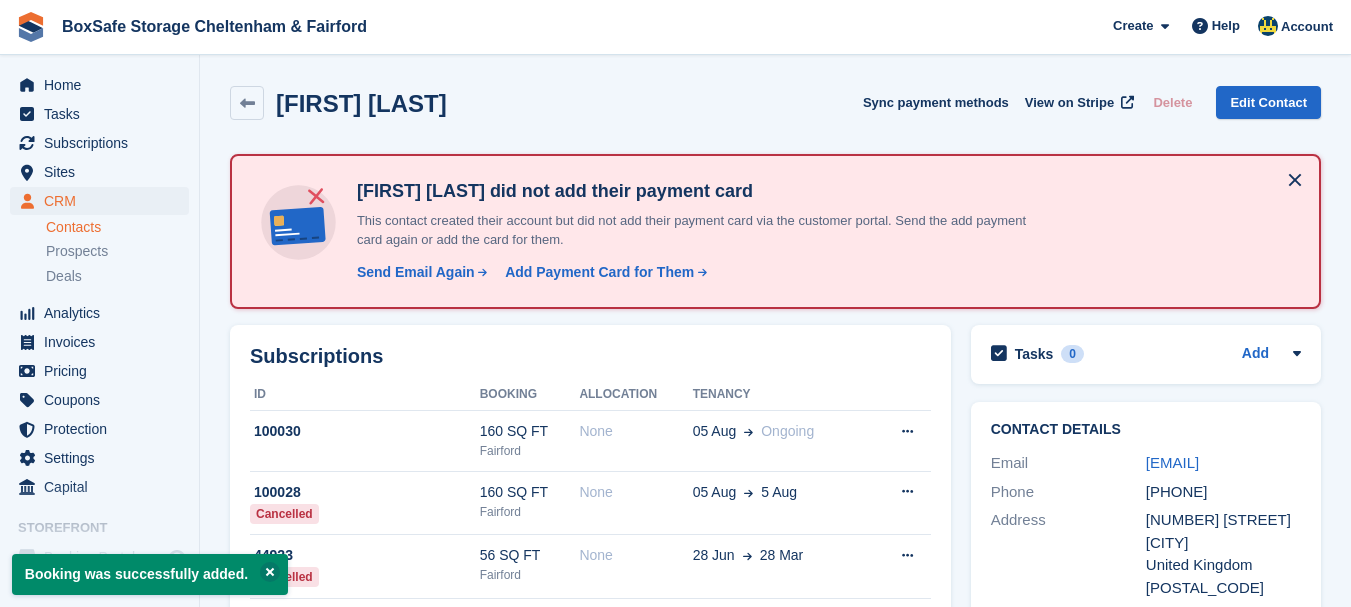 scroll, scrollTop: 0, scrollLeft: 0, axis: both 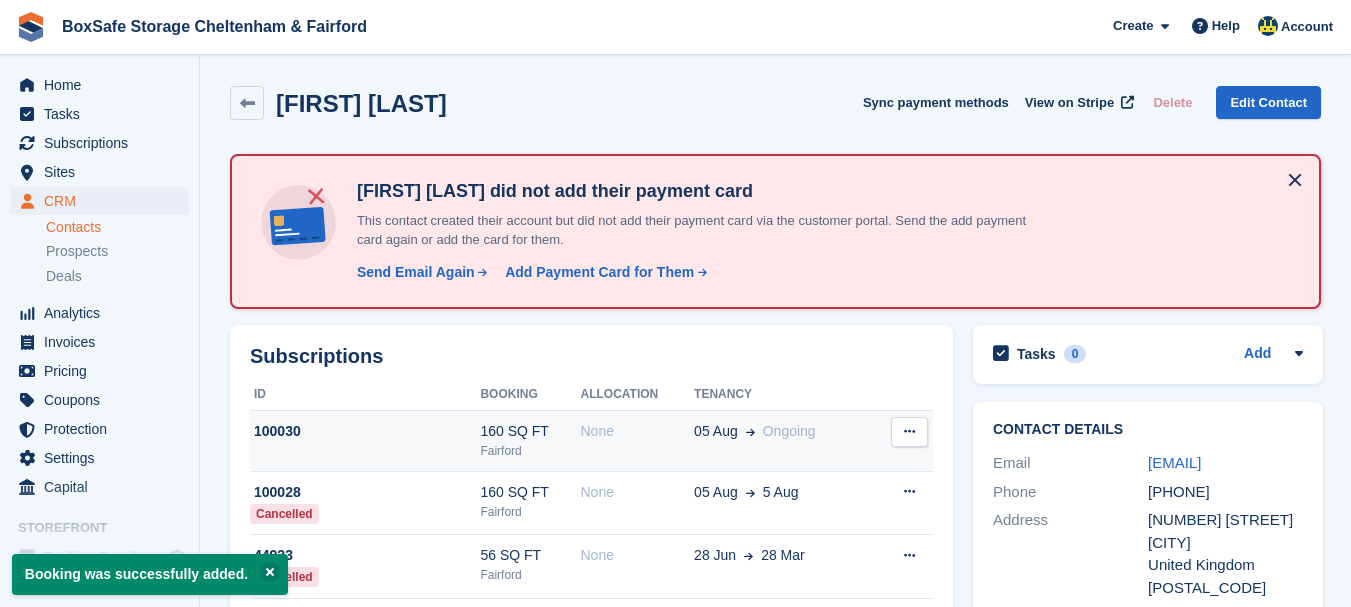 click on "Fairford" at bounding box center [530, 451] 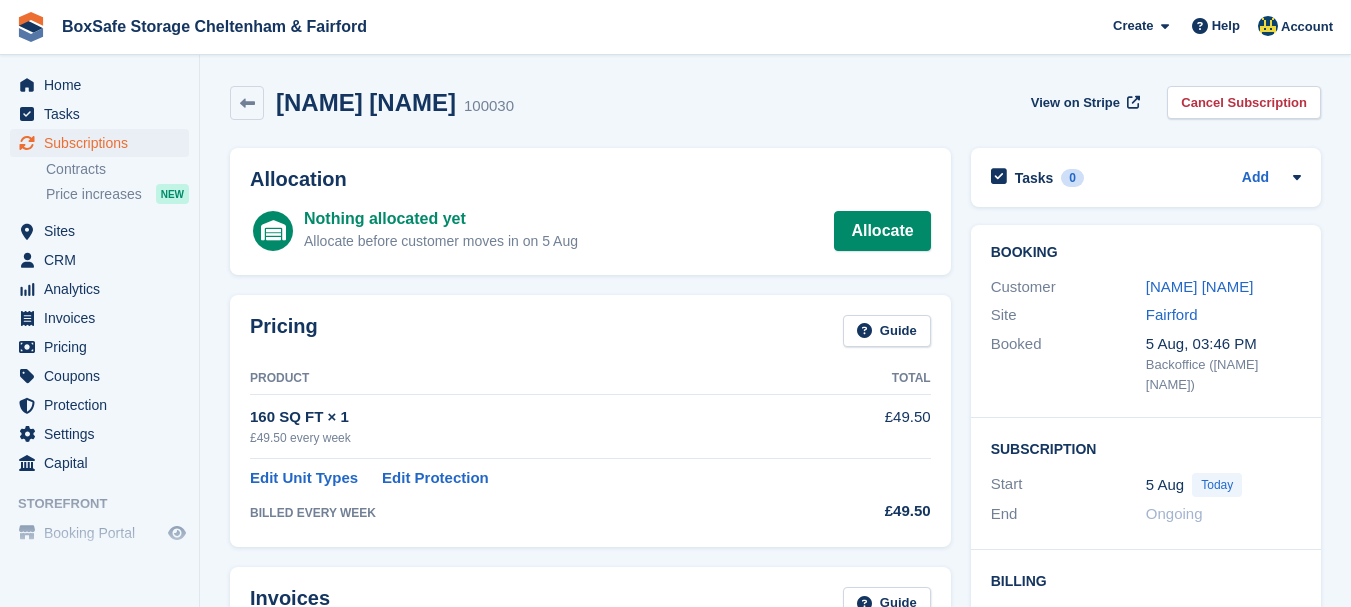 scroll, scrollTop: 0, scrollLeft: 0, axis: both 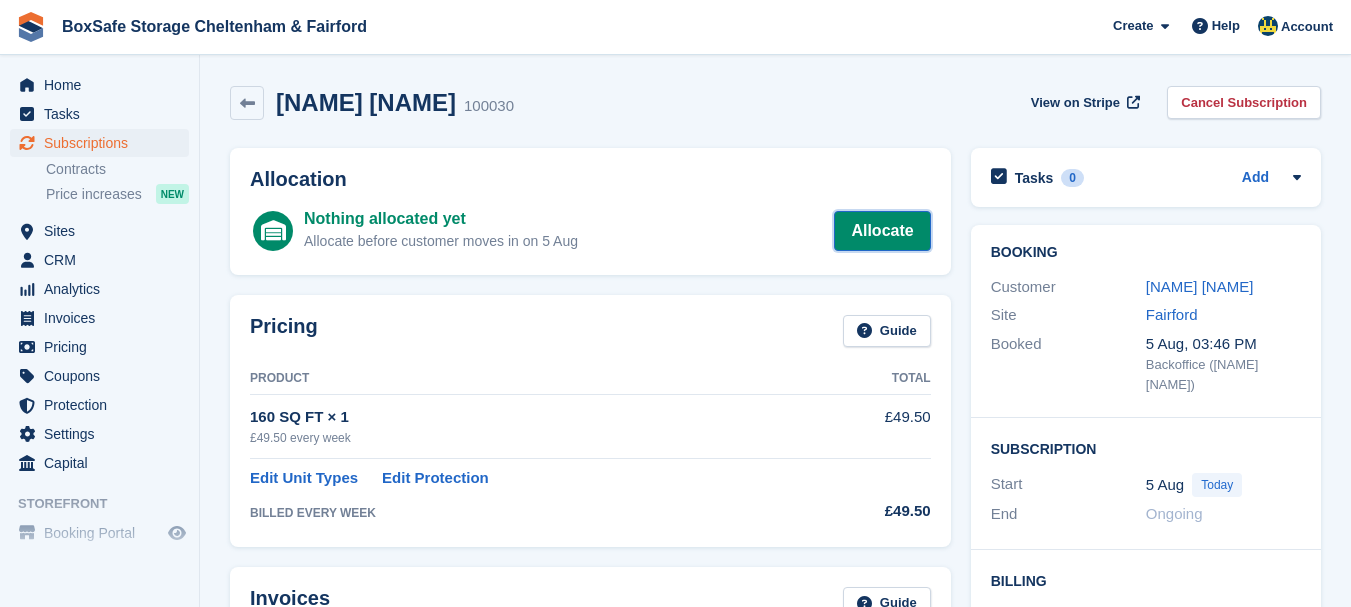 click on "Allocate" at bounding box center (882, 231) 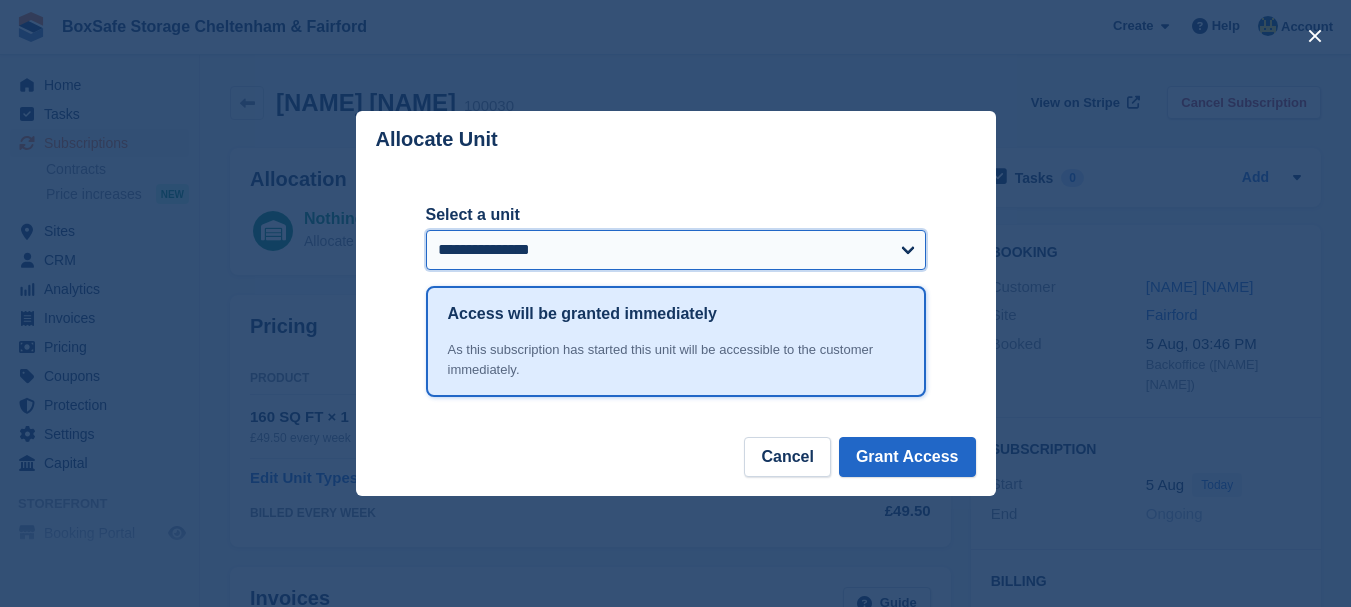 click on "**********" at bounding box center (676, 250) 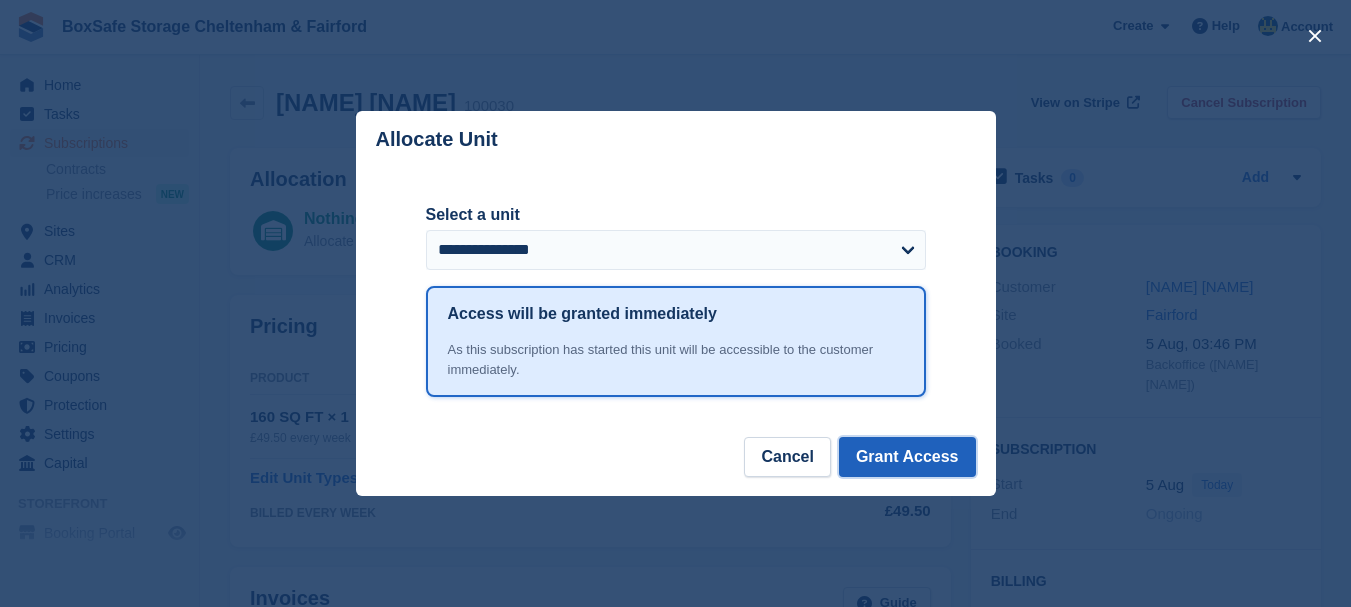 click on "Grant Access" at bounding box center [907, 457] 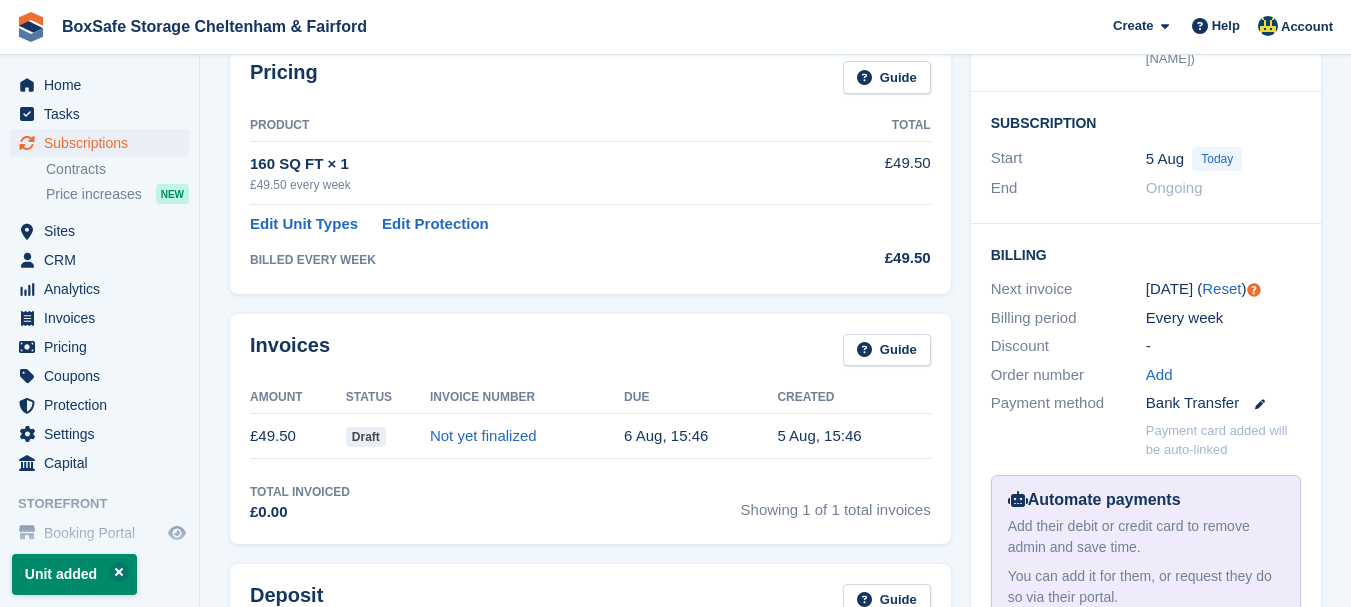 scroll, scrollTop: 368, scrollLeft: 0, axis: vertical 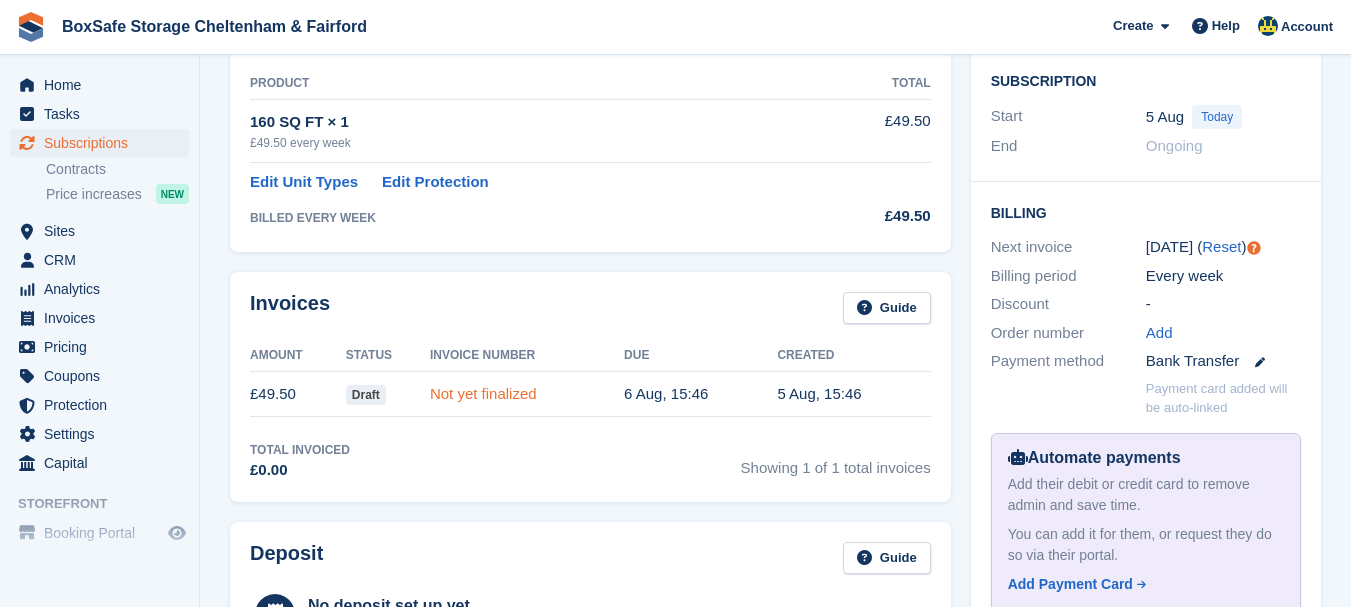 click on "Not yet finalized" at bounding box center [483, 393] 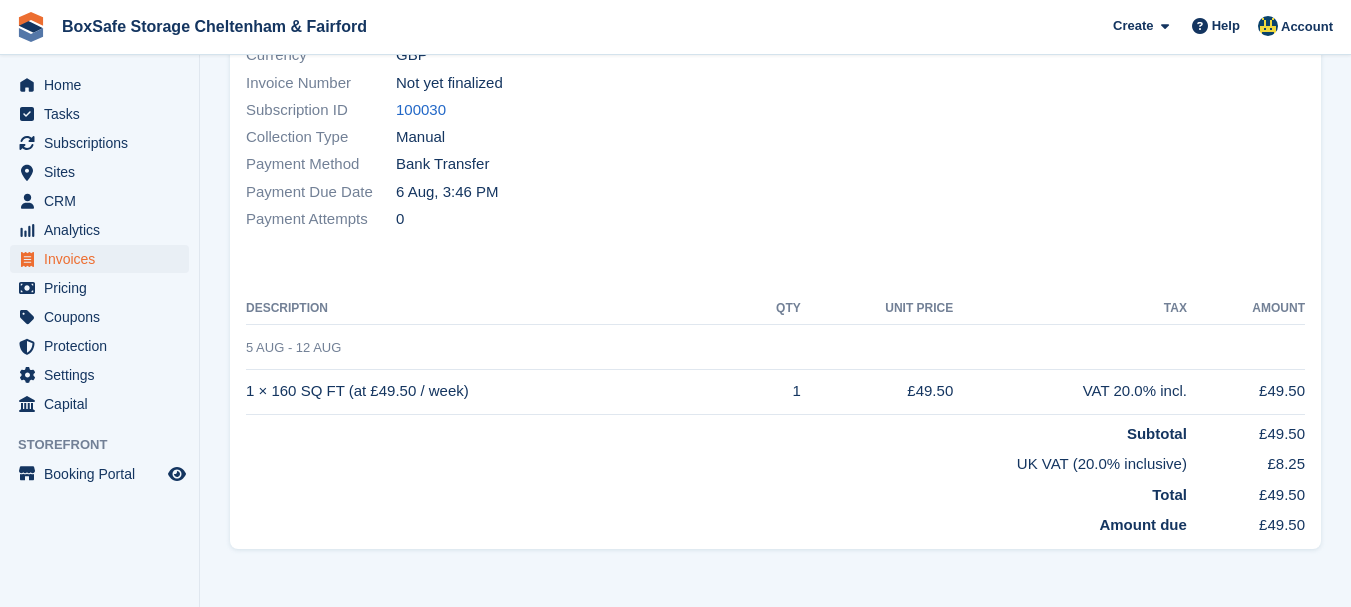 scroll, scrollTop: 0, scrollLeft: 0, axis: both 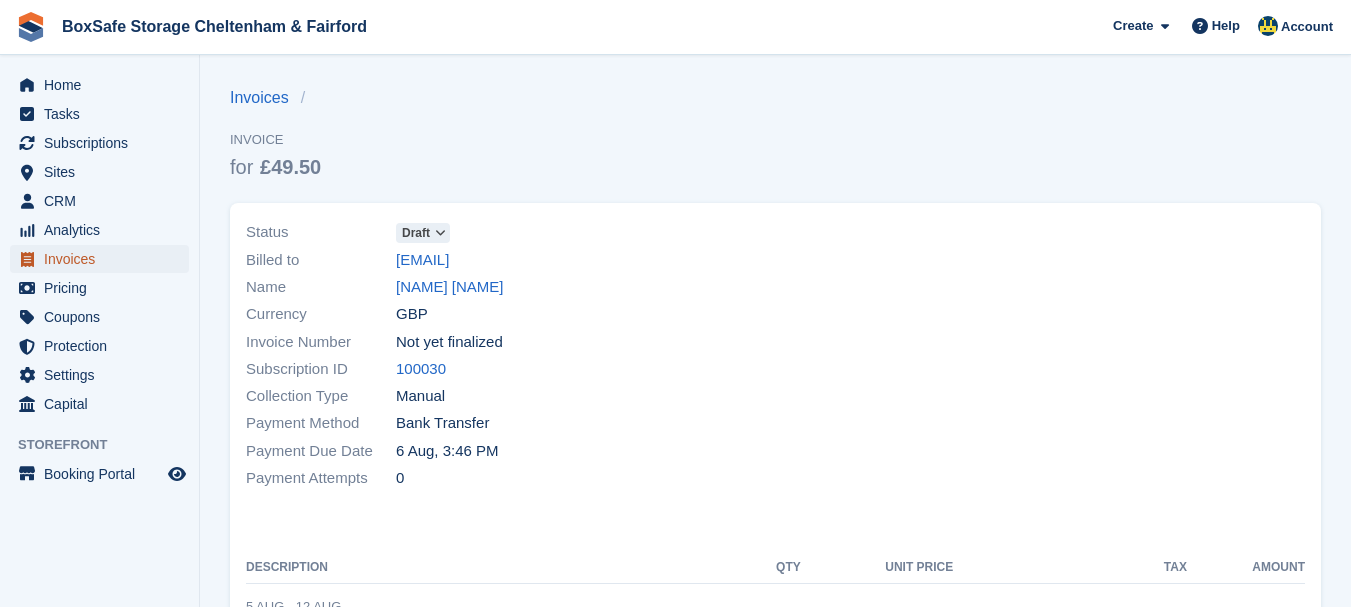 click on "Invoices" at bounding box center (104, 259) 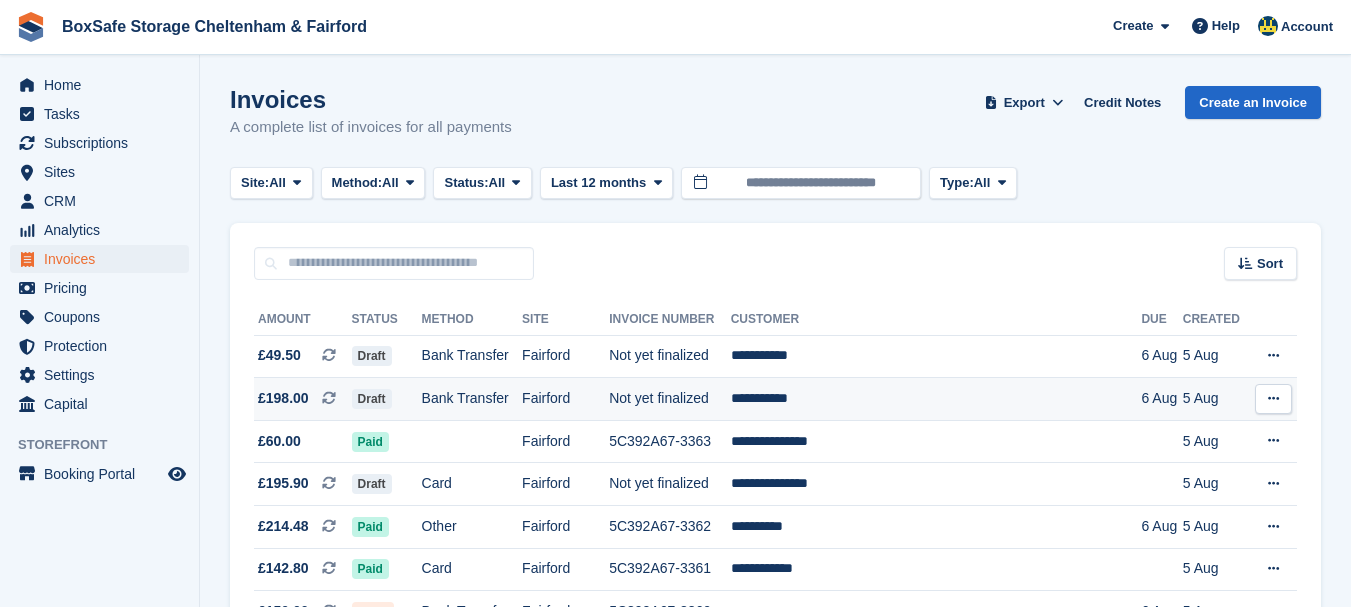 click at bounding box center [1273, 398] 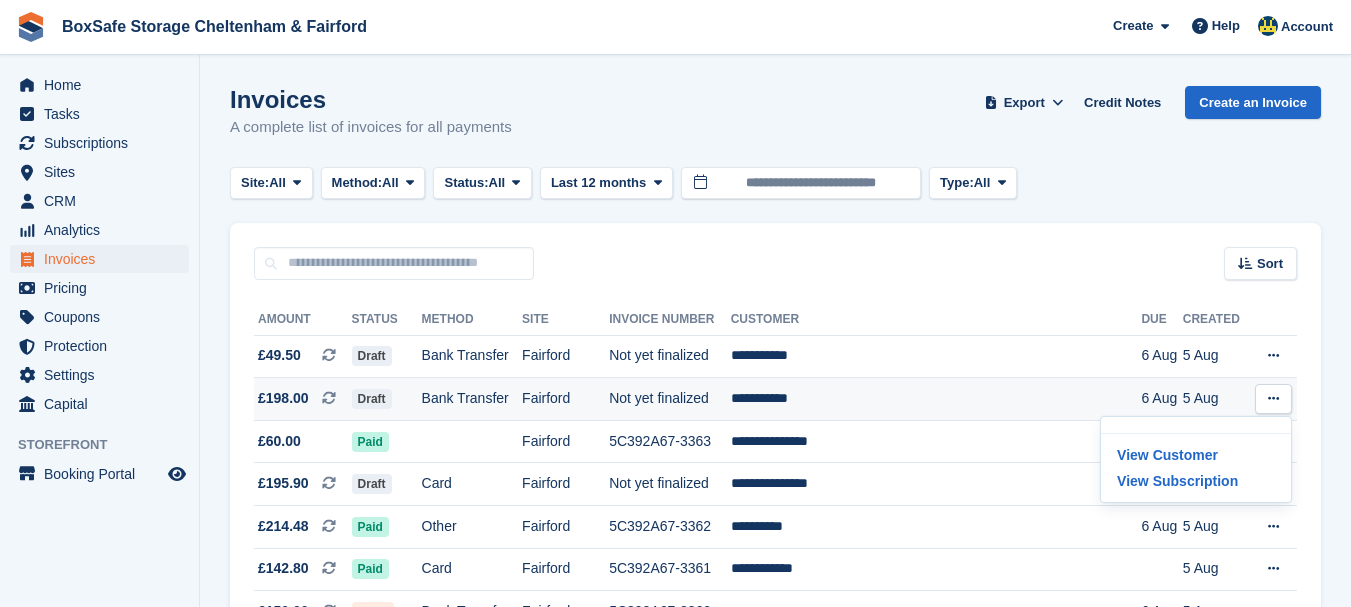 click on "Not yet finalized" at bounding box center [669, 399] 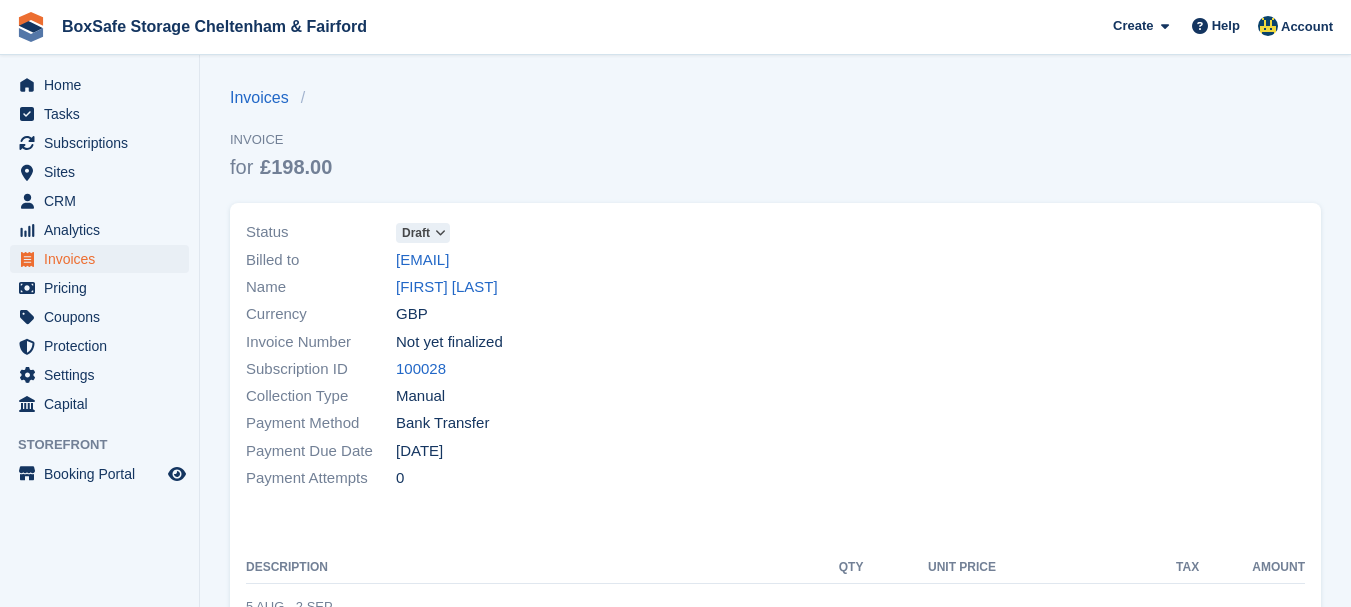 scroll, scrollTop: 0, scrollLeft: 0, axis: both 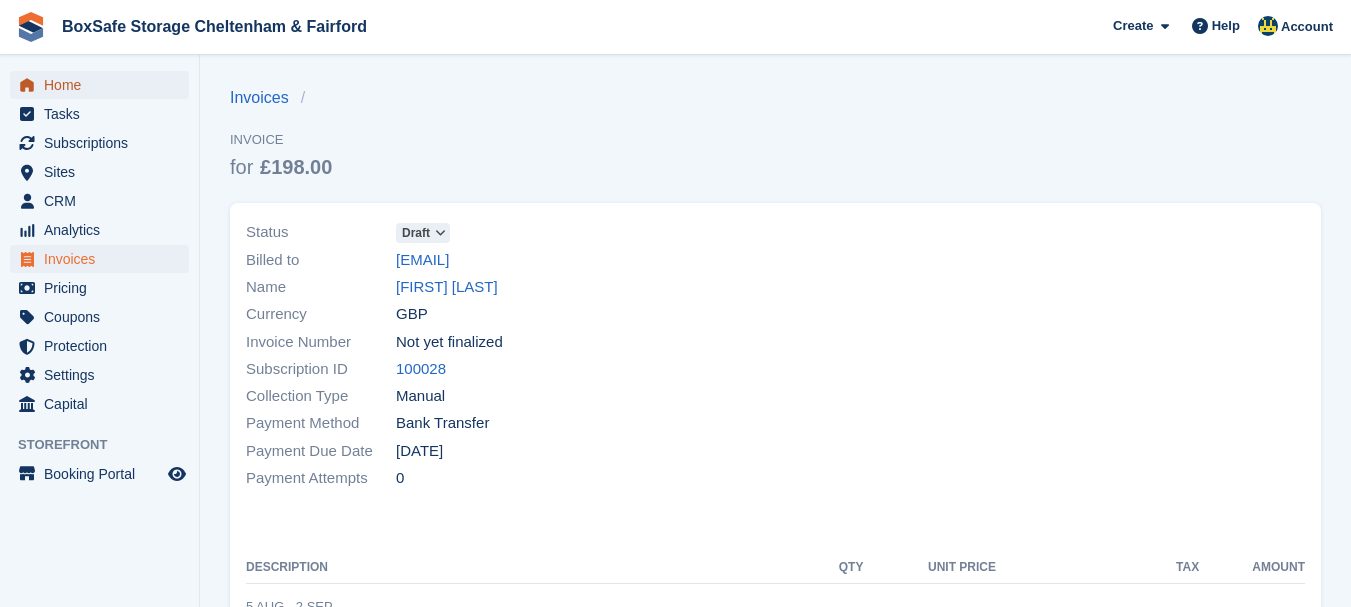 click on "Home" at bounding box center (104, 85) 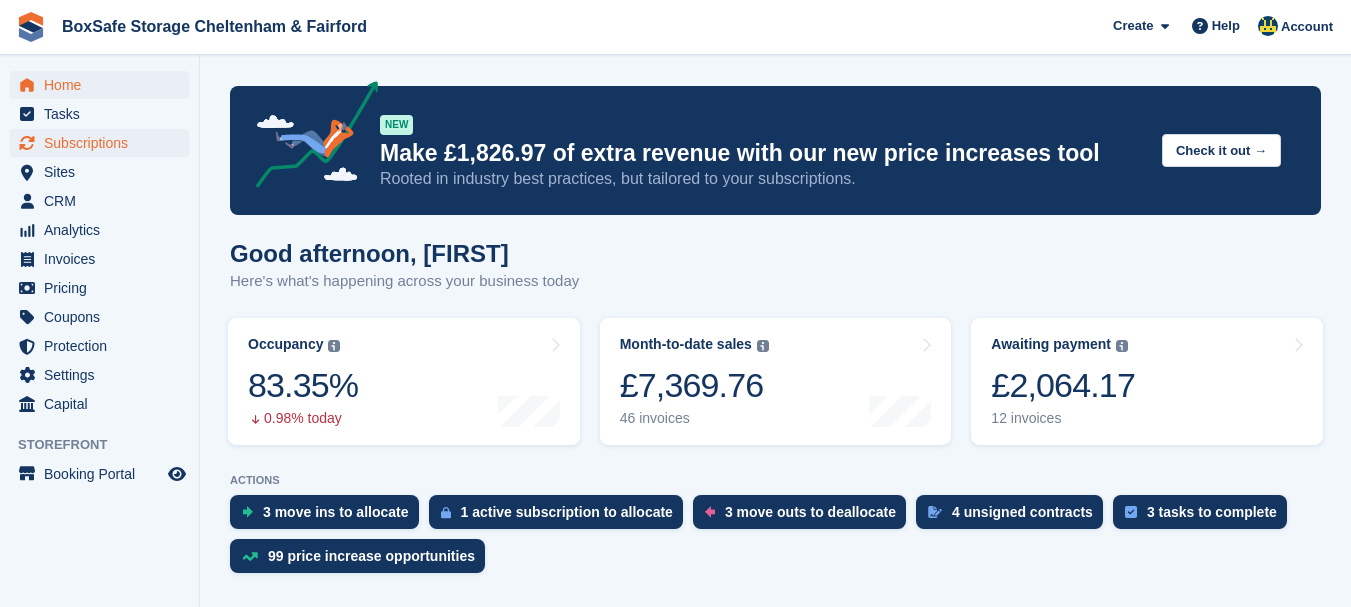 scroll, scrollTop: 0, scrollLeft: 0, axis: both 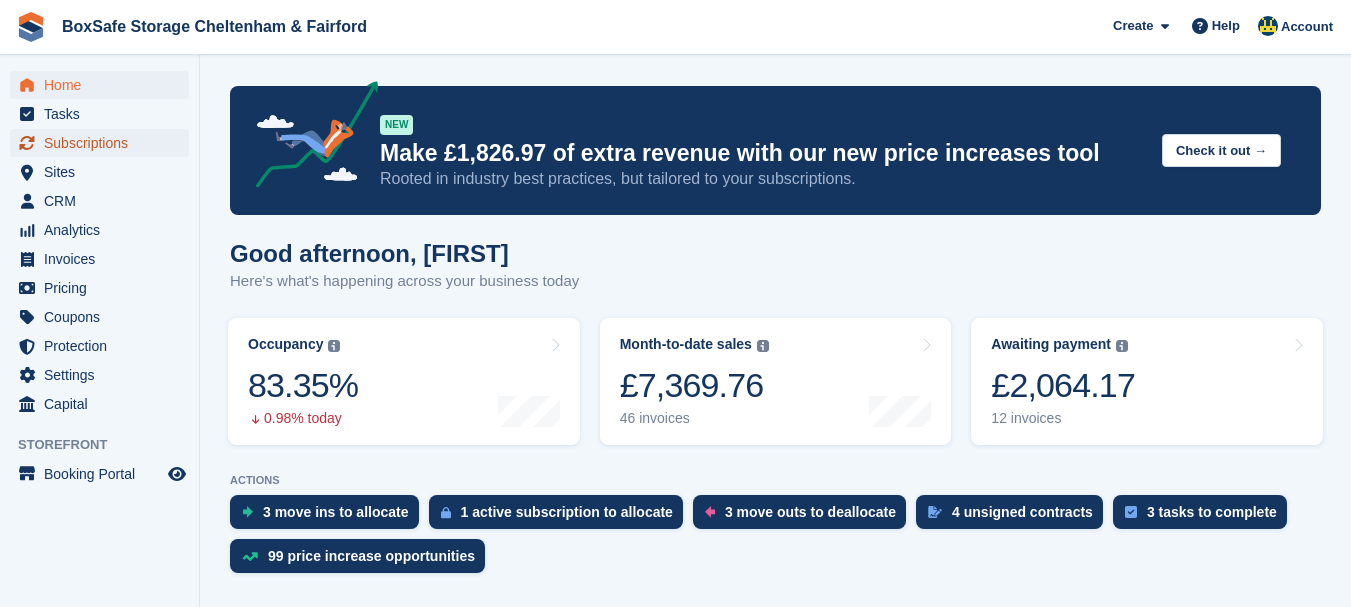 click on "Subscriptions" at bounding box center (104, 143) 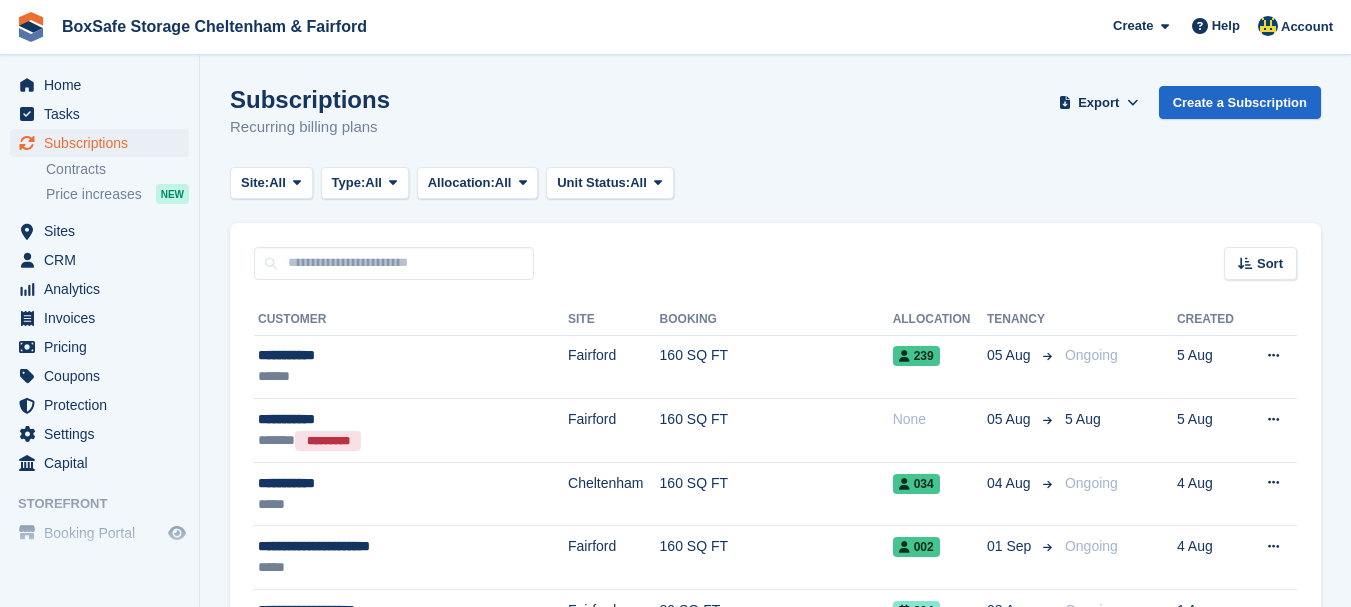 scroll, scrollTop: 0, scrollLeft: 0, axis: both 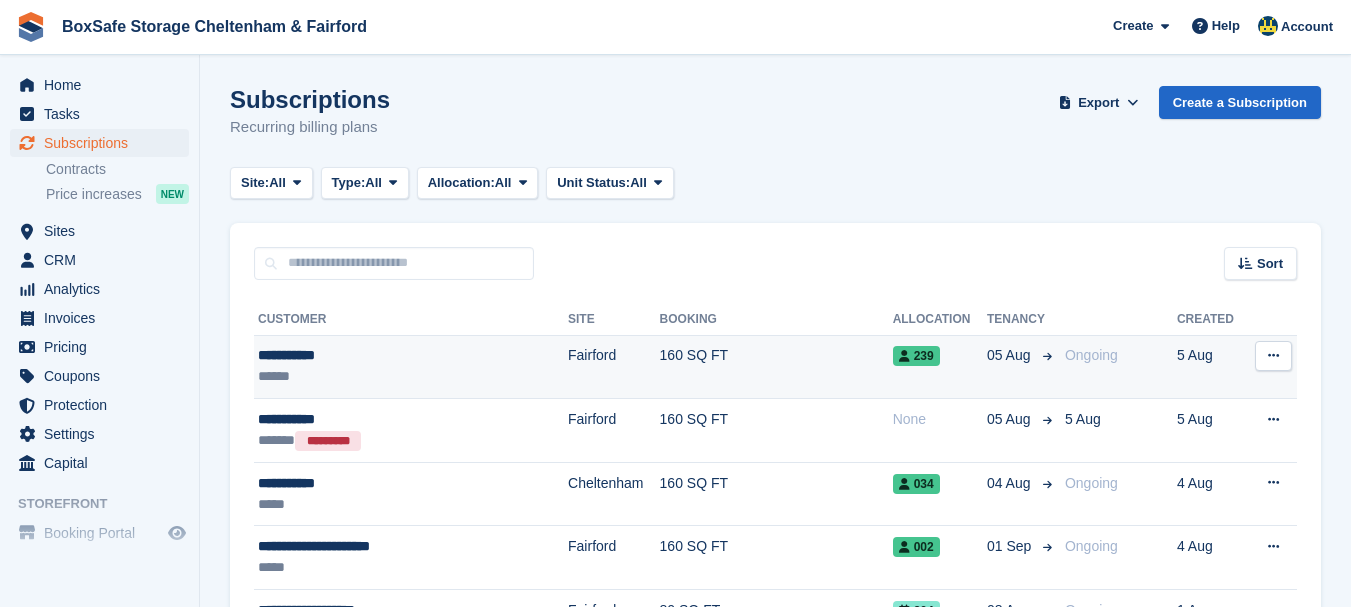 click on "**********" at bounding box center (385, 355) 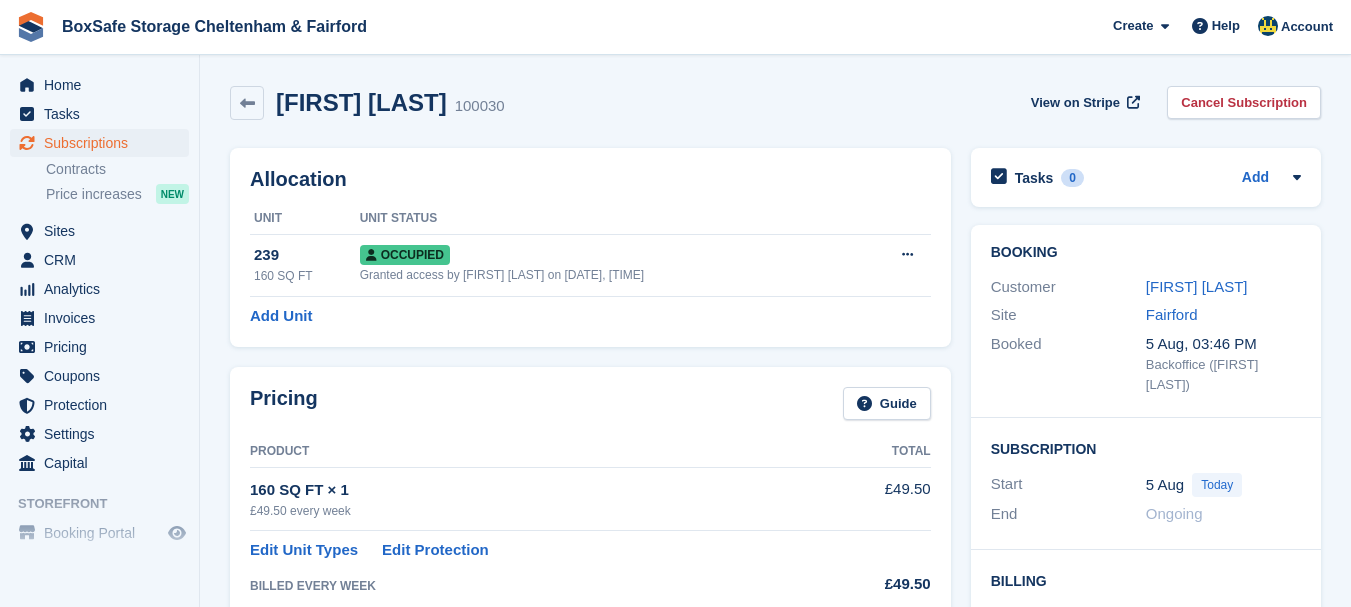 scroll, scrollTop: 0, scrollLeft: 0, axis: both 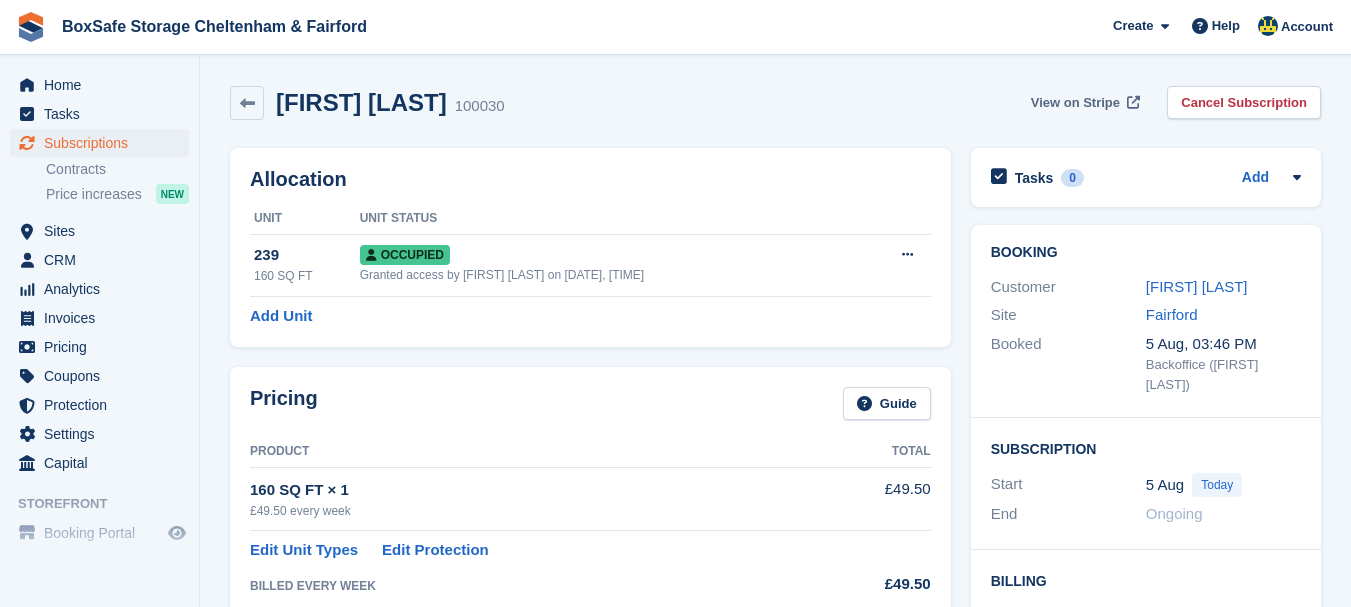 click on "View on Stripe" at bounding box center [1075, 103] 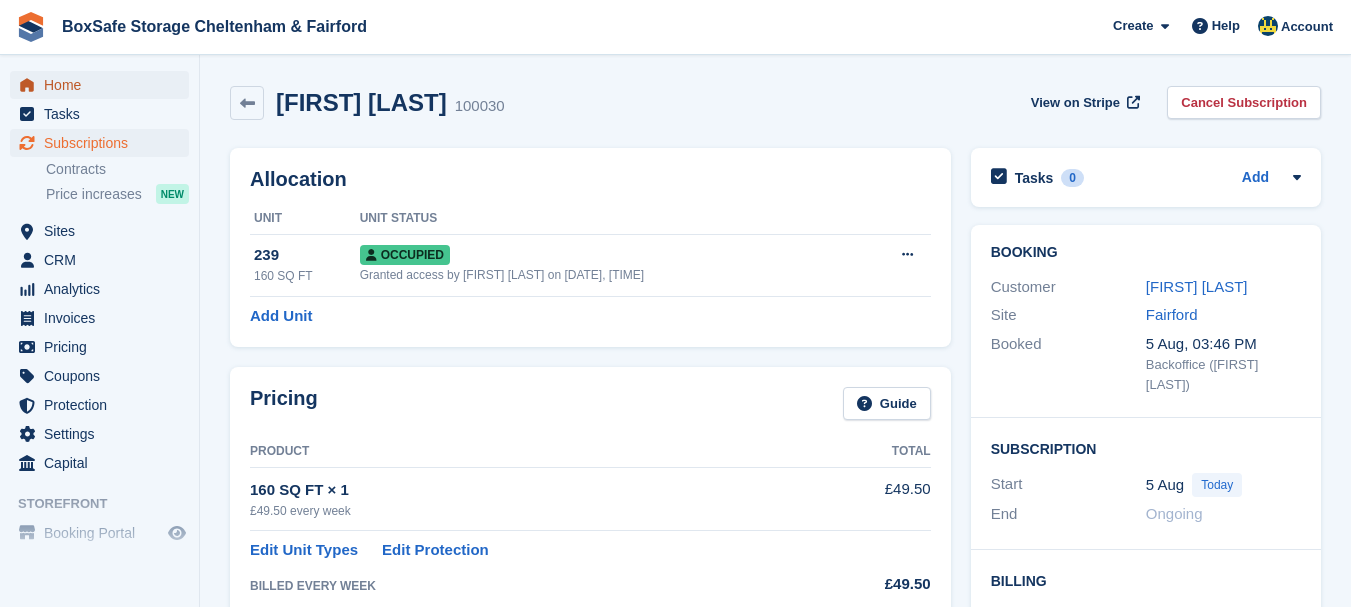 click on "Home" at bounding box center (104, 85) 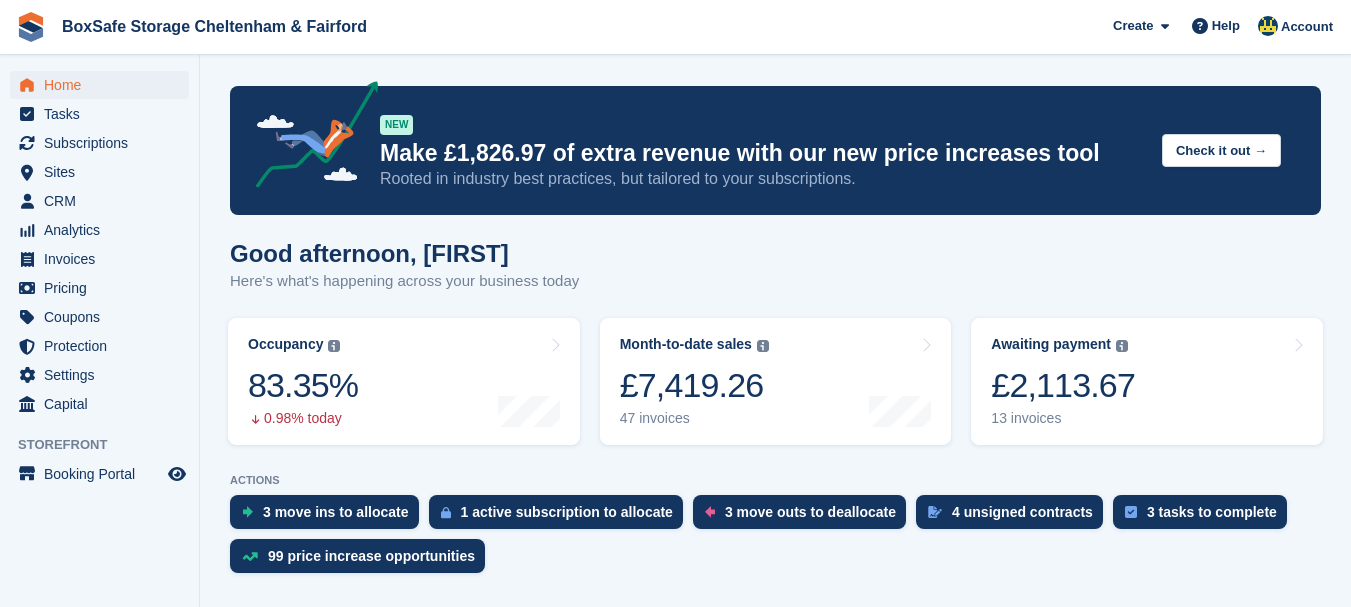 scroll, scrollTop: 0, scrollLeft: 0, axis: both 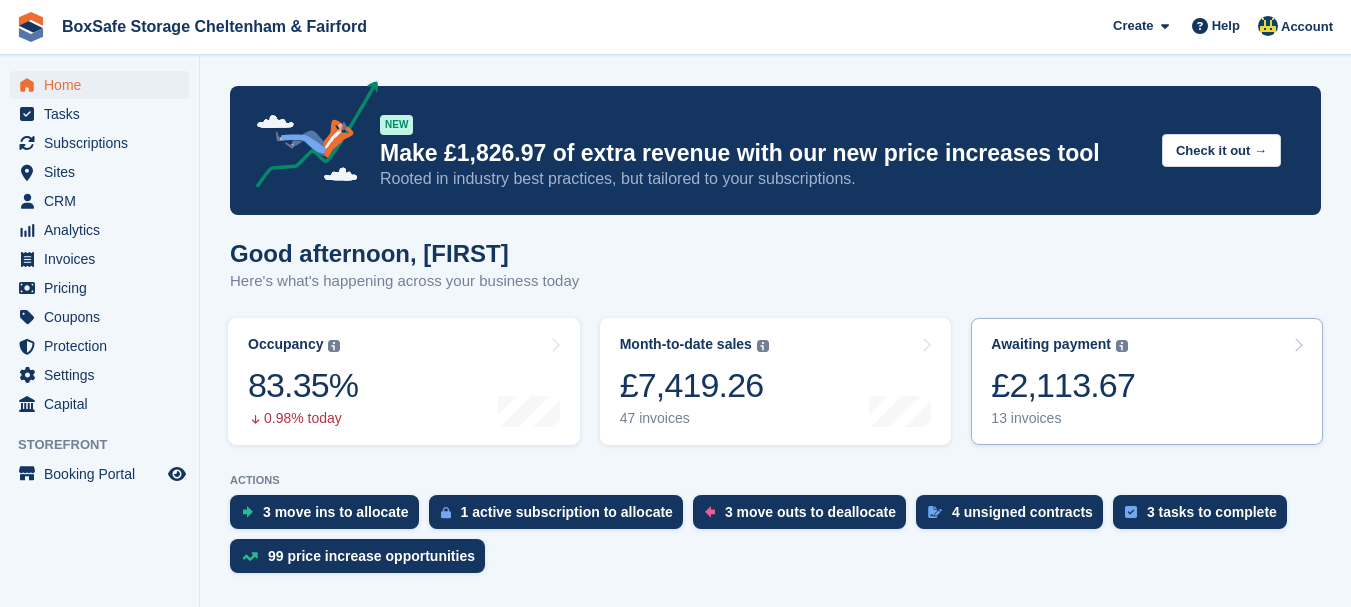 click on "£2,113.67" at bounding box center (1063, 385) 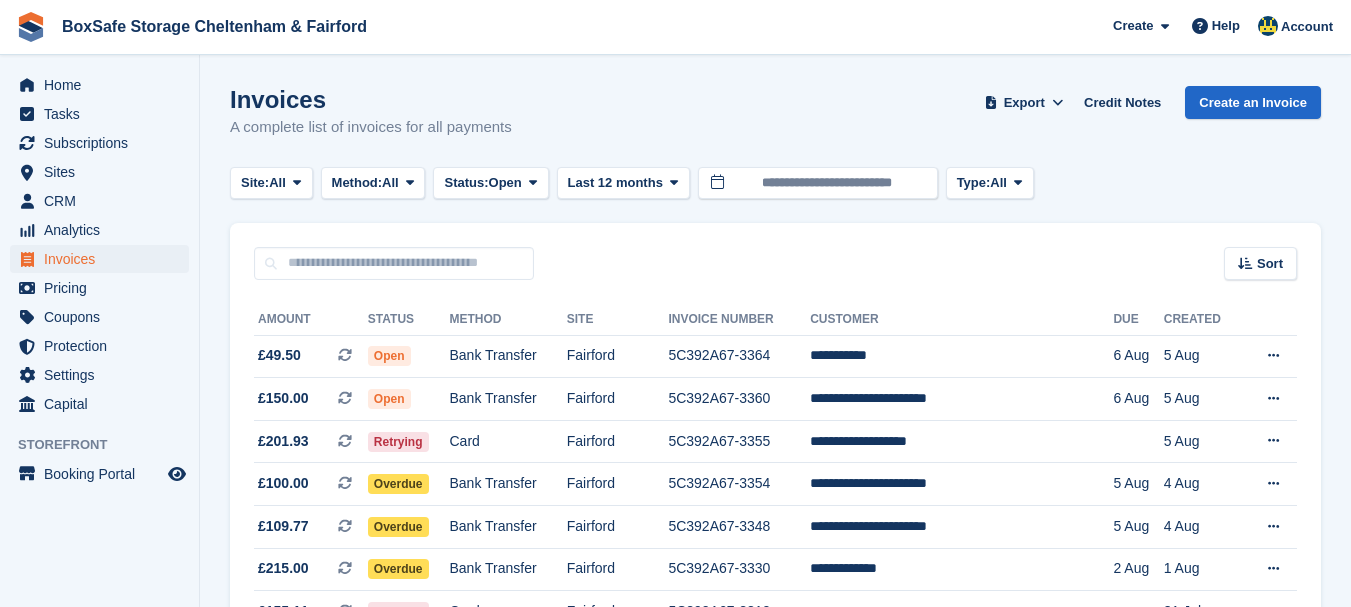 scroll, scrollTop: 0, scrollLeft: 0, axis: both 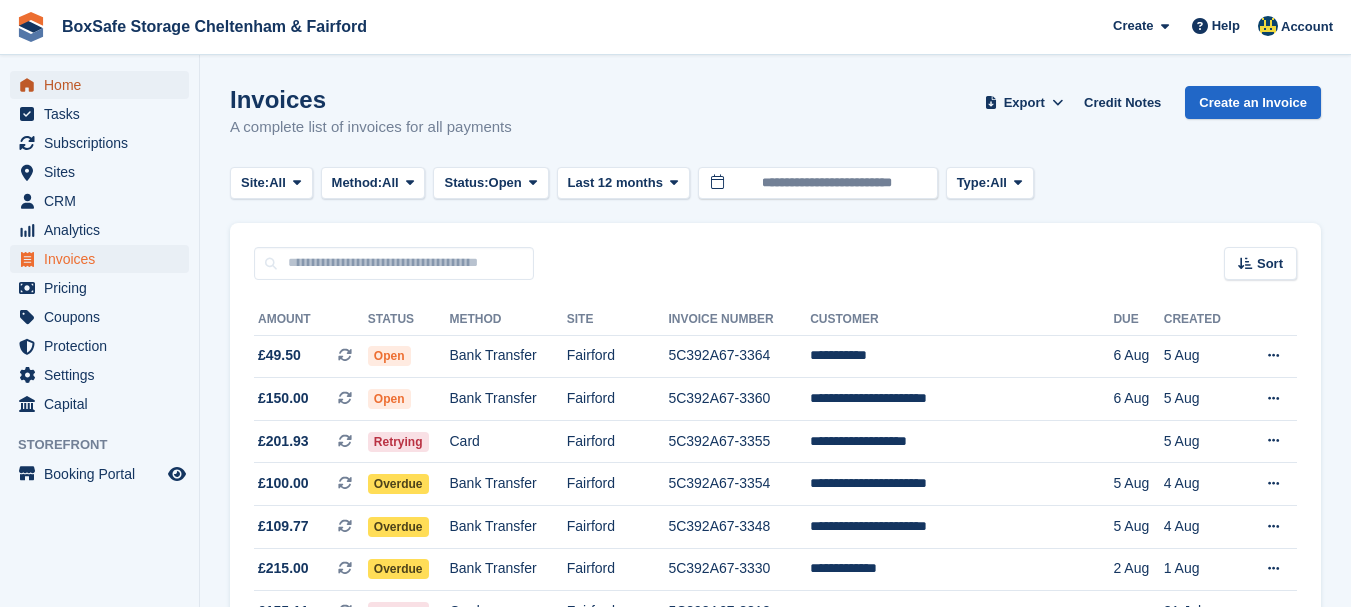 click on "Home" at bounding box center [104, 85] 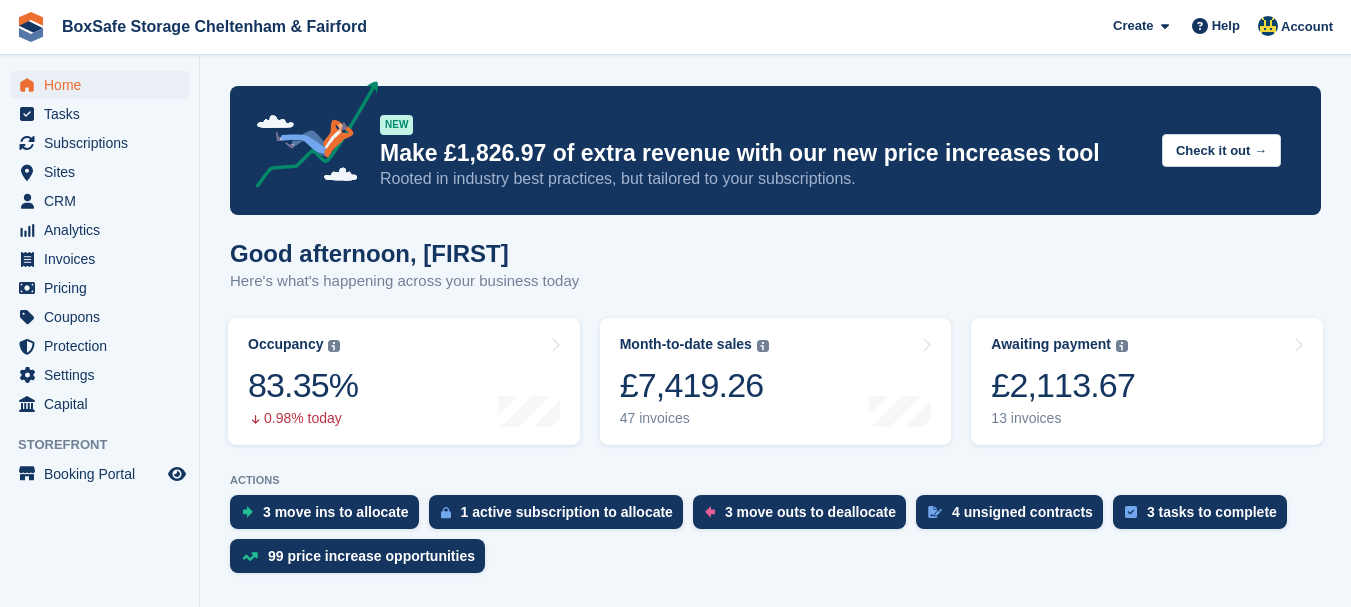 scroll, scrollTop: 0, scrollLeft: 0, axis: both 